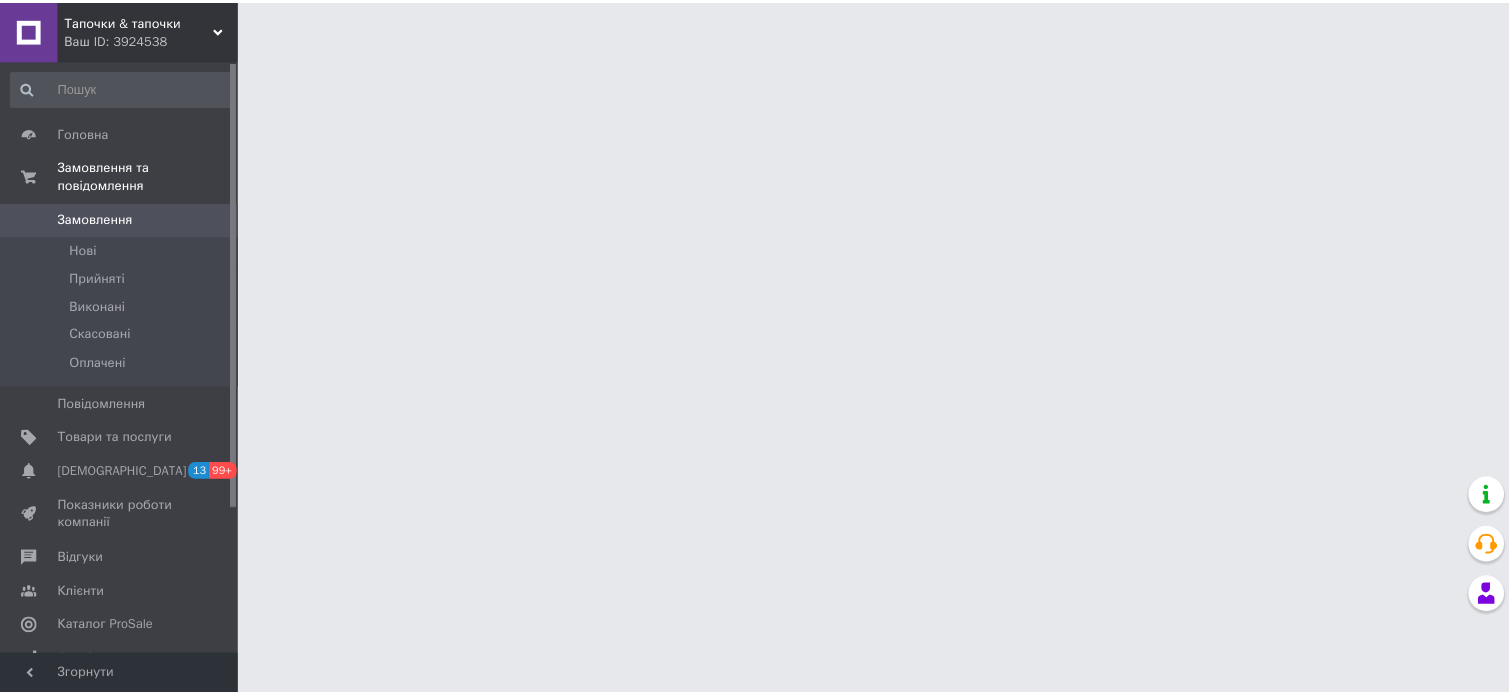 scroll, scrollTop: 0, scrollLeft: 0, axis: both 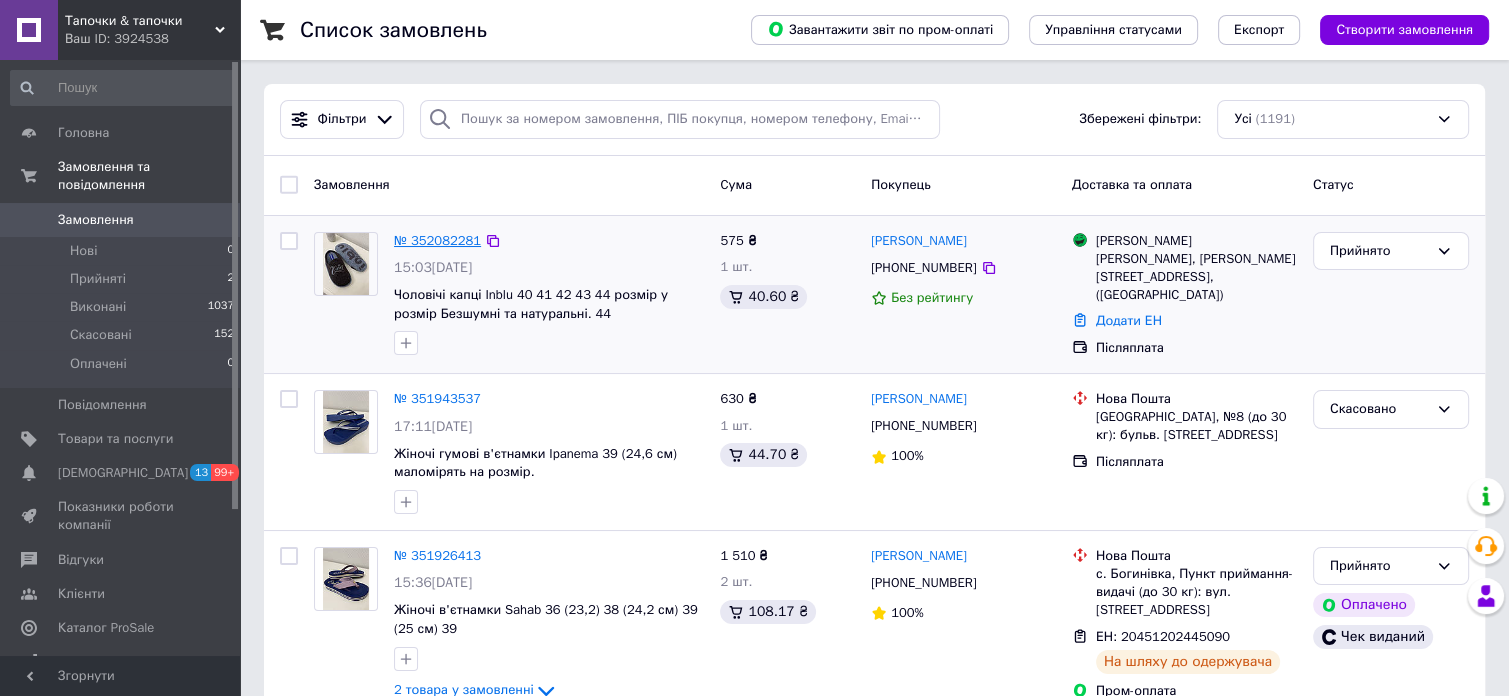 click on "№ 352082281" at bounding box center (437, 240) 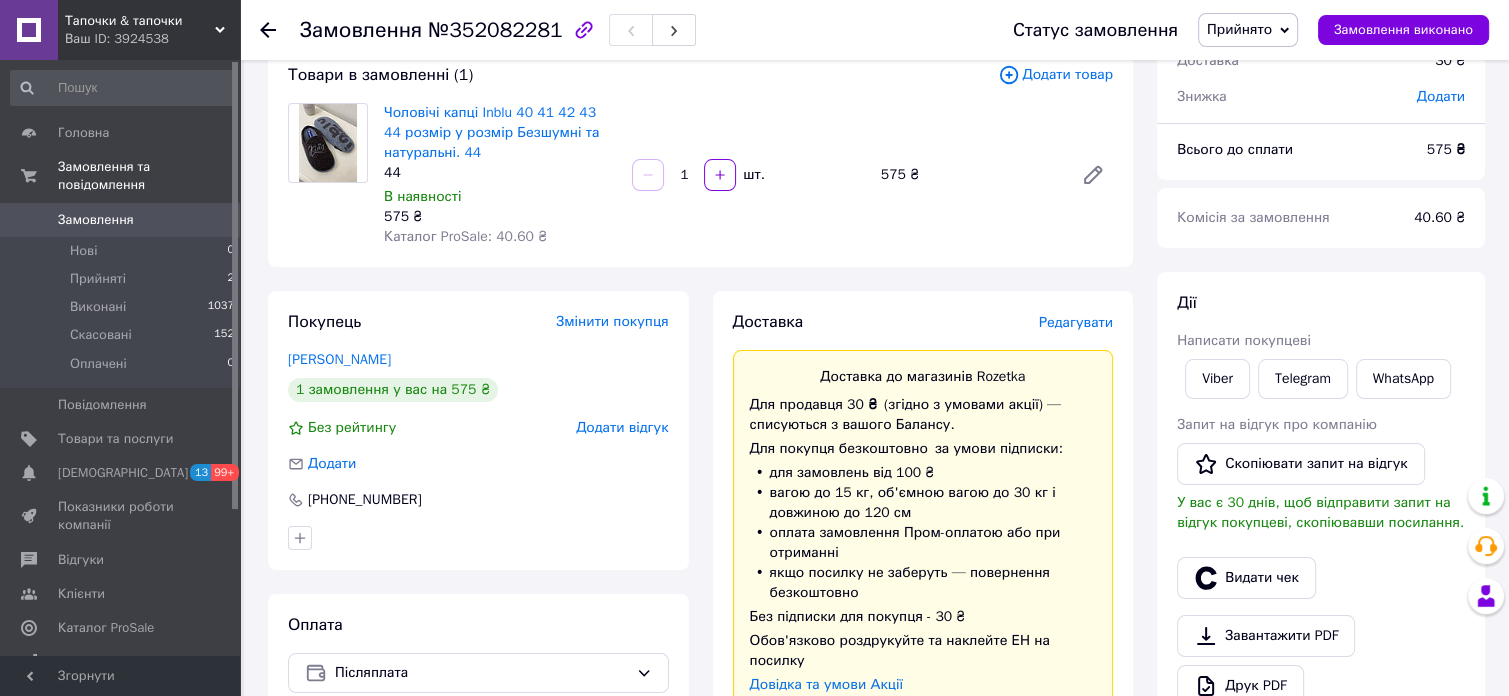 scroll, scrollTop: 130, scrollLeft: 0, axis: vertical 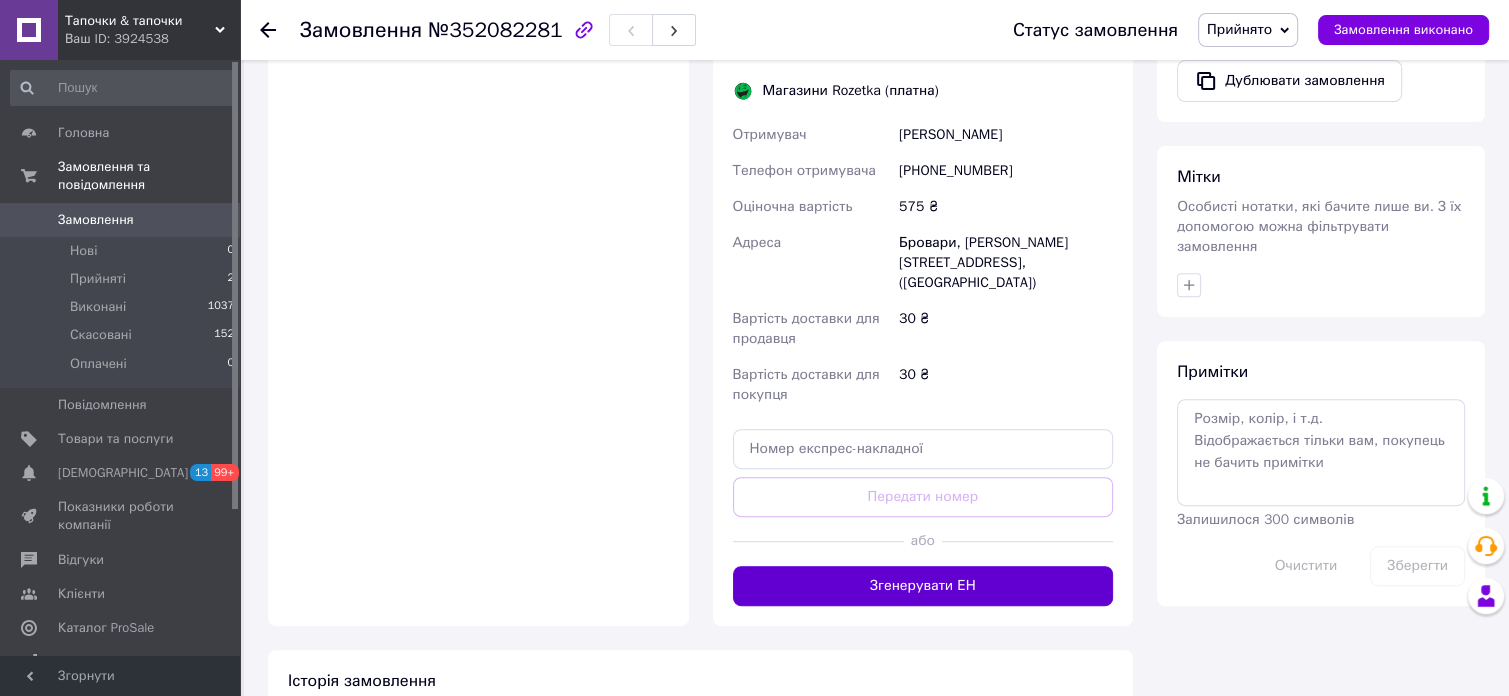 click on "Згенерувати ЕН" at bounding box center (923, 586) 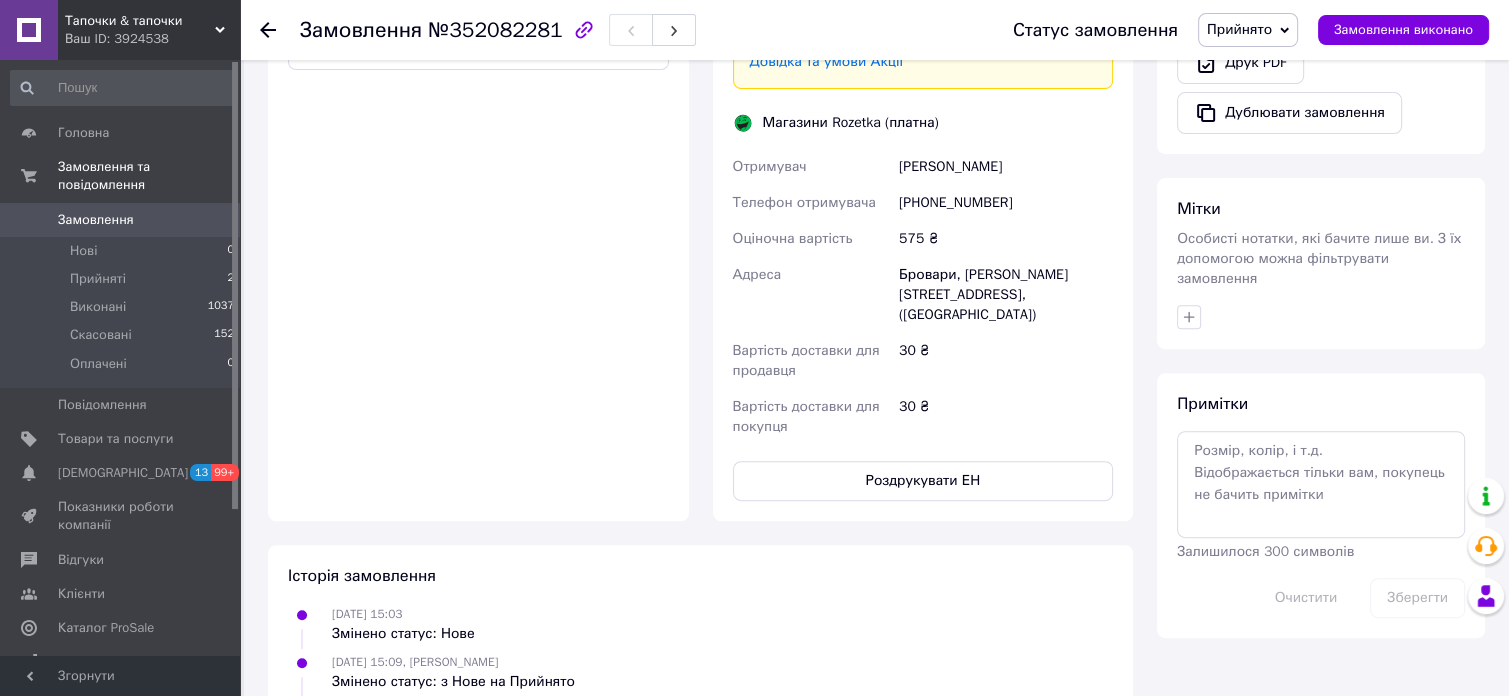 scroll, scrollTop: 783, scrollLeft: 0, axis: vertical 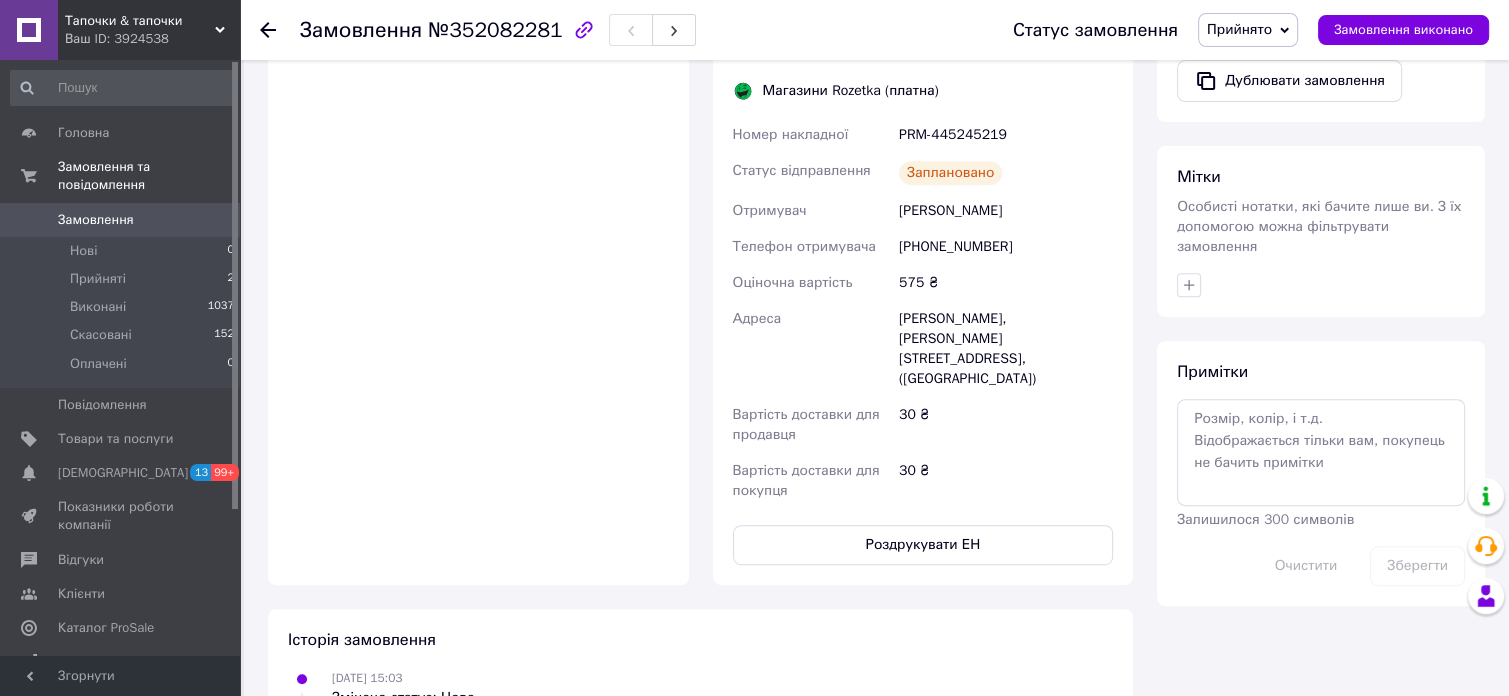 click 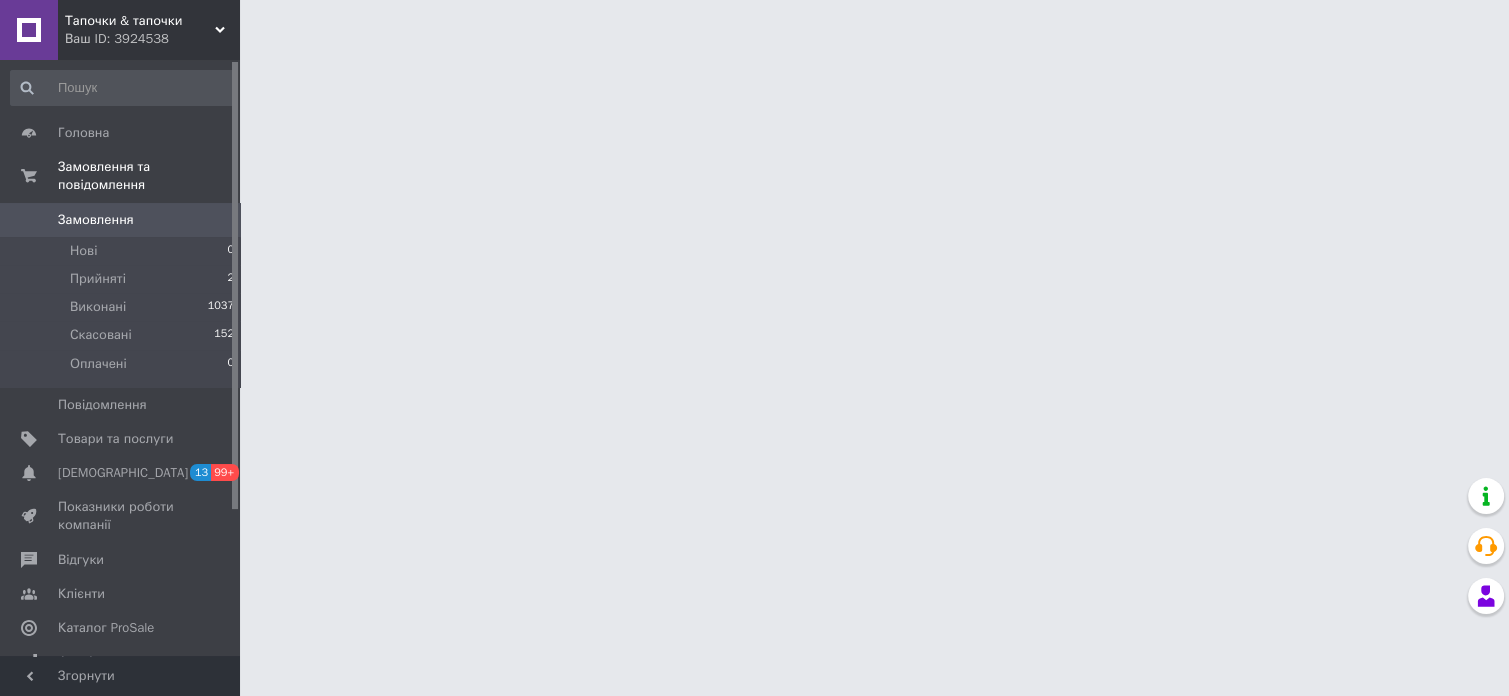 scroll, scrollTop: 0, scrollLeft: 0, axis: both 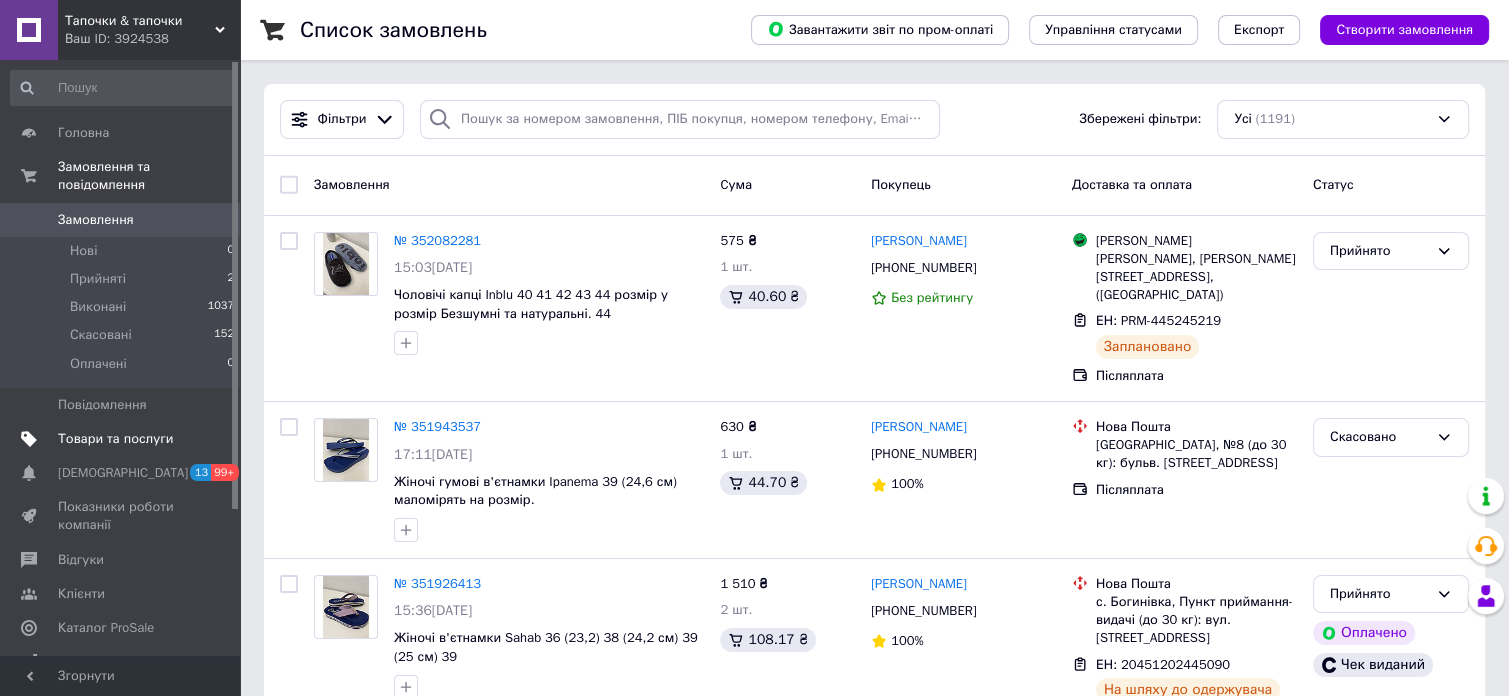 click on "Товари та послуги" at bounding box center (115, 439) 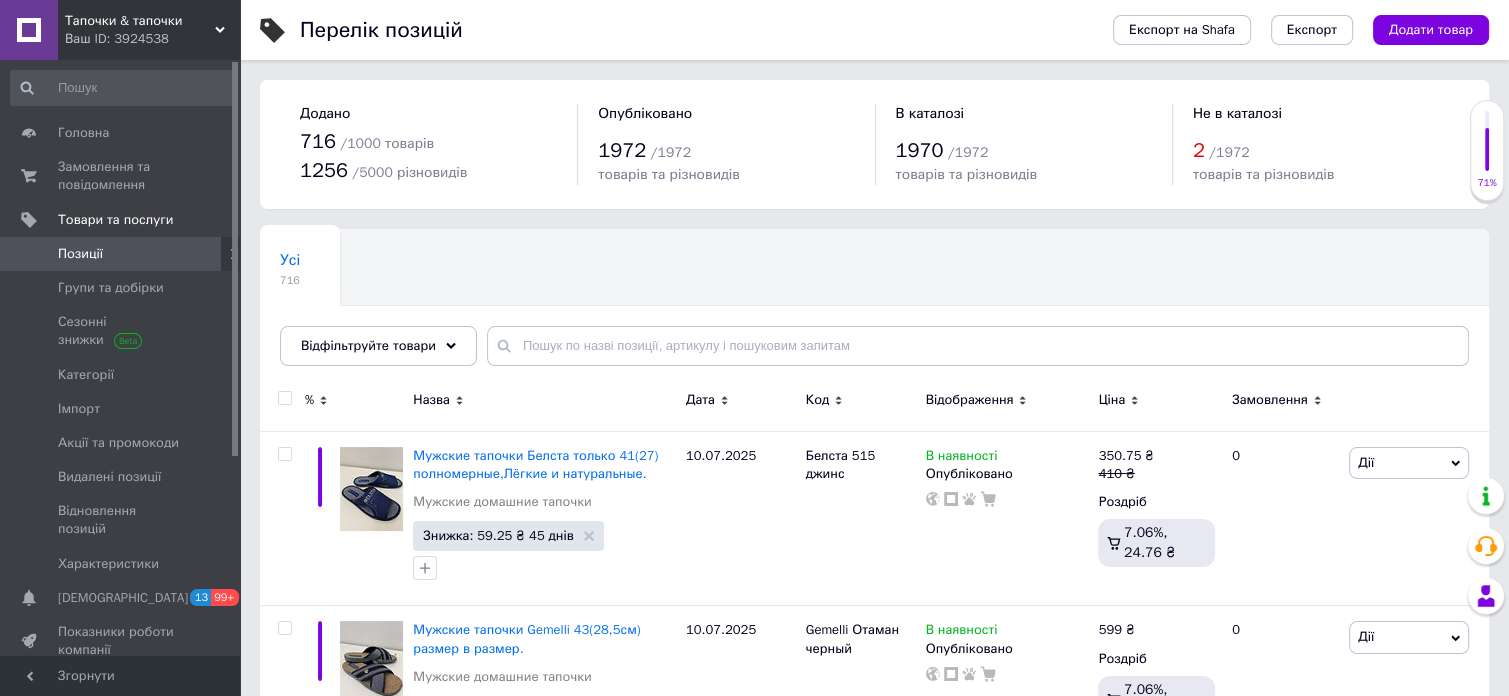 click on "Тапочки & тапочки Ваш ID: 3924538" at bounding box center [149, 30] 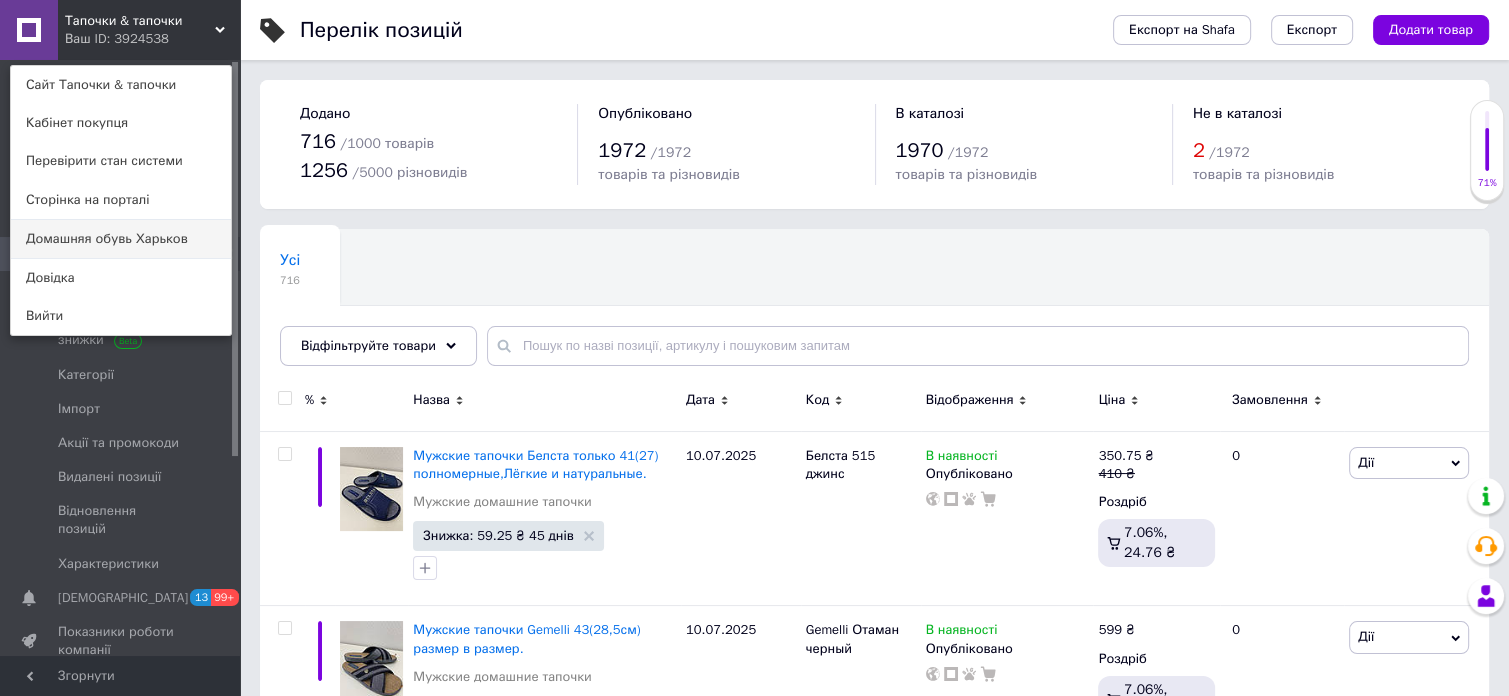click on "Домашняя обувь Харьков" at bounding box center [121, 239] 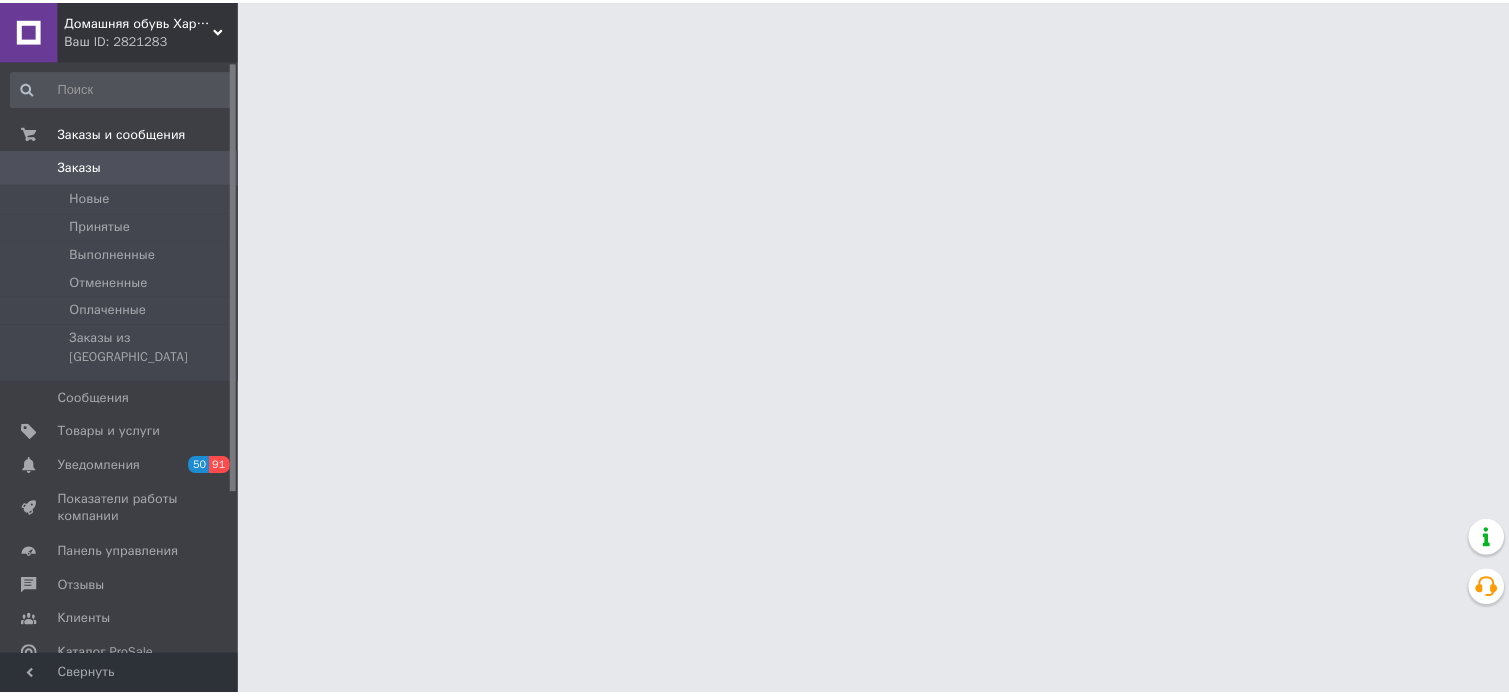 scroll, scrollTop: 0, scrollLeft: 0, axis: both 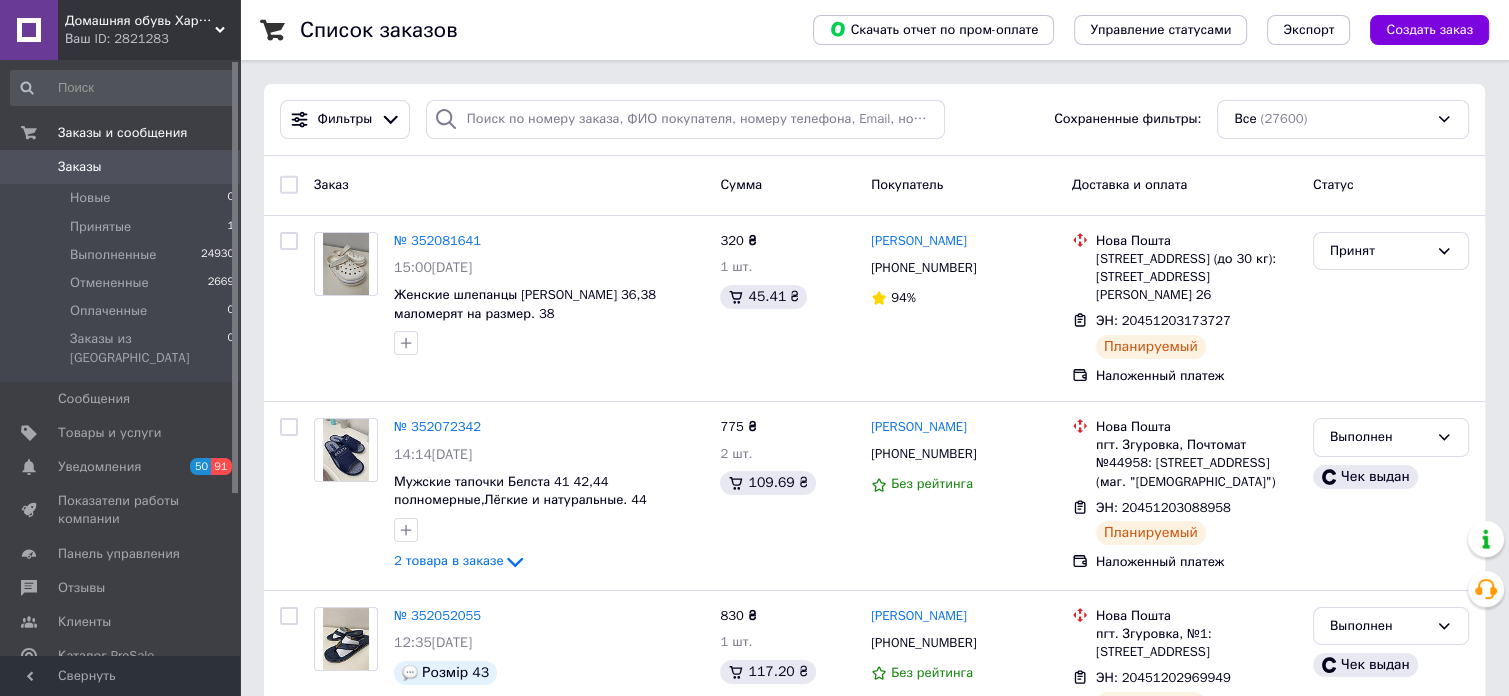 click 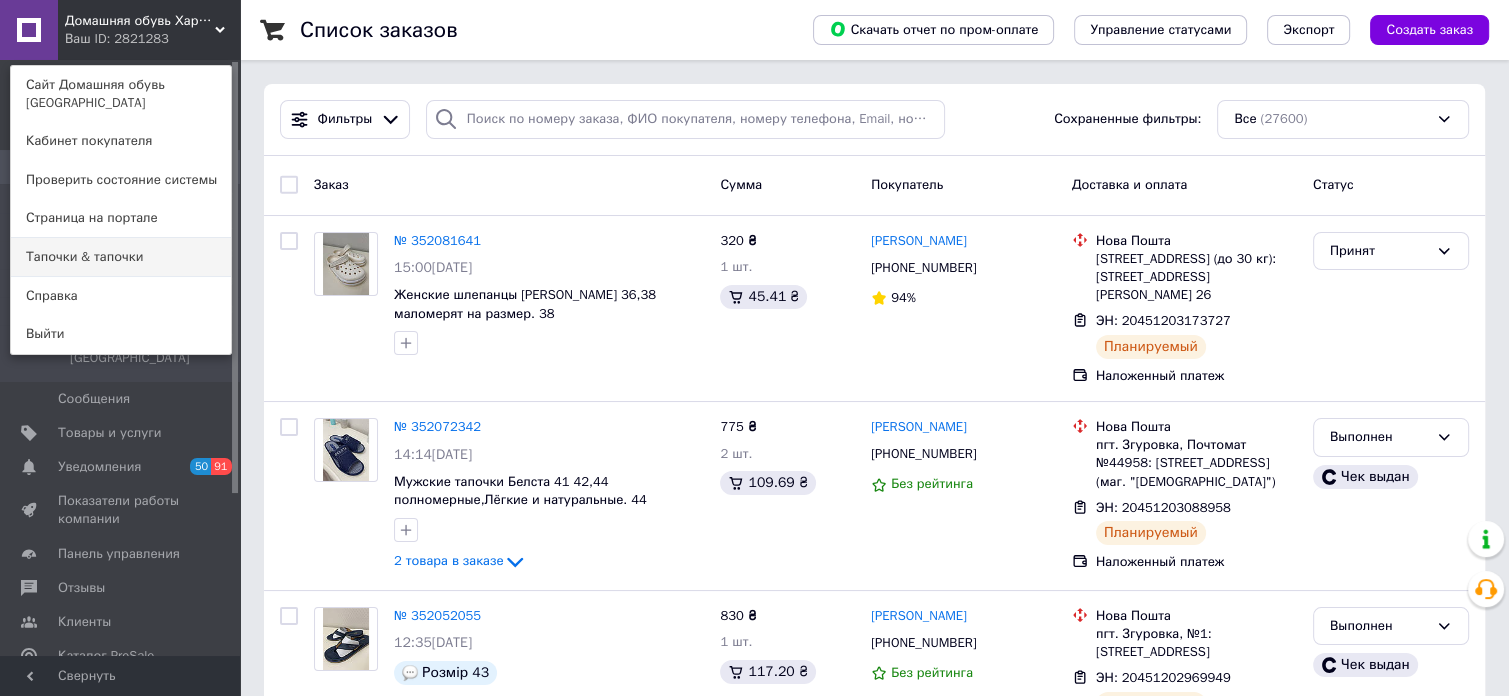 click on "Тапочки & тапочки" at bounding box center (121, 257) 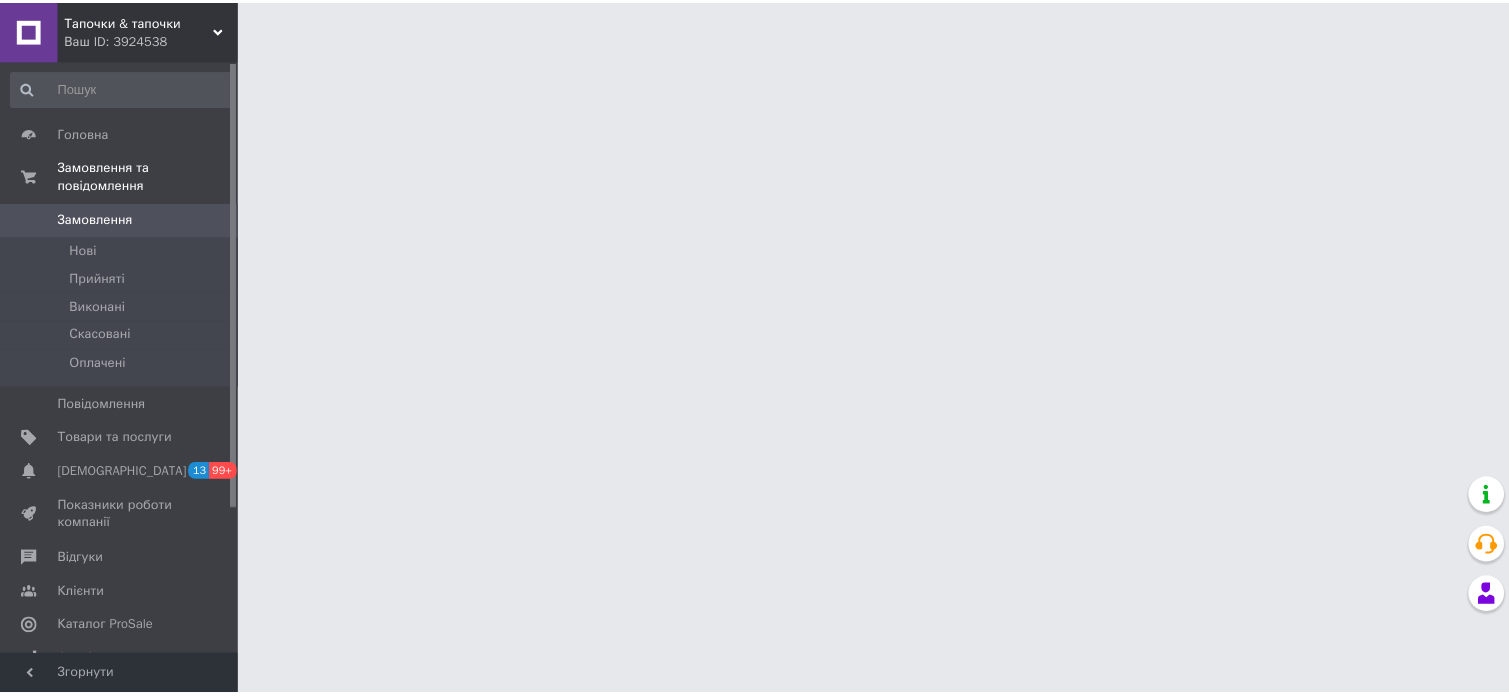 scroll, scrollTop: 0, scrollLeft: 0, axis: both 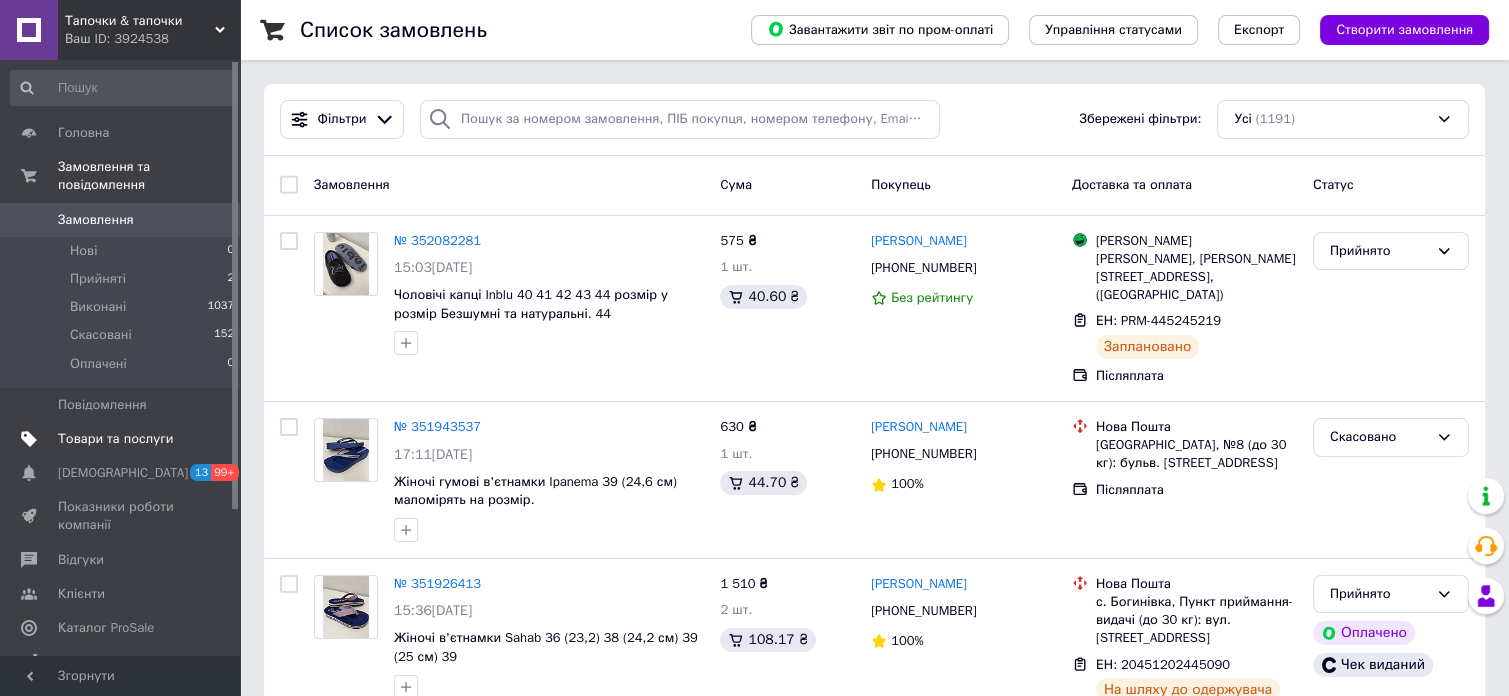 click on "Товари та послуги" at bounding box center [115, 439] 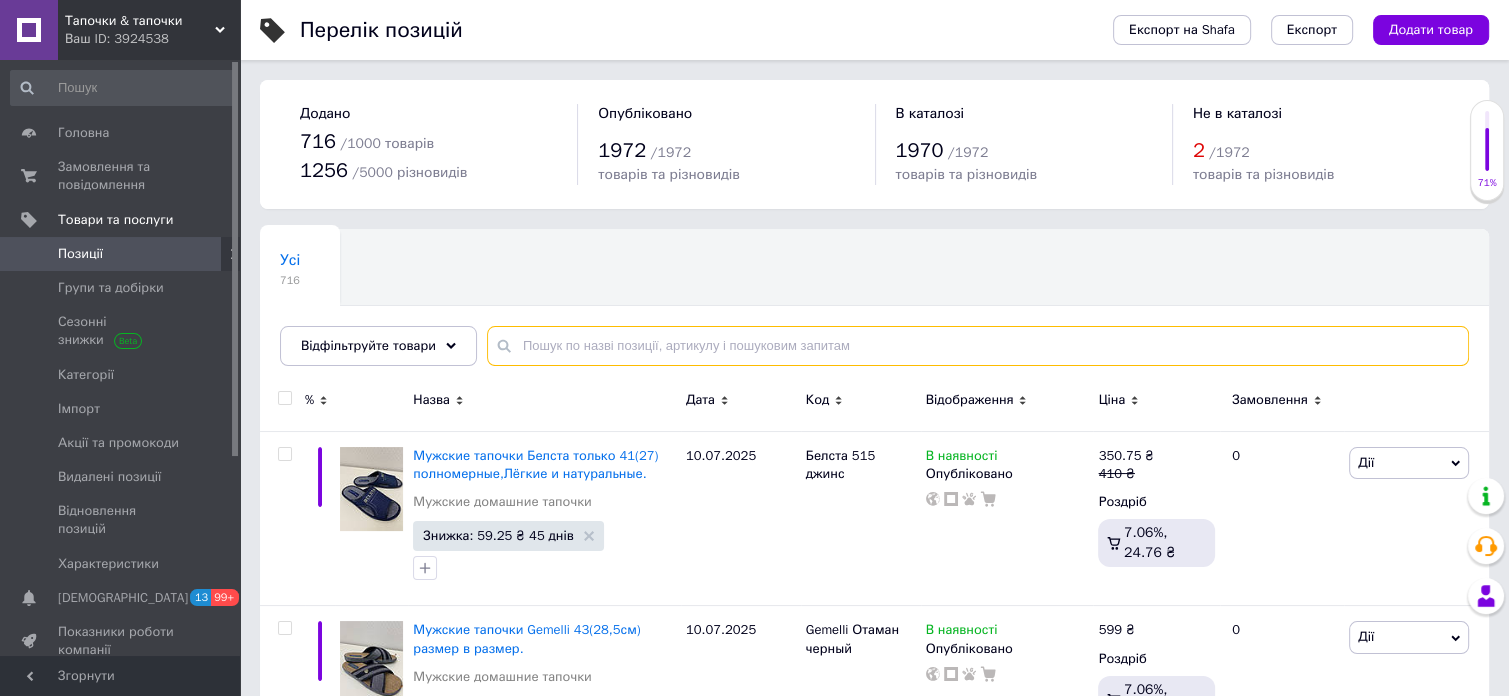 click at bounding box center (978, 346) 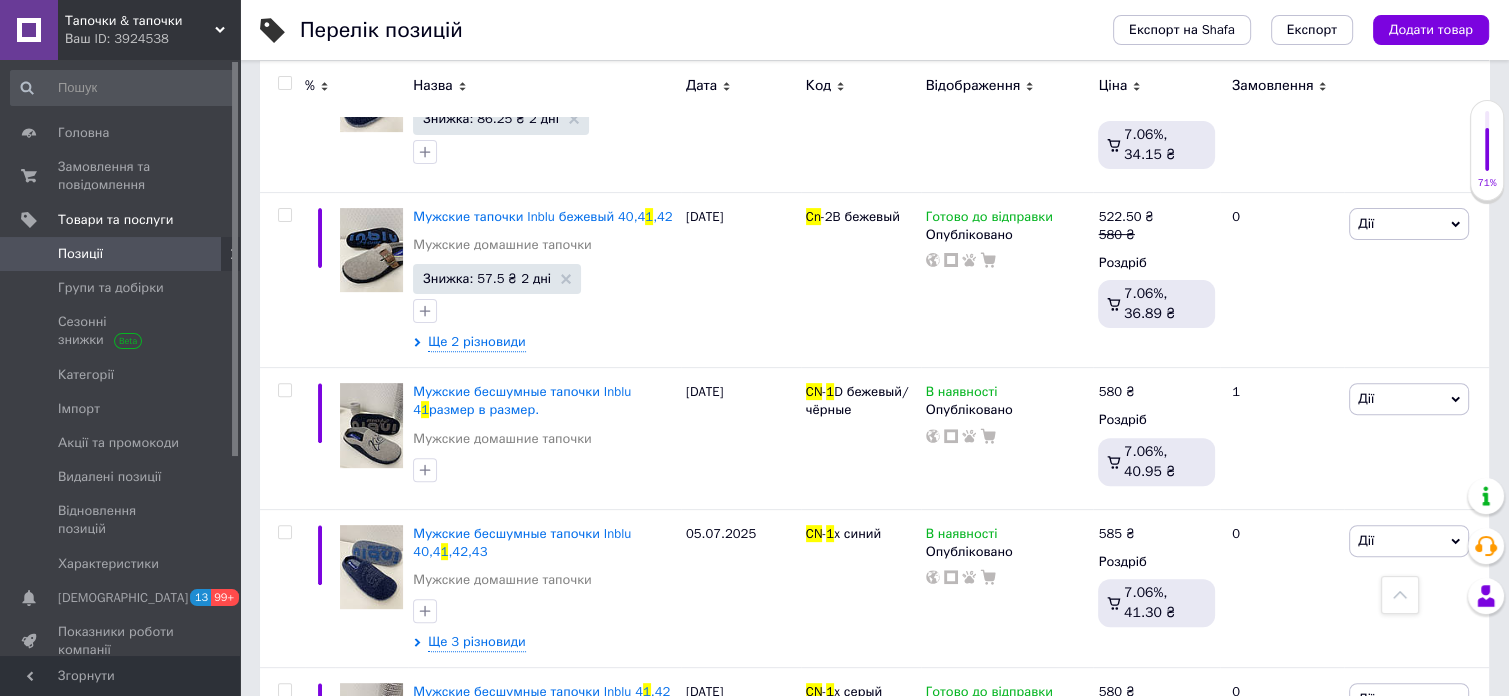 scroll, scrollTop: 605, scrollLeft: 0, axis: vertical 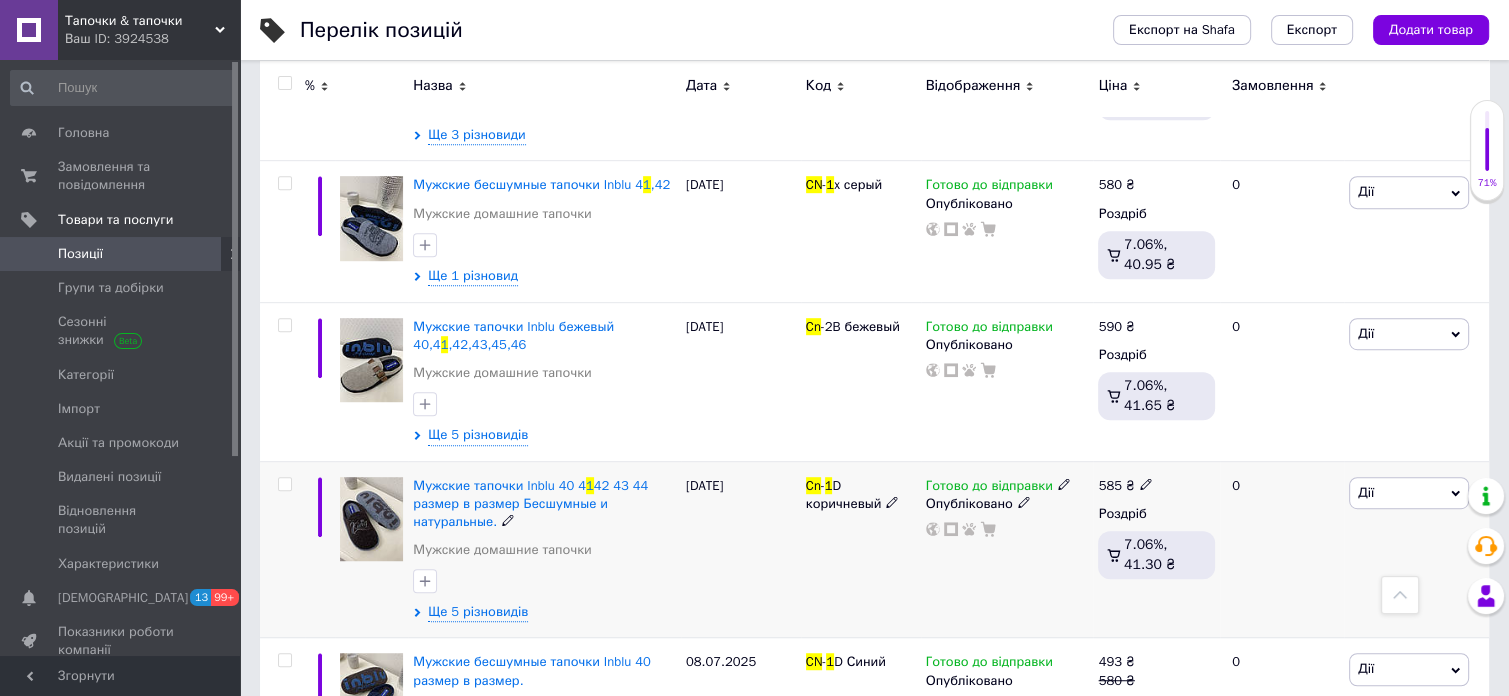 type on "Cn 1" 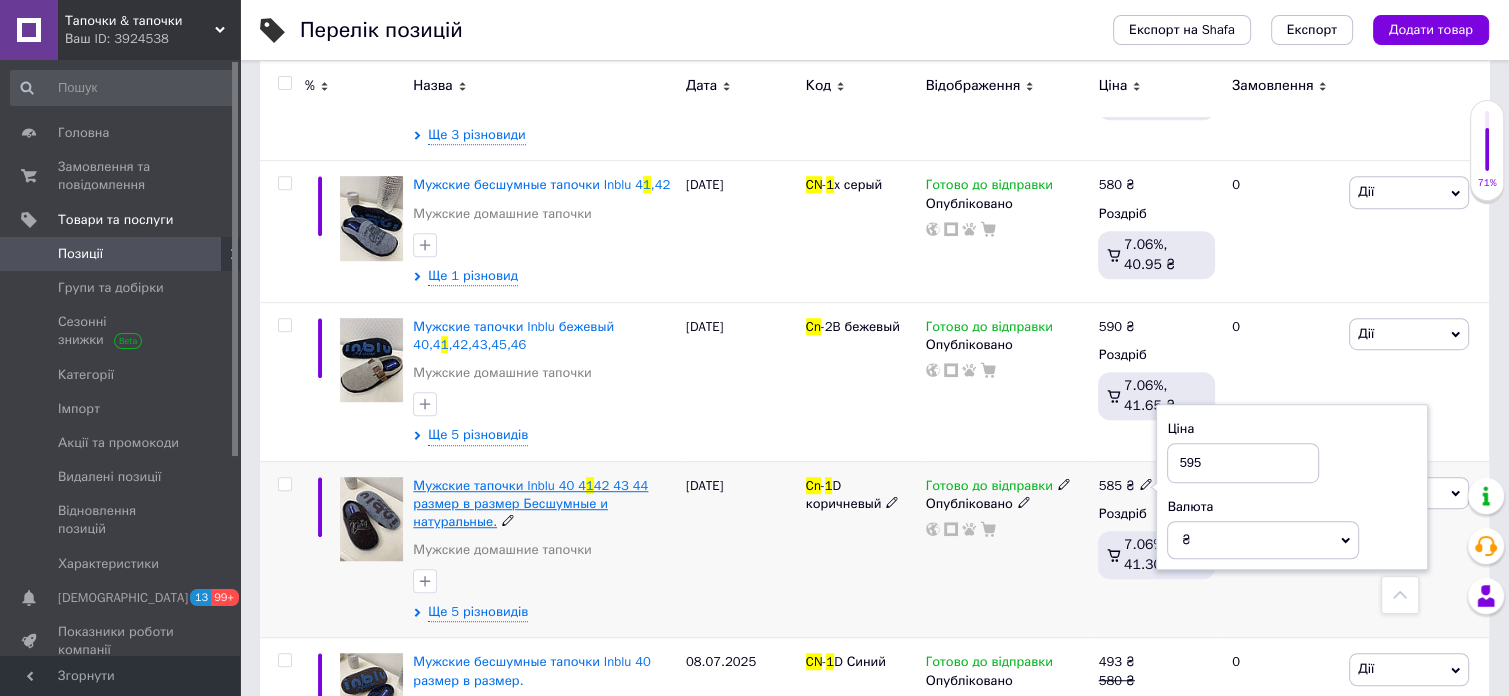 type on "595" 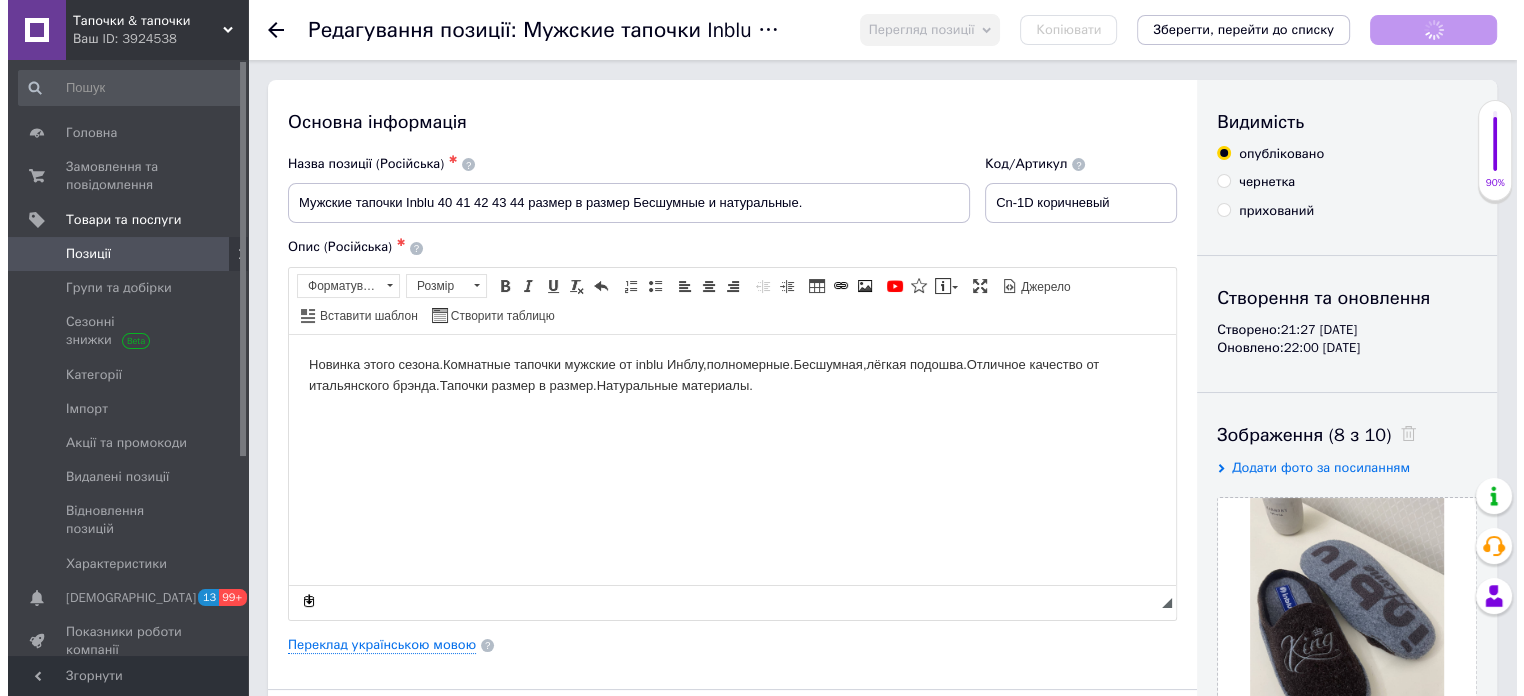 scroll, scrollTop: 0, scrollLeft: 0, axis: both 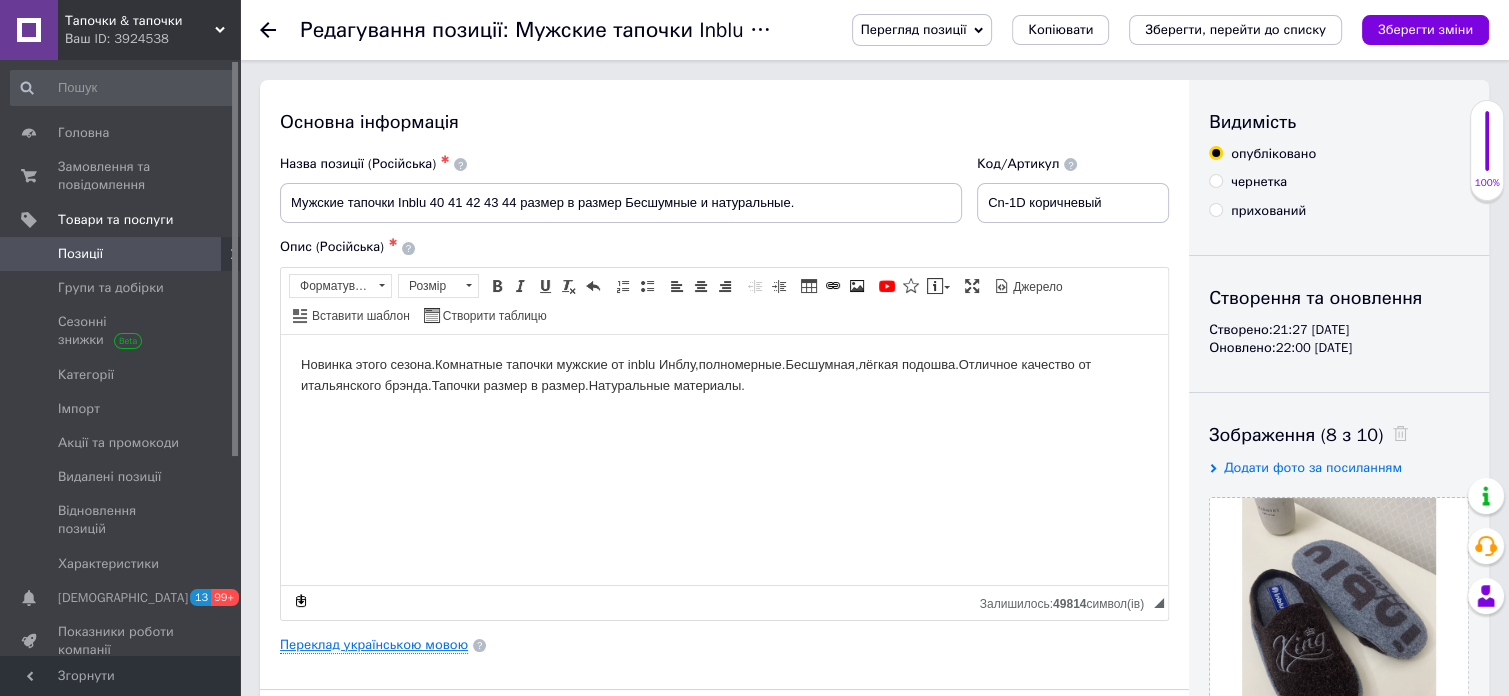 click on "Переклад українською мовою" at bounding box center [374, 645] 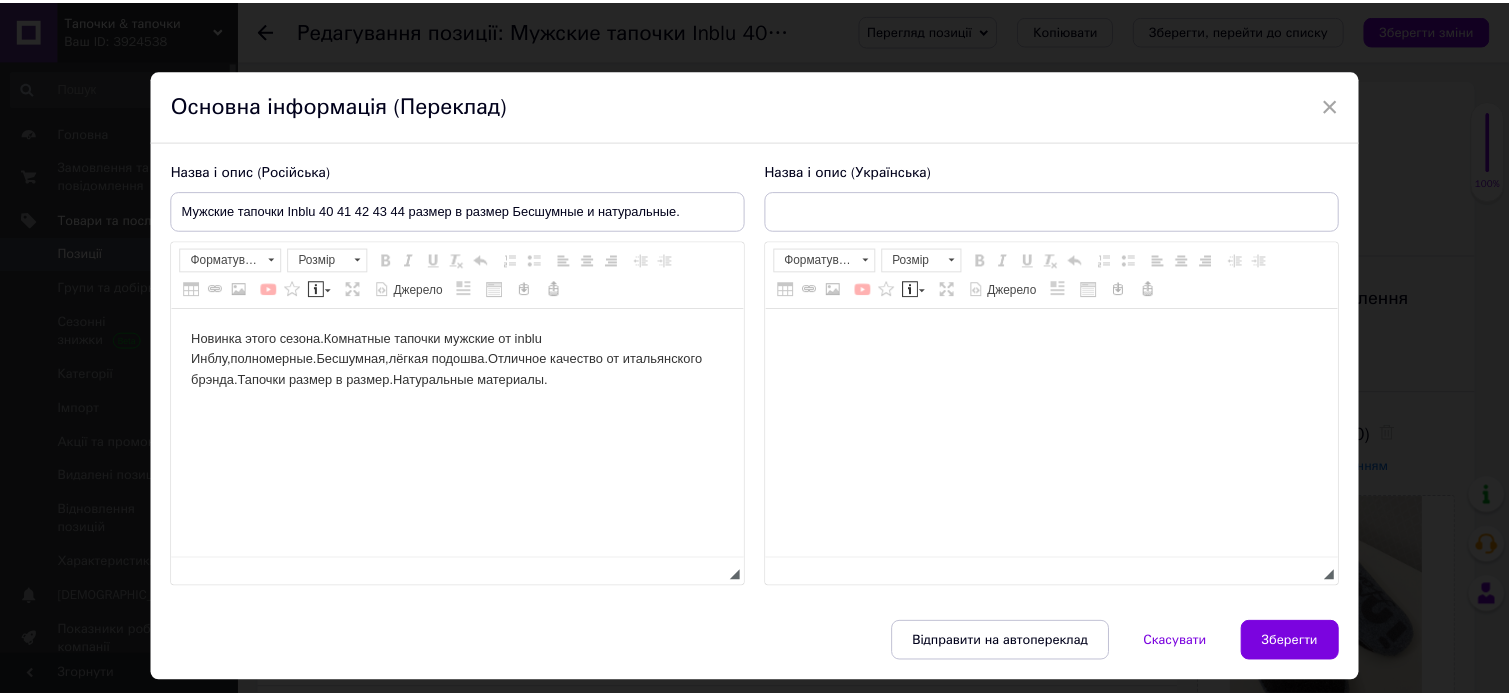 scroll, scrollTop: 0, scrollLeft: 0, axis: both 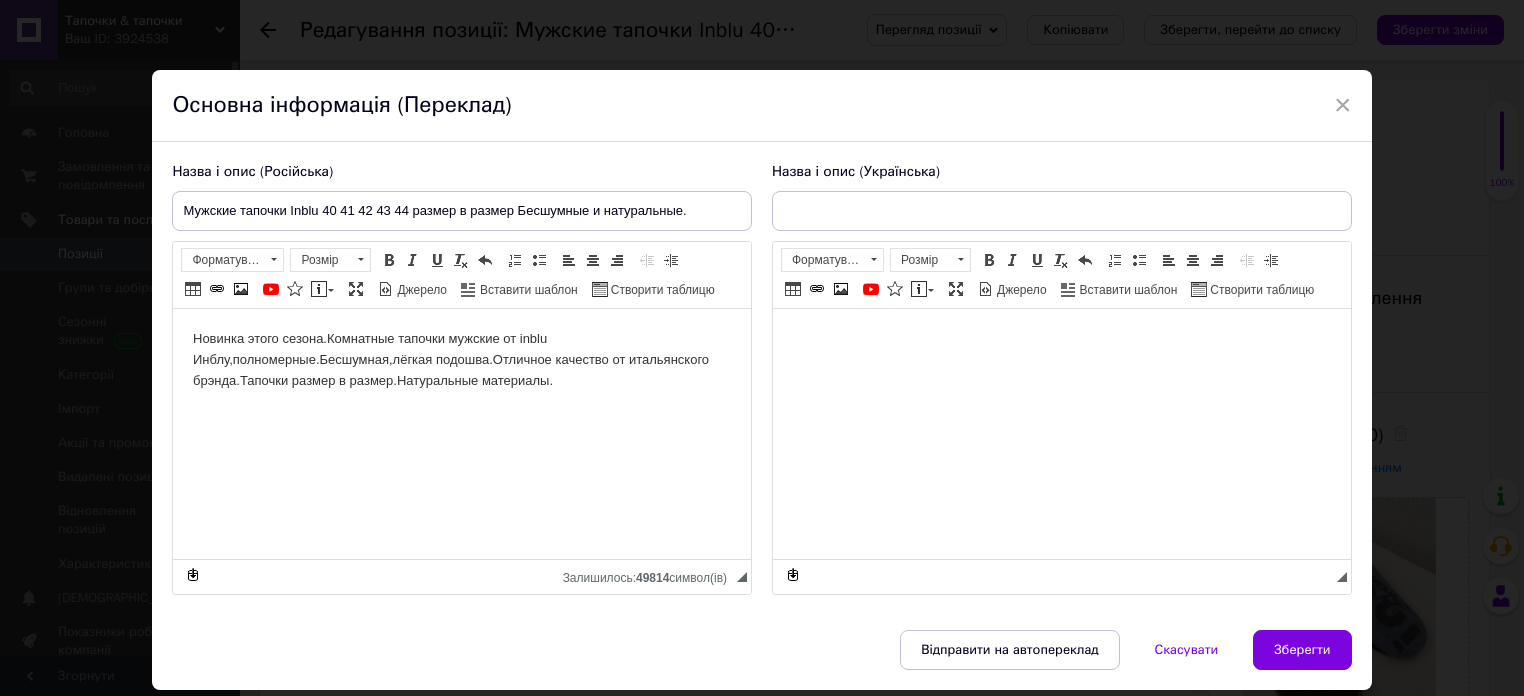 type on "Чоловічі капці Inblu корич 40 41(26,7) 42(27,5) 43 44 розмір у розмір Безшумні та натуральні." 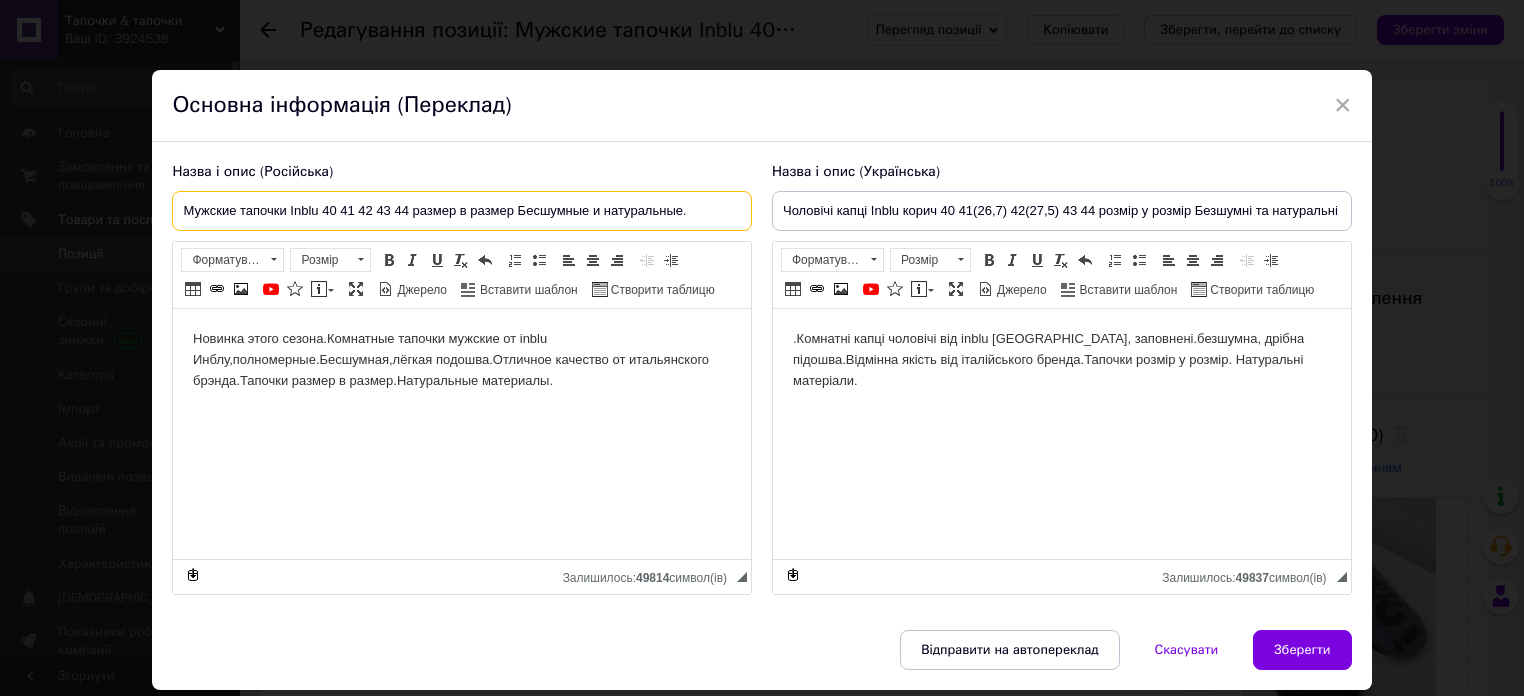 click on "Мужские тапочки Inblu 40 41 42 43 44 размер в размер Бесшумные и натуральные." at bounding box center [462, 211] 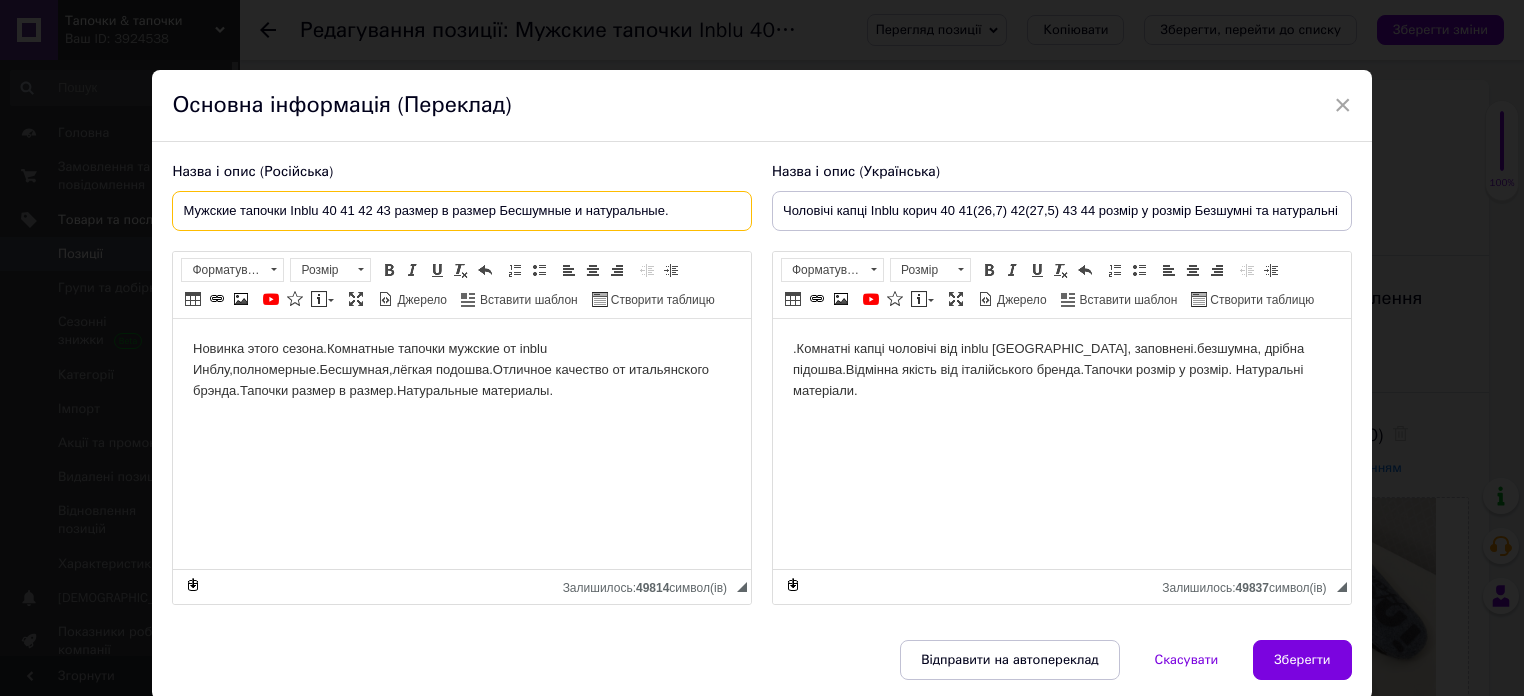 type on "Мужские тапочки Inblu 40 41 42 43 размер в размер Бесшумные и натуральные." 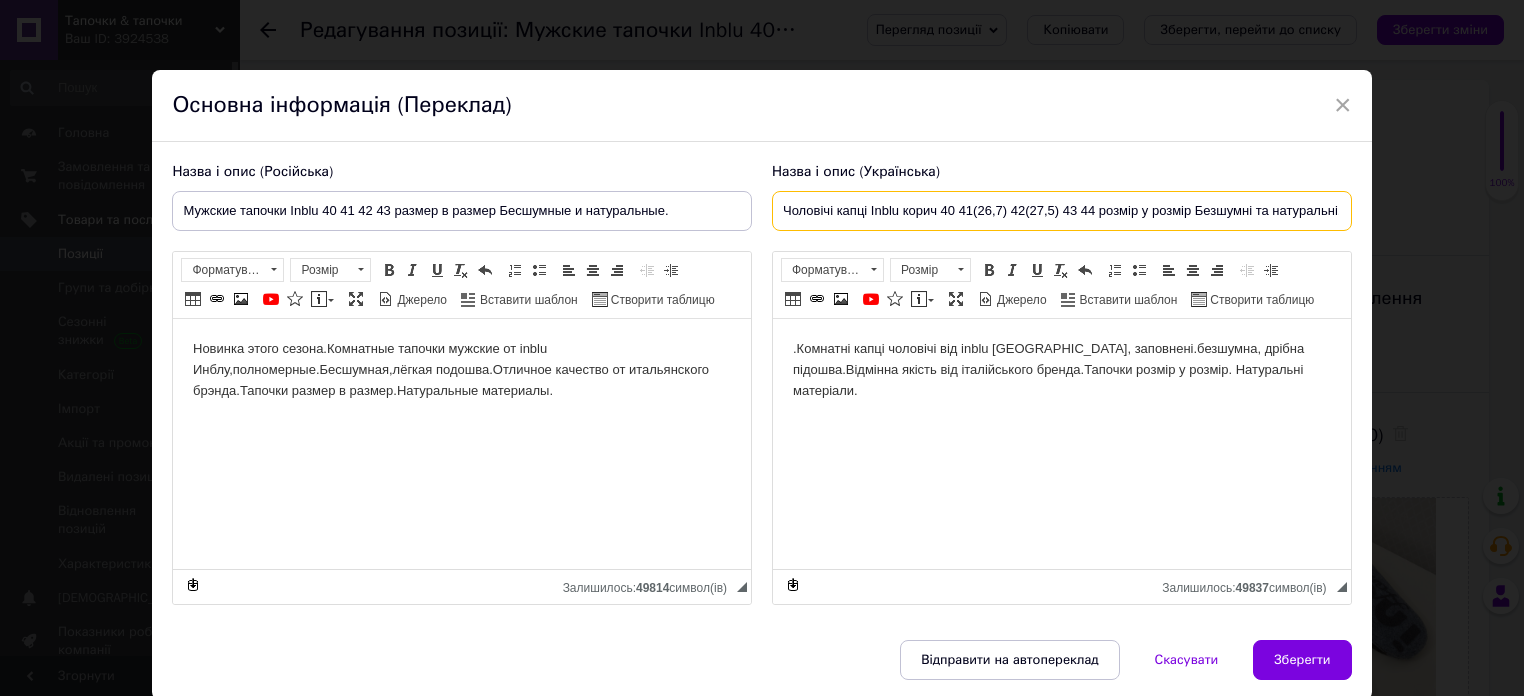 click on "Чоловічі капці Inblu корич 40 41(26,7) 42(27,5) 43 44 розмір у розмір Безшумні та натуральні." at bounding box center [1062, 211] 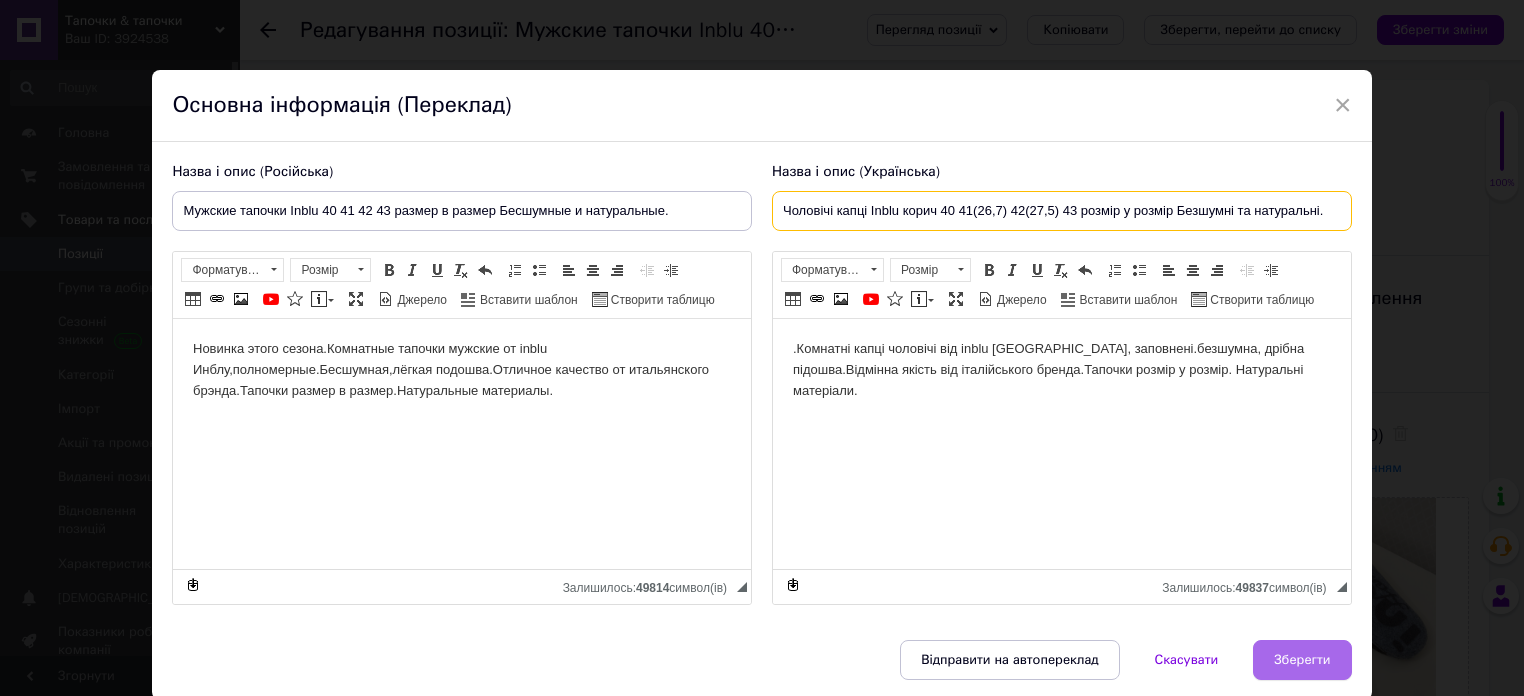 type on "Чоловічі капці Inblu корич 40 41(26,7) 42(27,5) 43 розмір у розмір Безшумні та натуральні." 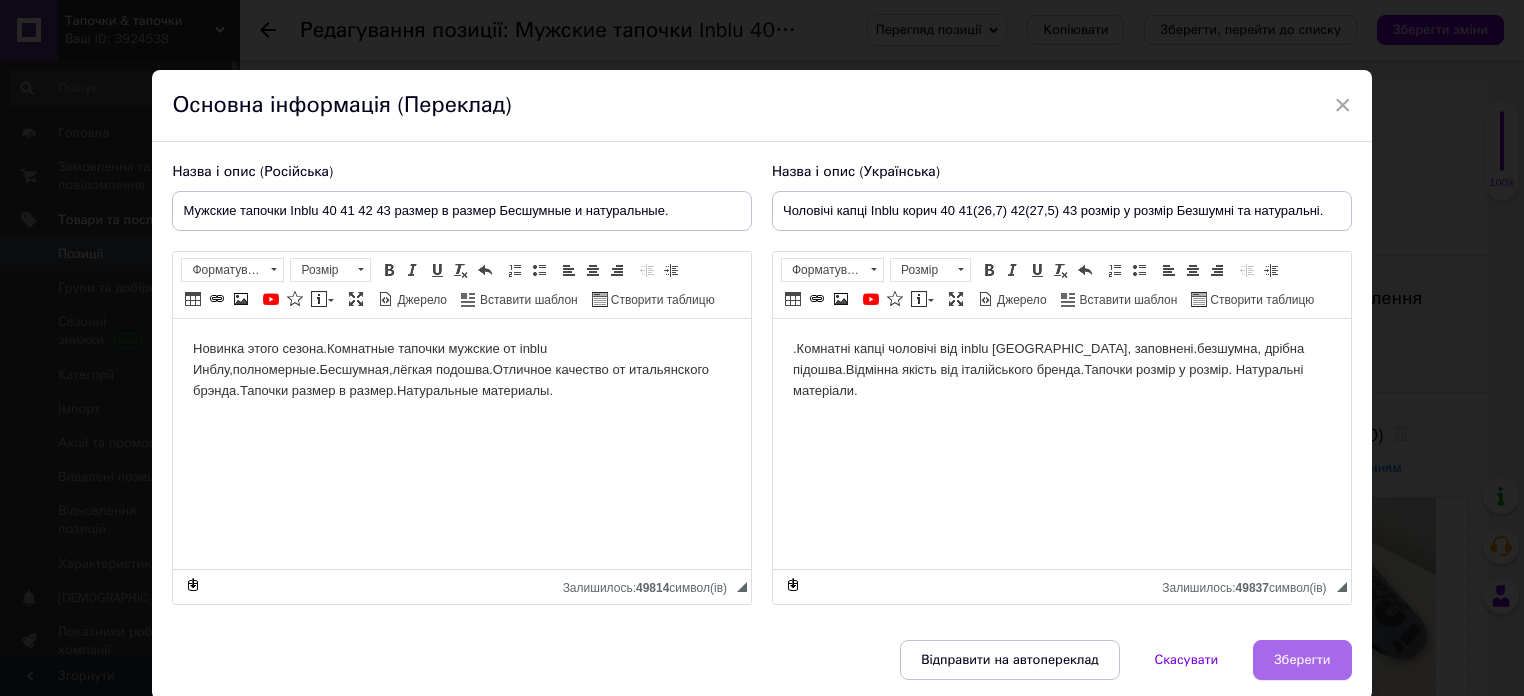 click on "Зберегти" at bounding box center (1302, 660) 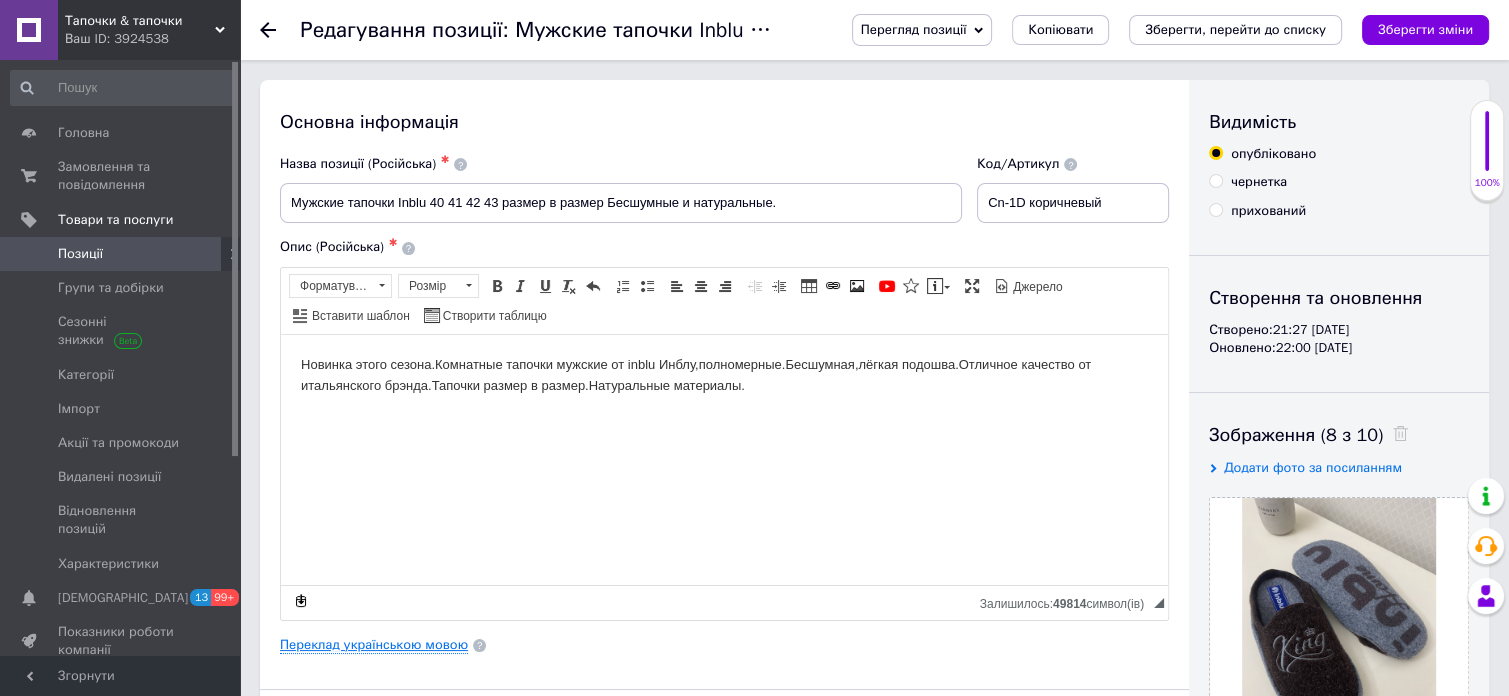 click on "Переклад українською мовою" at bounding box center (374, 645) 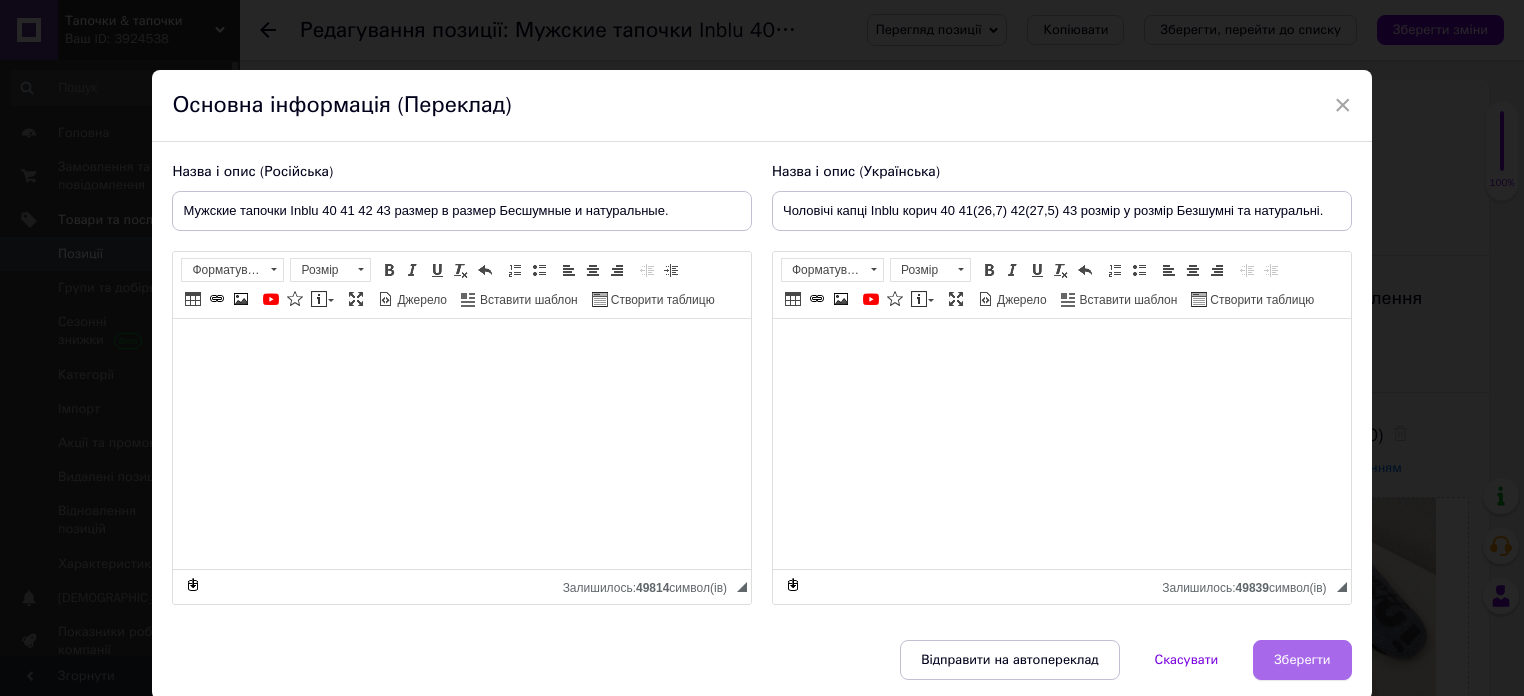 click on "Зберегти" at bounding box center (1302, 660) 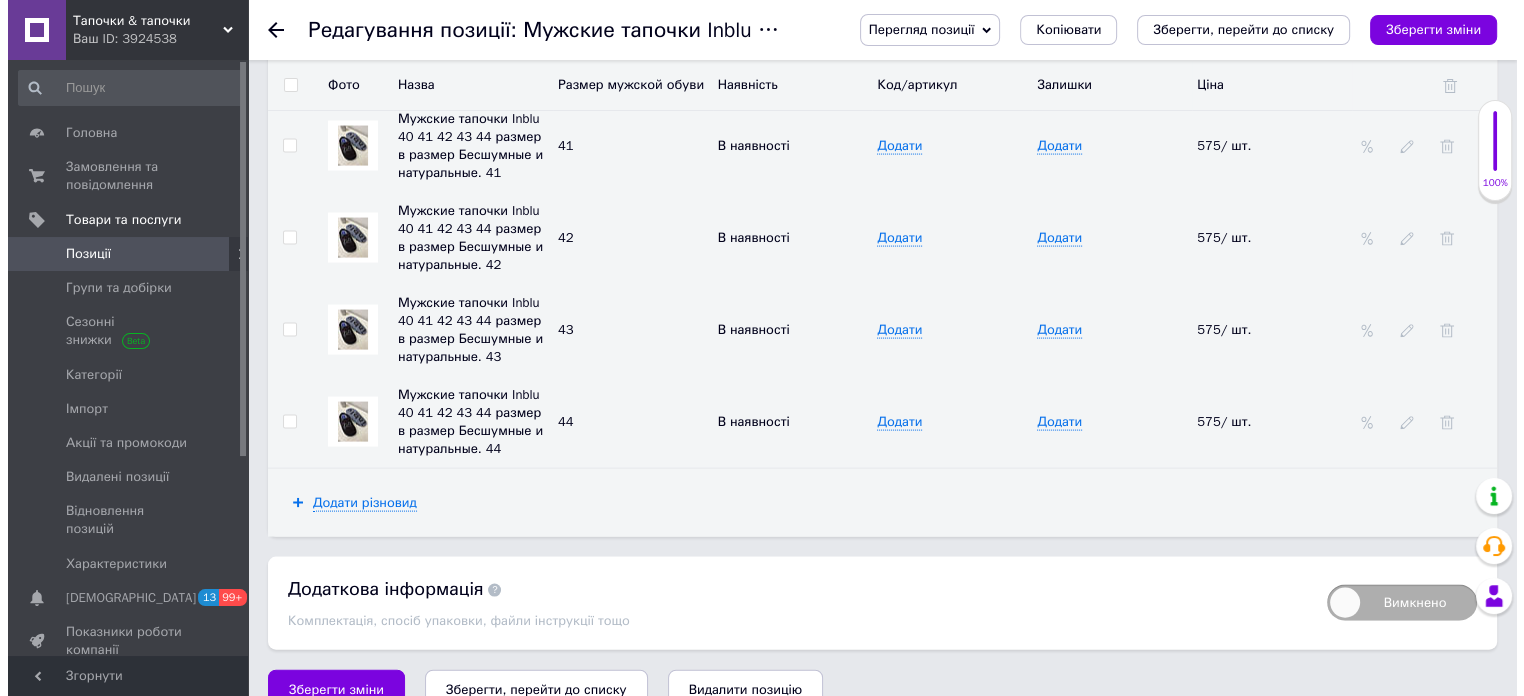 scroll, scrollTop: 4056, scrollLeft: 0, axis: vertical 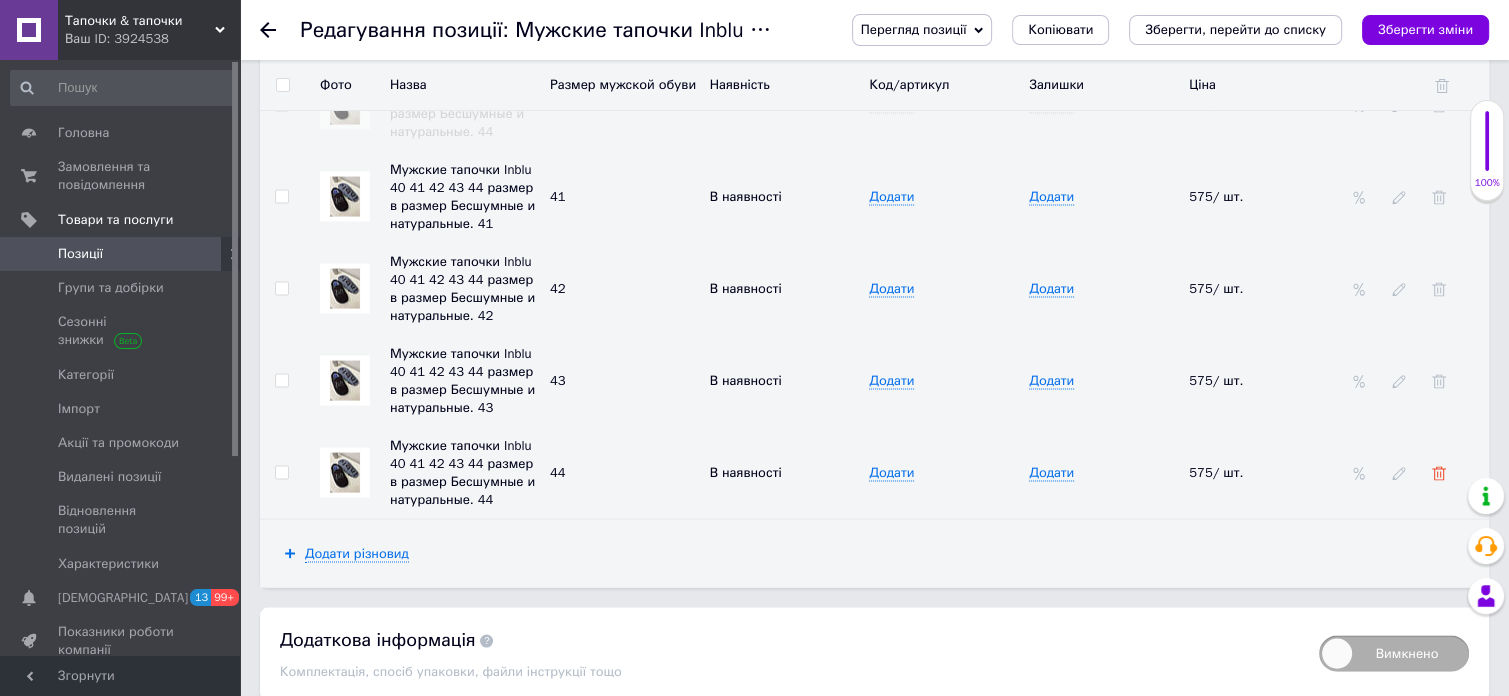 click 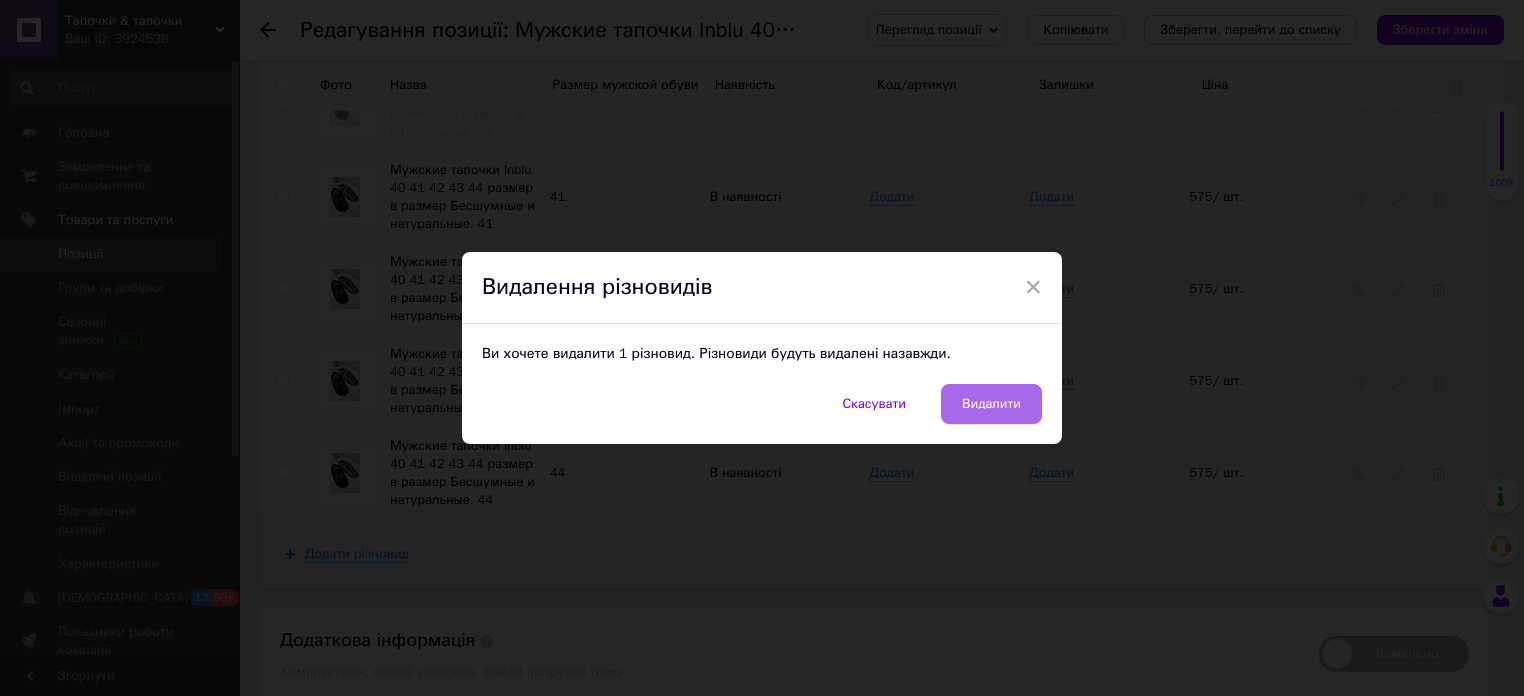 click on "Видалити" at bounding box center (991, 404) 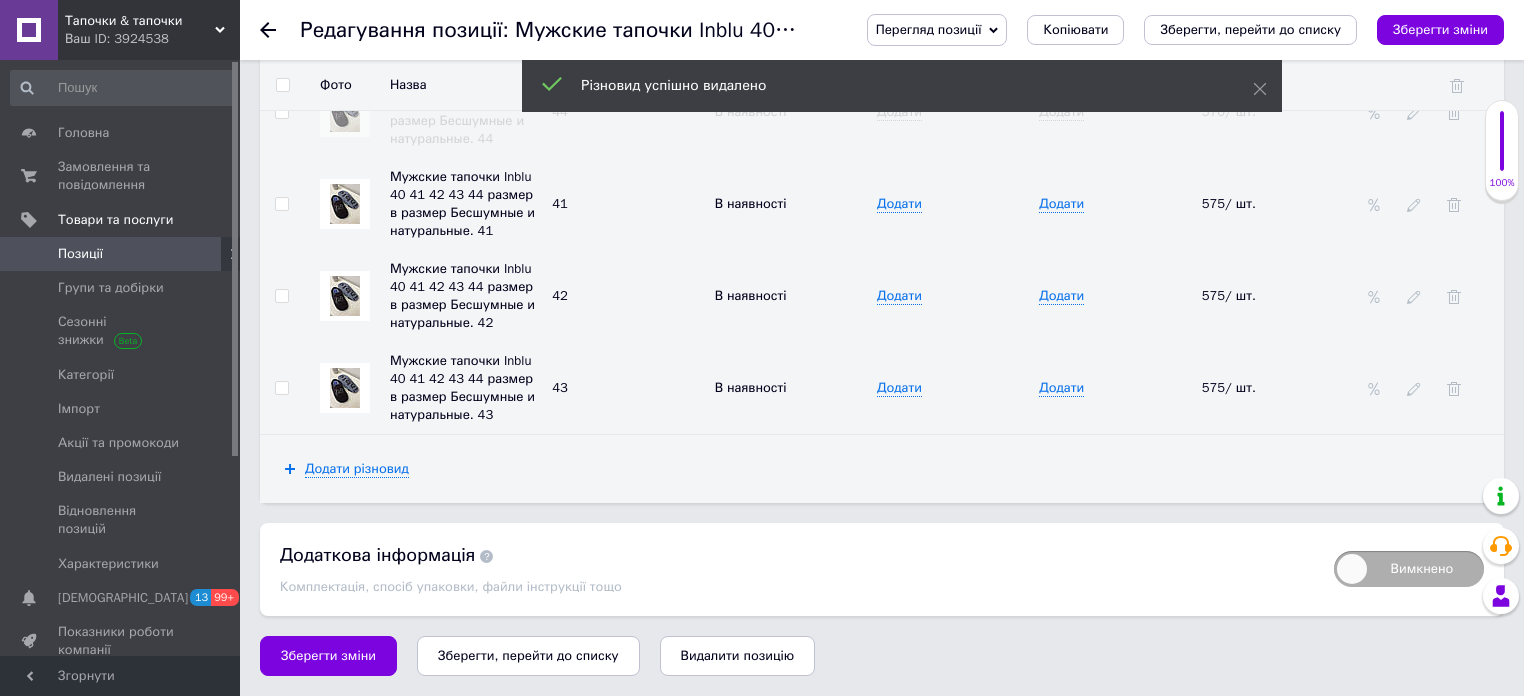 scroll, scrollTop: 3966, scrollLeft: 0, axis: vertical 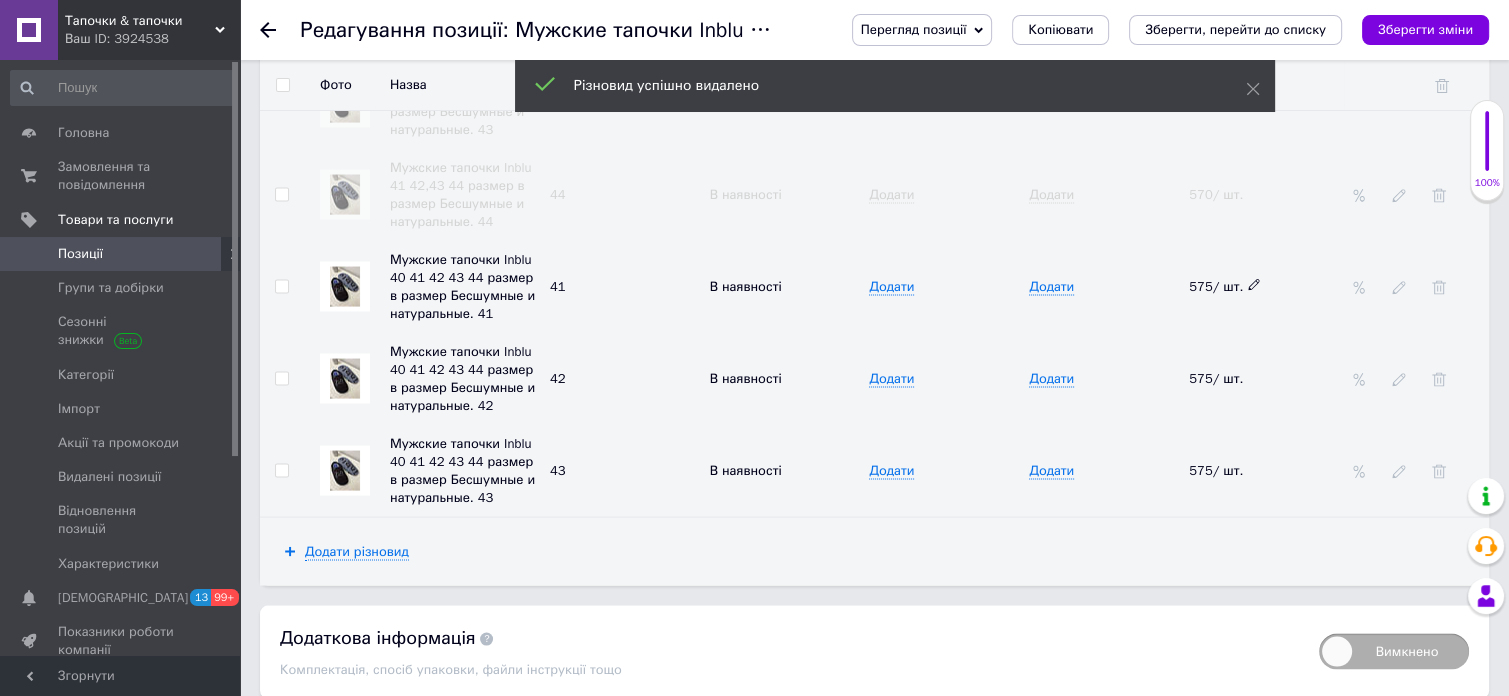 click 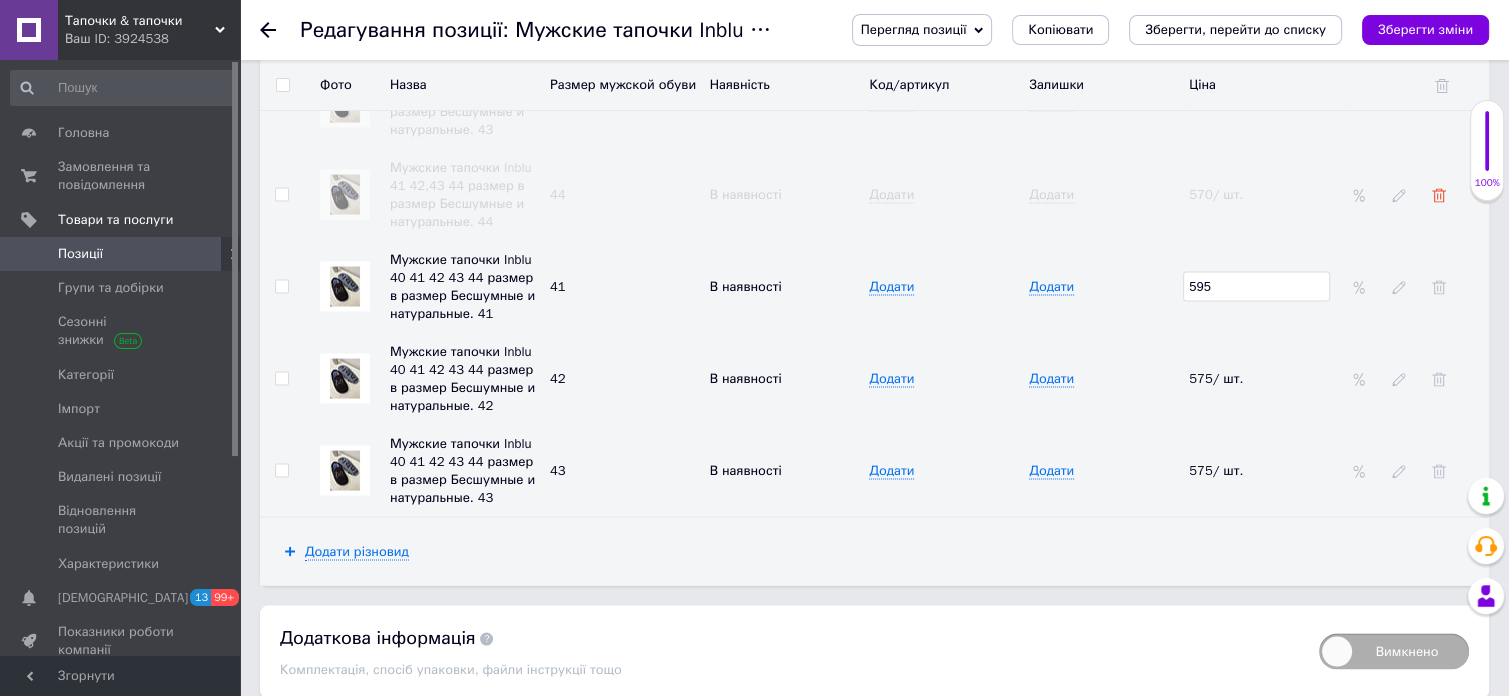 type on "595" 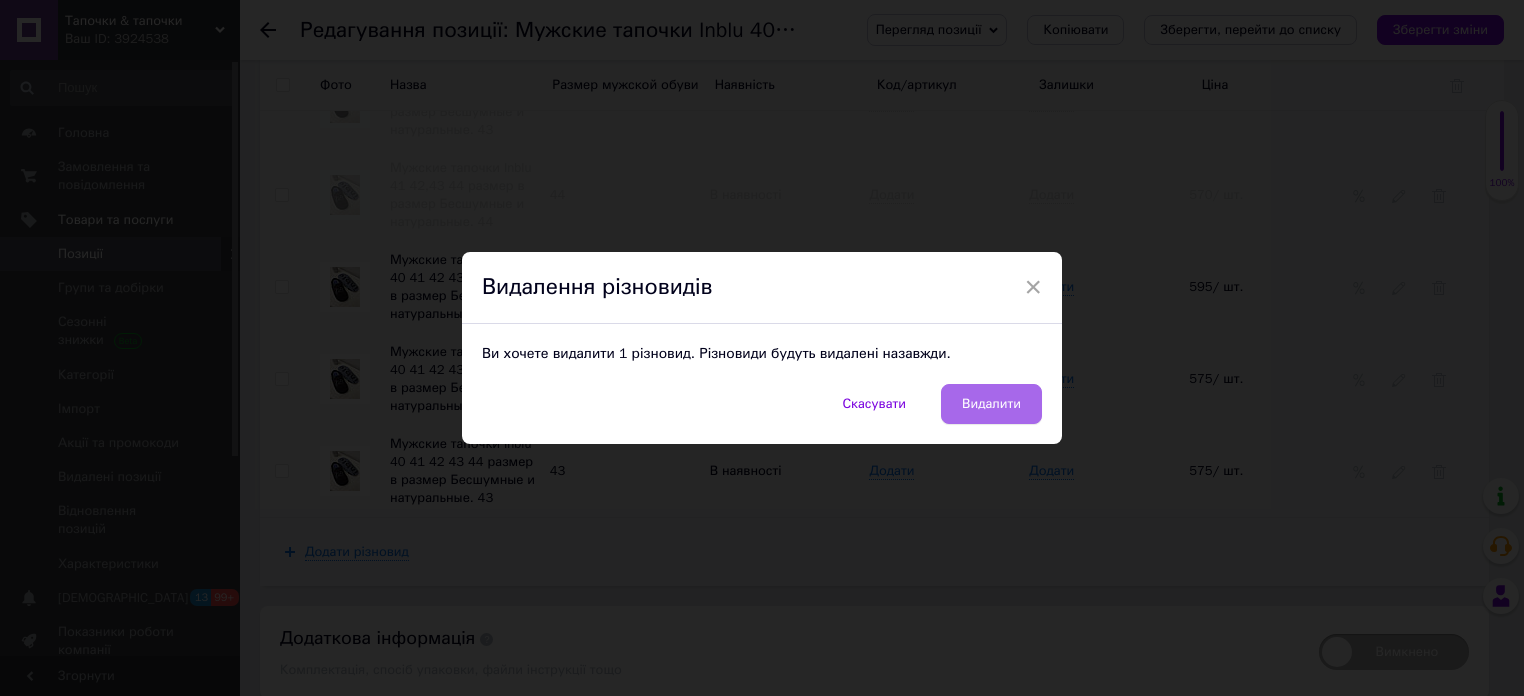 click on "Видалити" at bounding box center [991, 404] 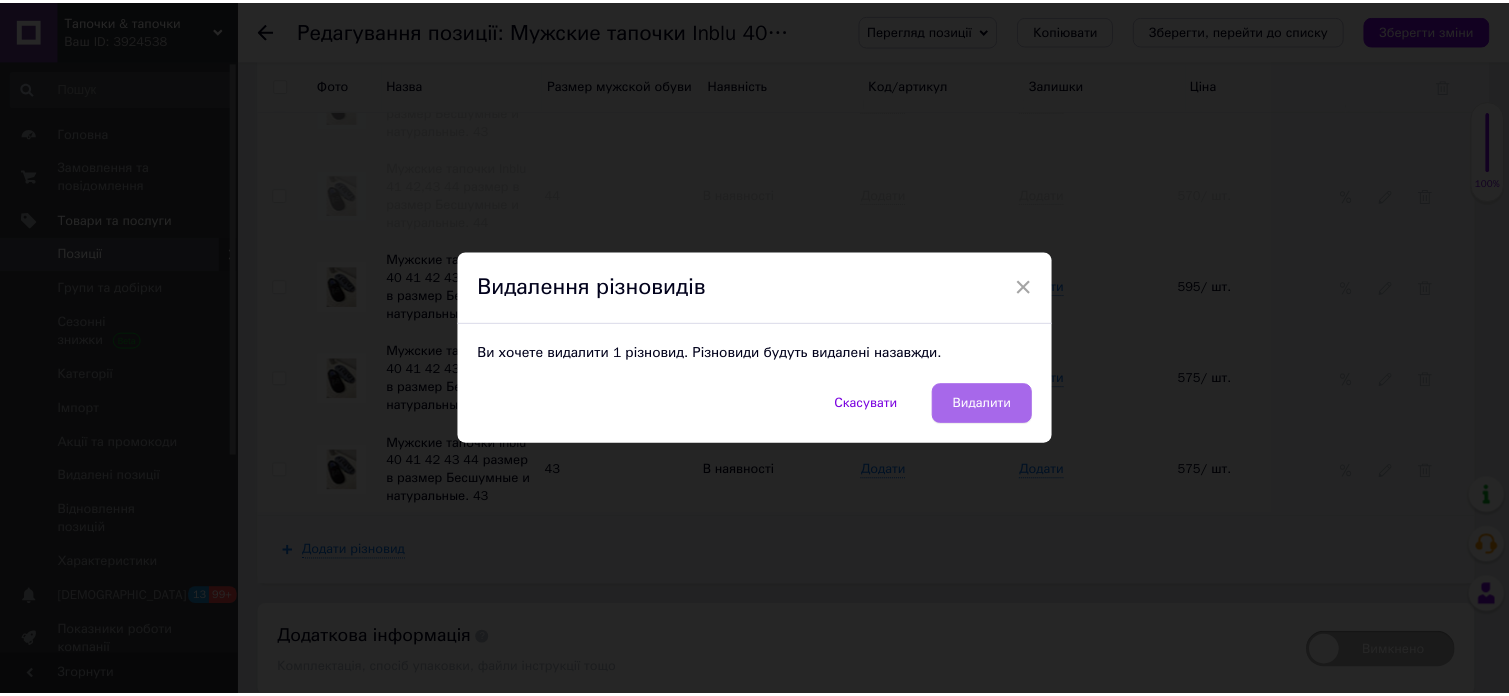 scroll, scrollTop: 3876, scrollLeft: 0, axis: vertical 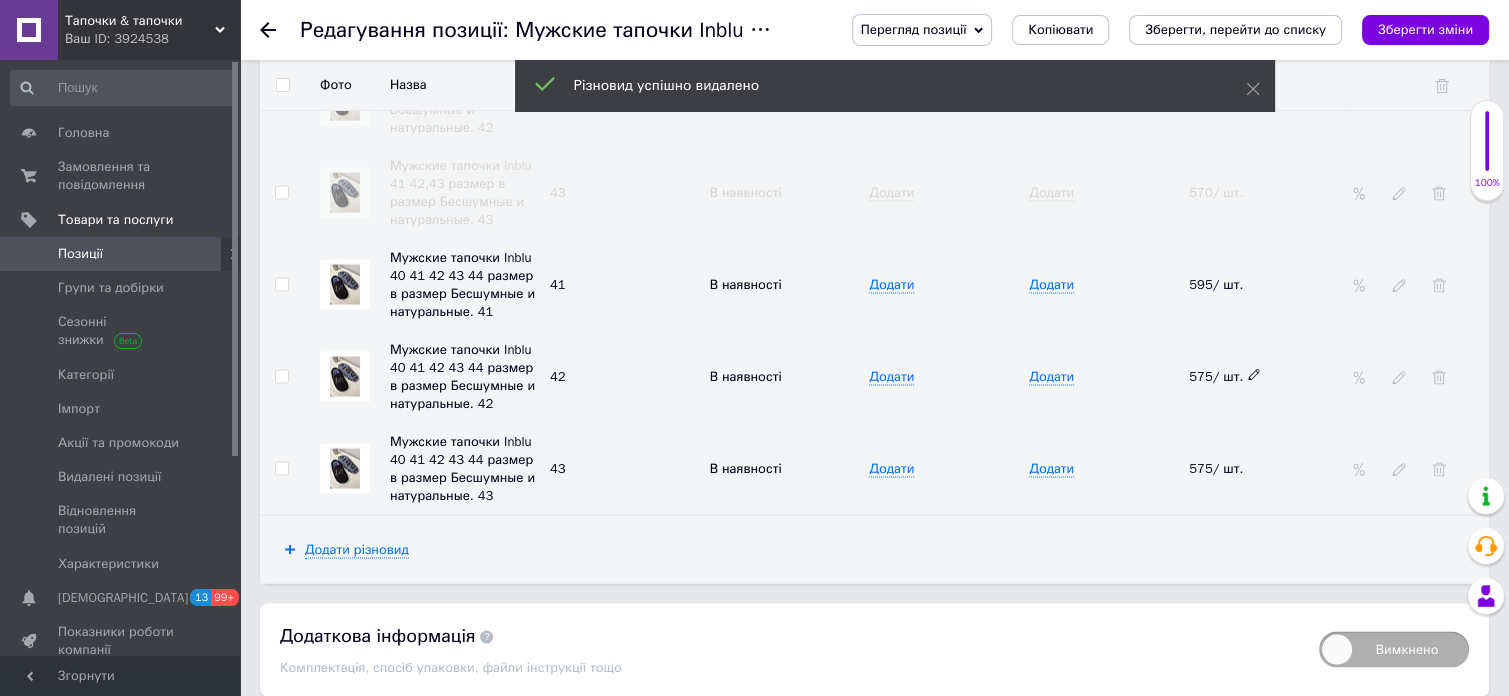 click 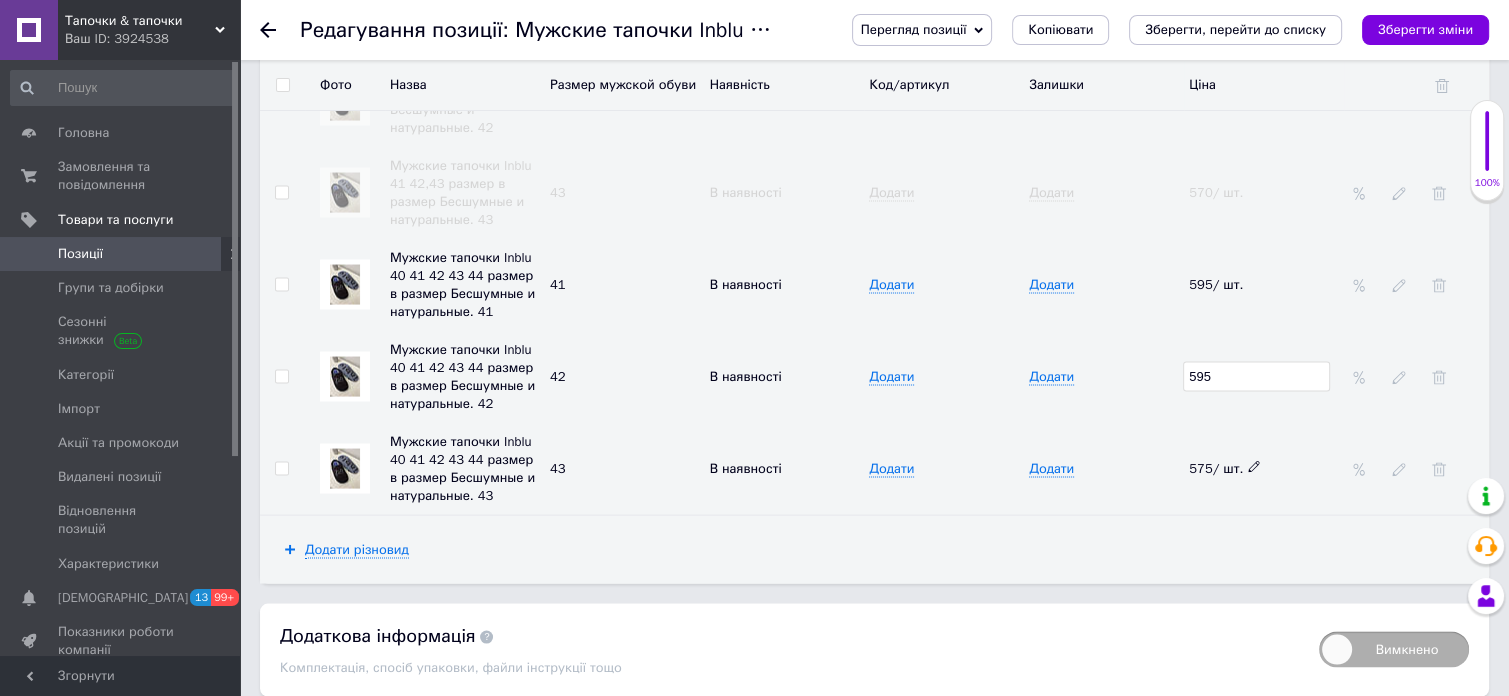type on "595" 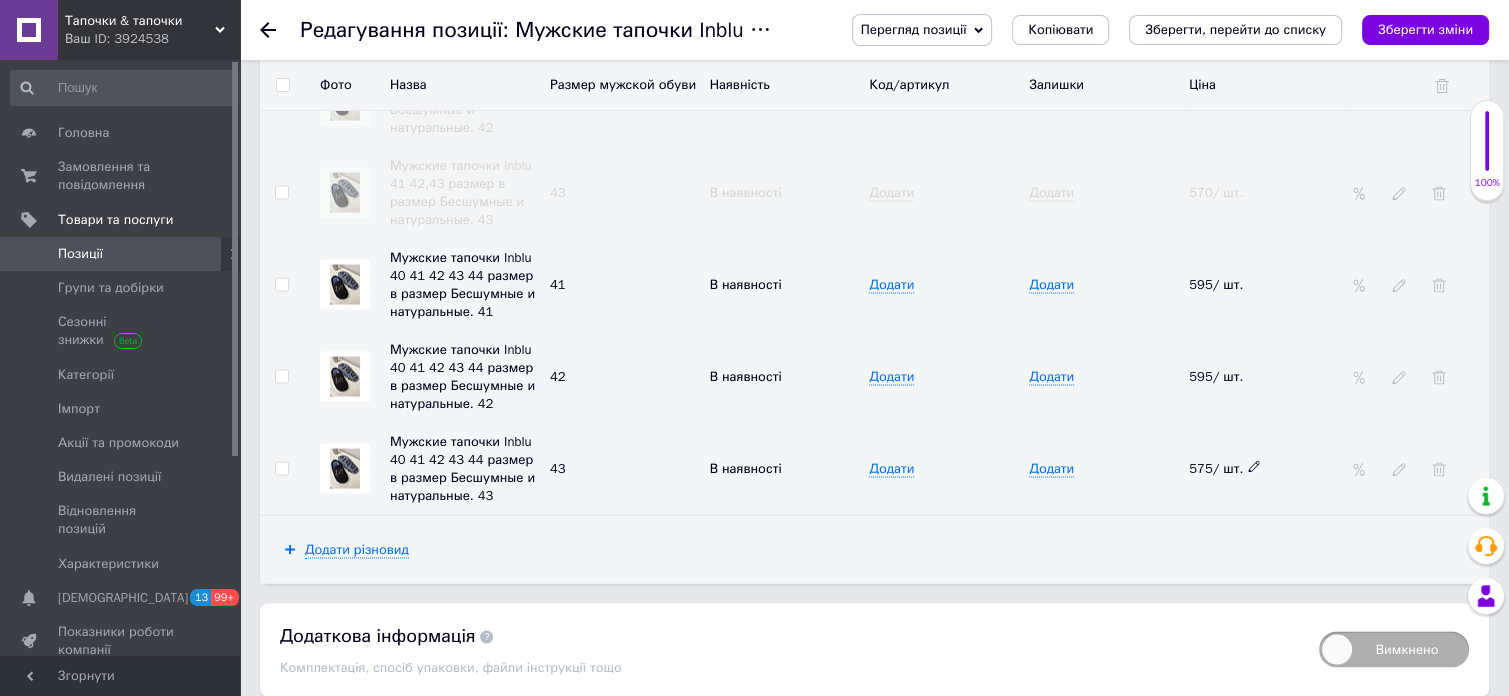 click 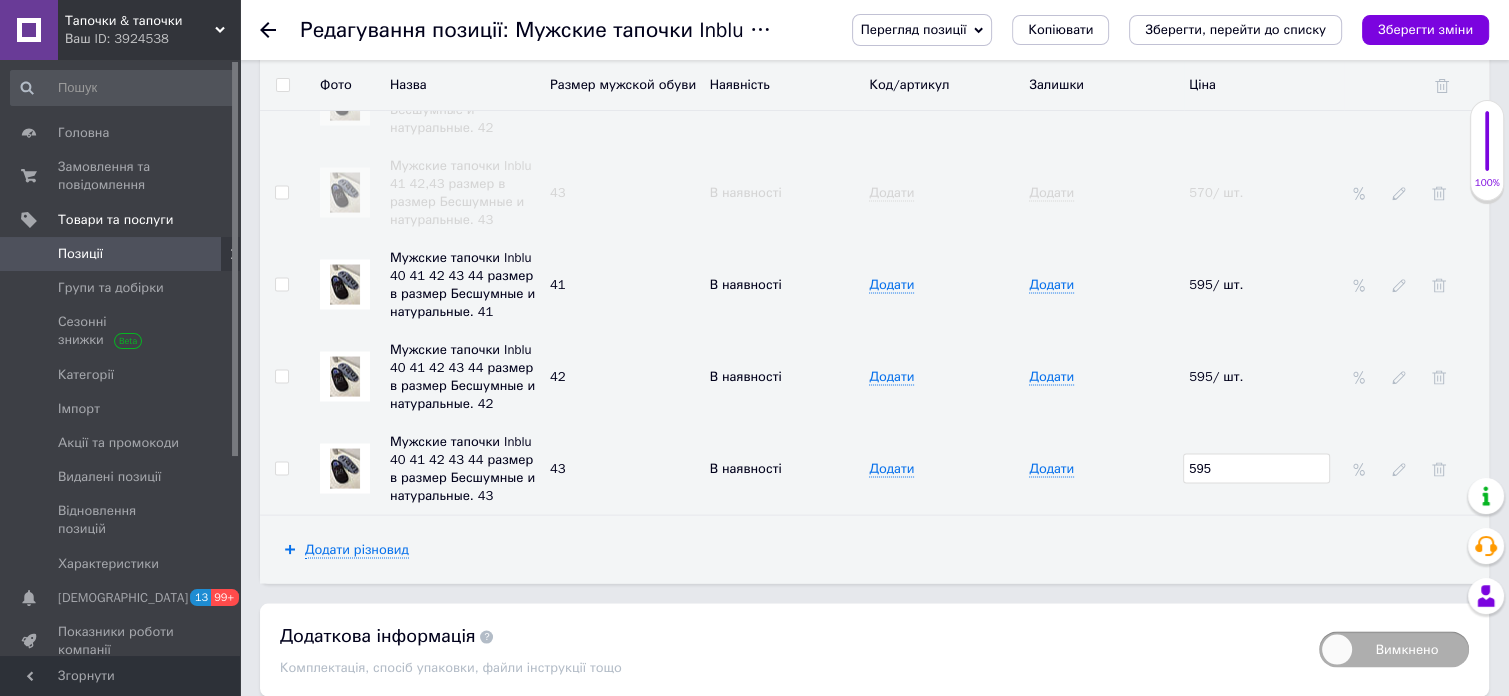 type on "595" 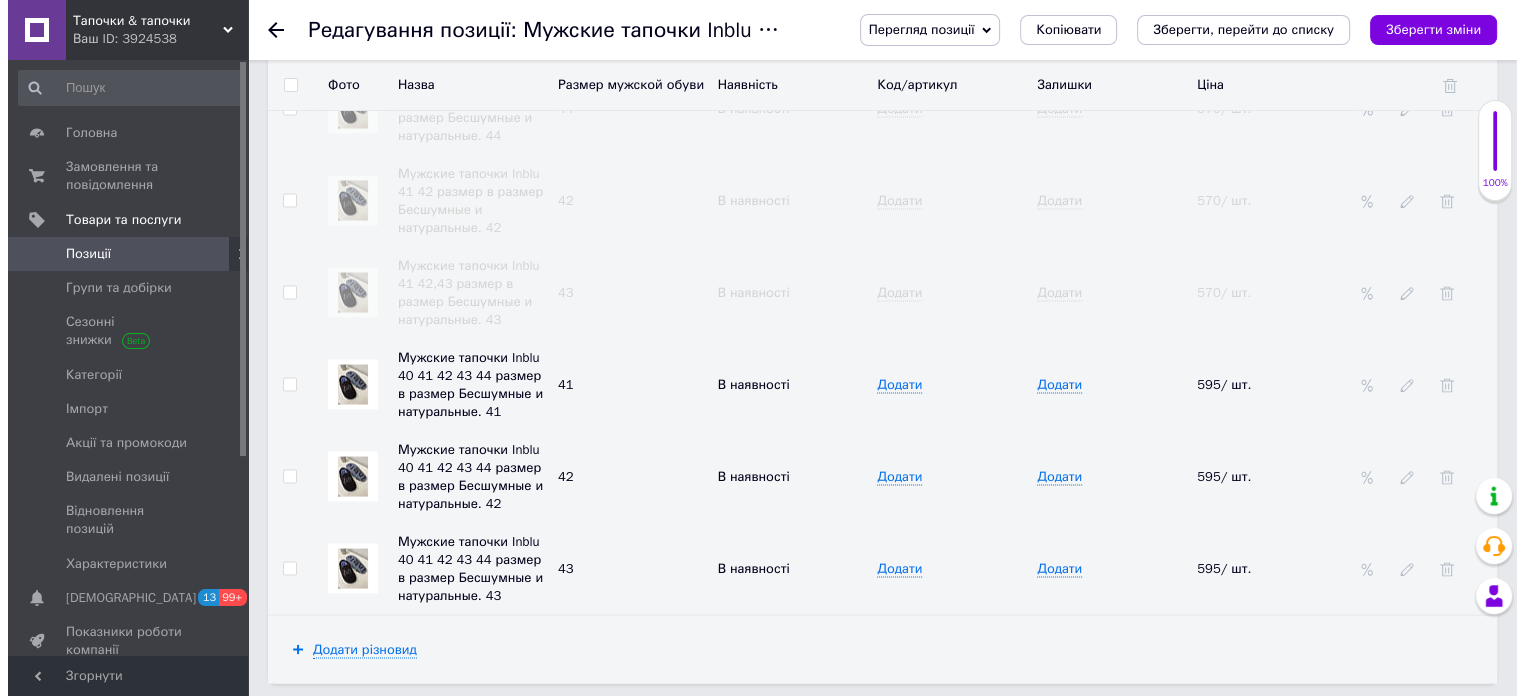 scroll, scrollTop: 3676, scrollLeft: 0, axis: vertical 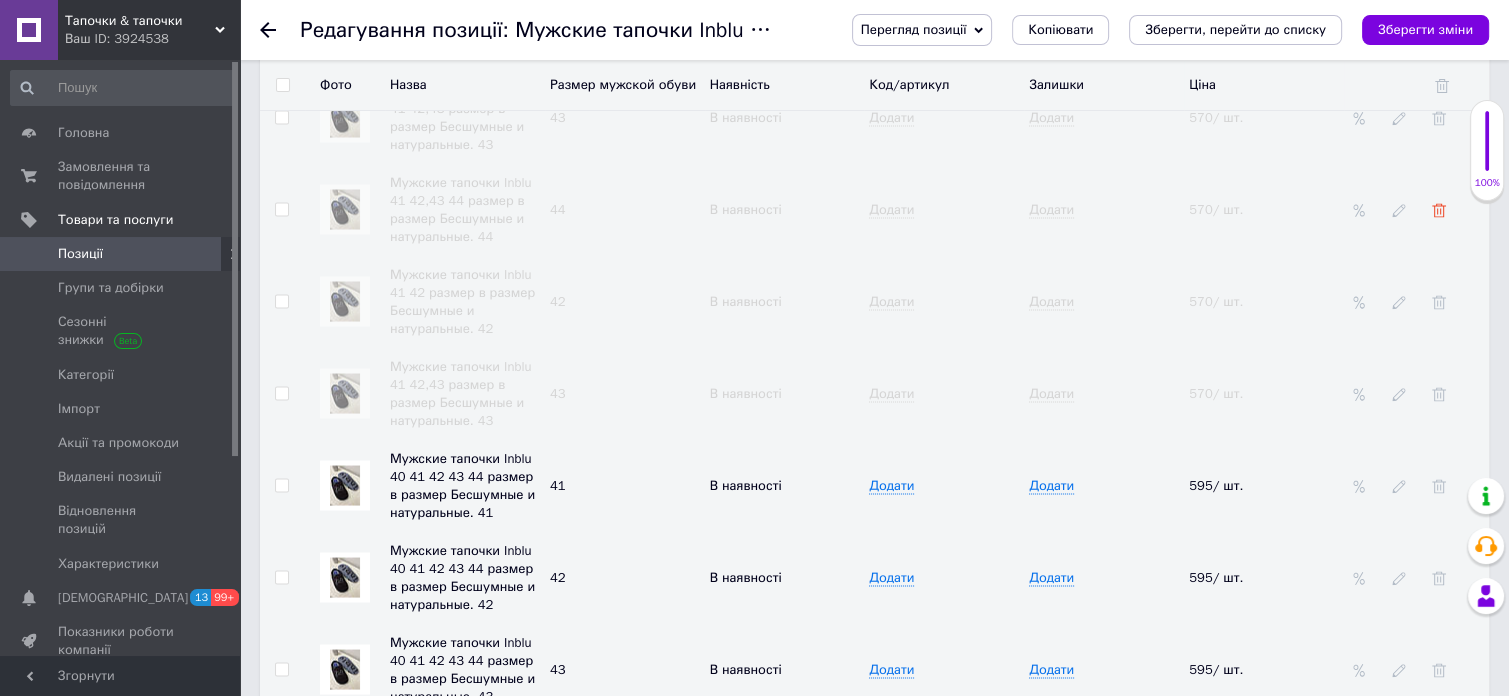 click 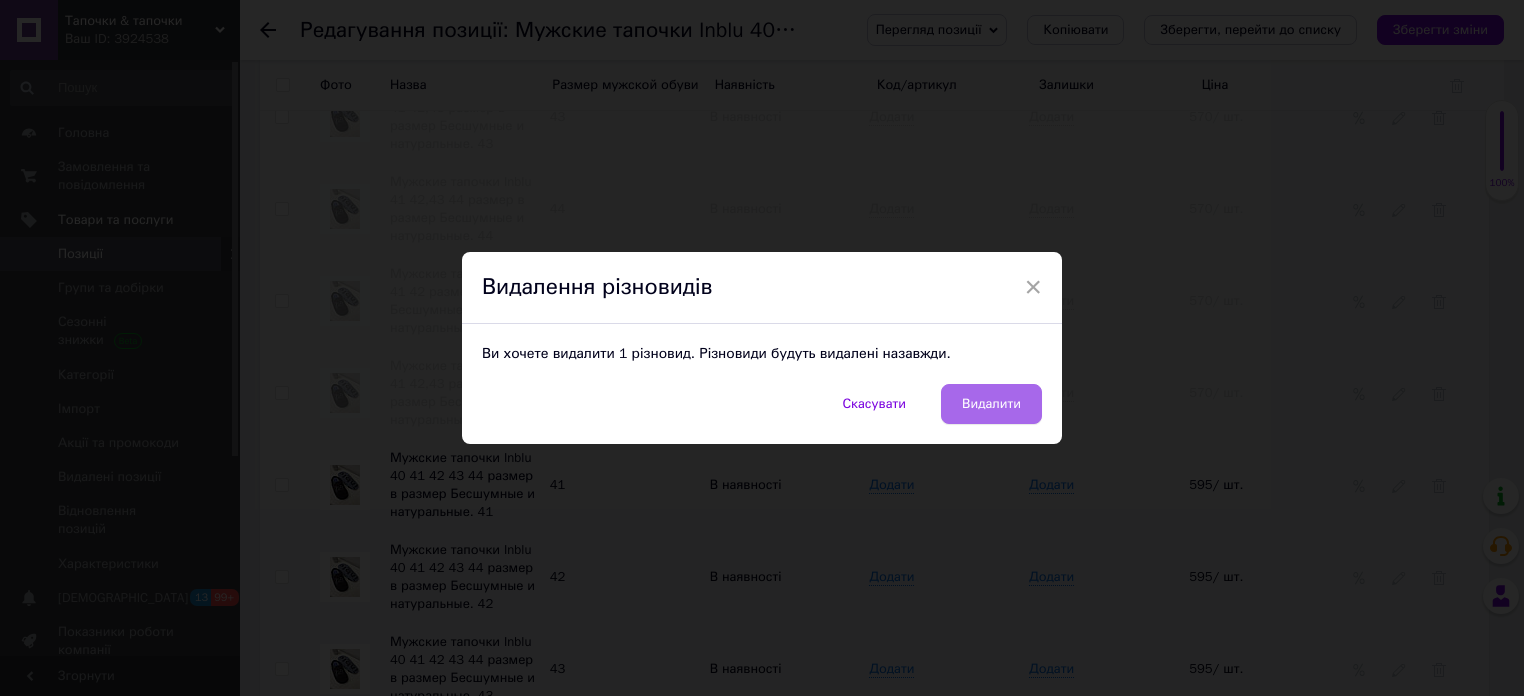 click on "Видалити" at bounding box center (991, 404) 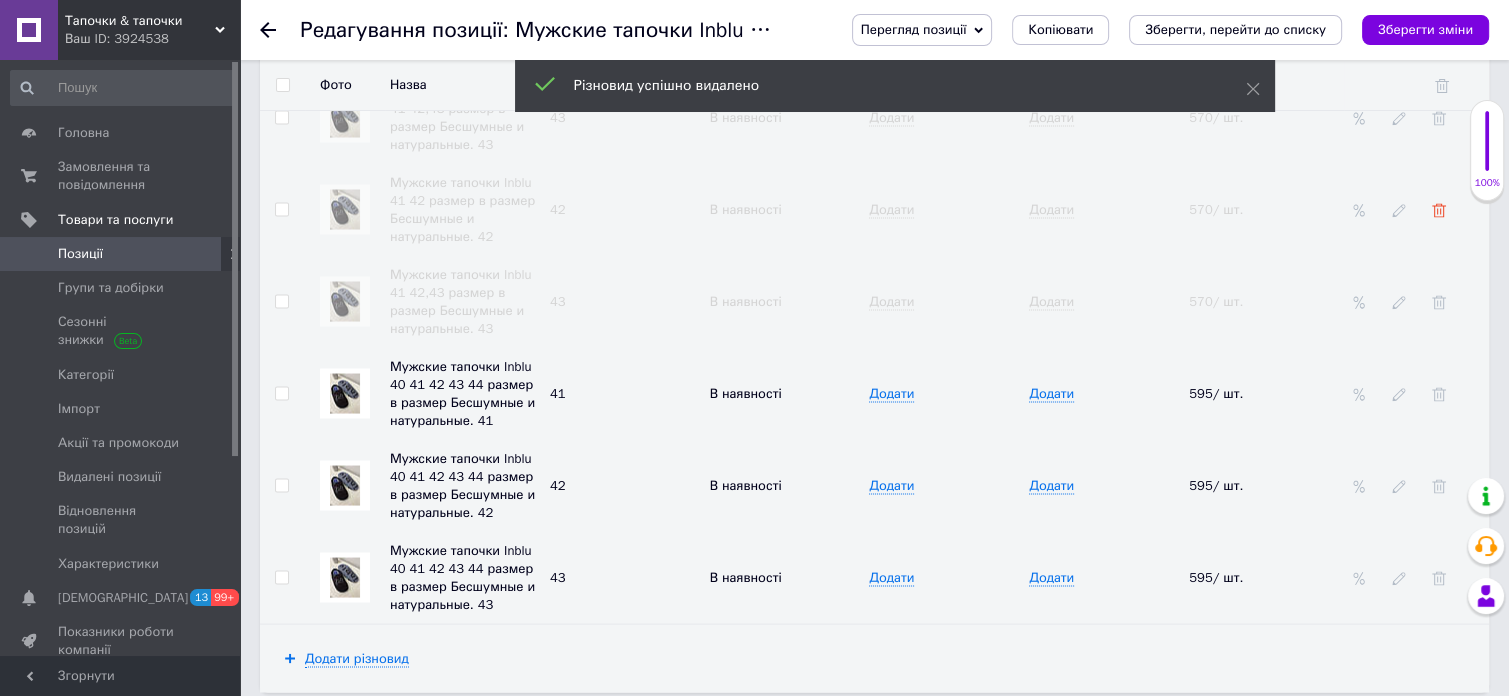 click 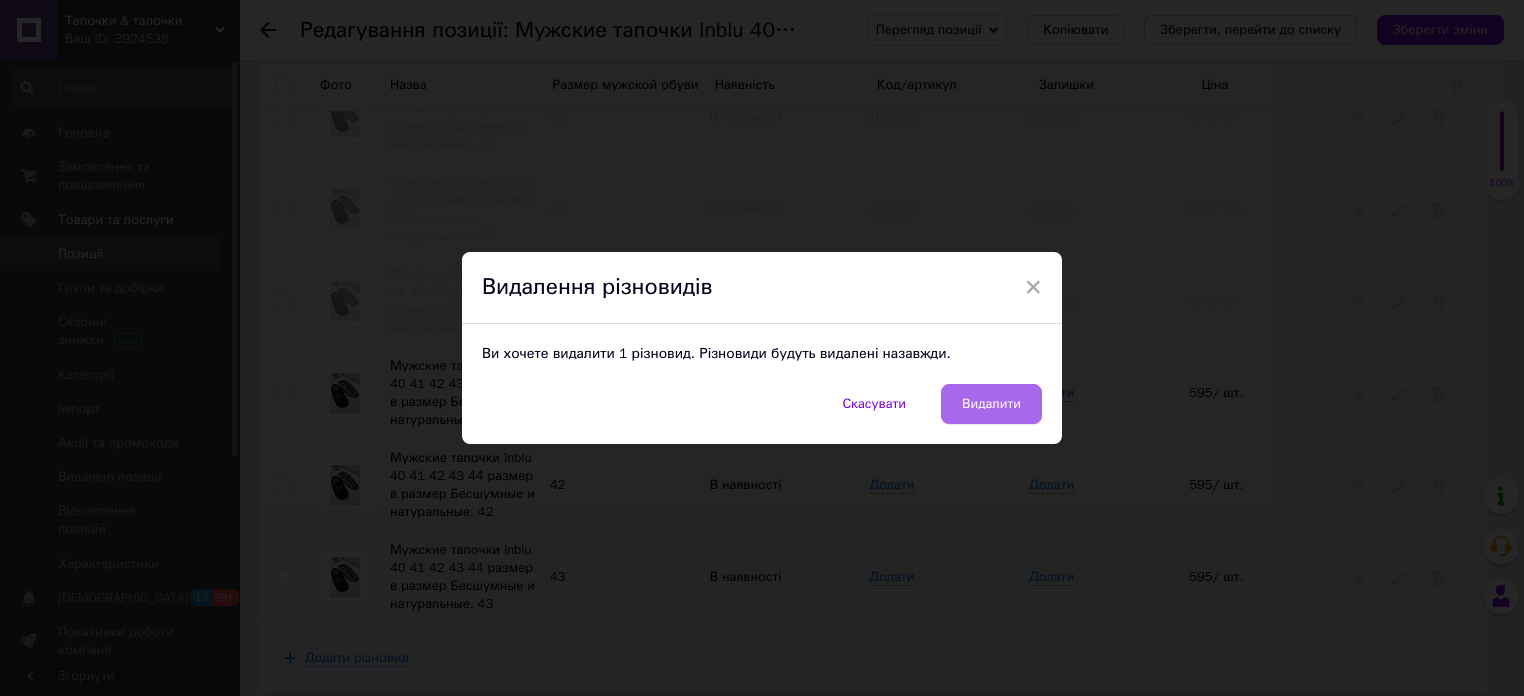 click on "Видалити" at bounding box center [991, 404] 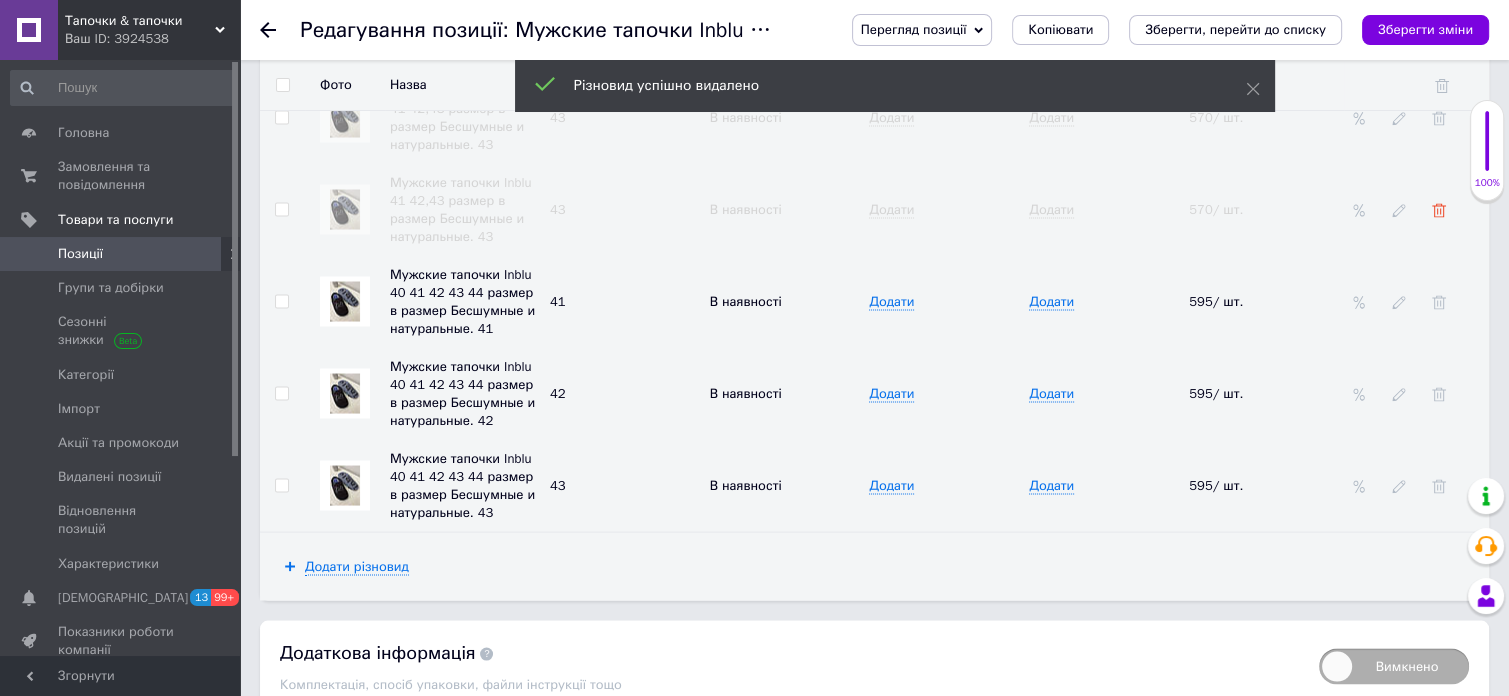 click 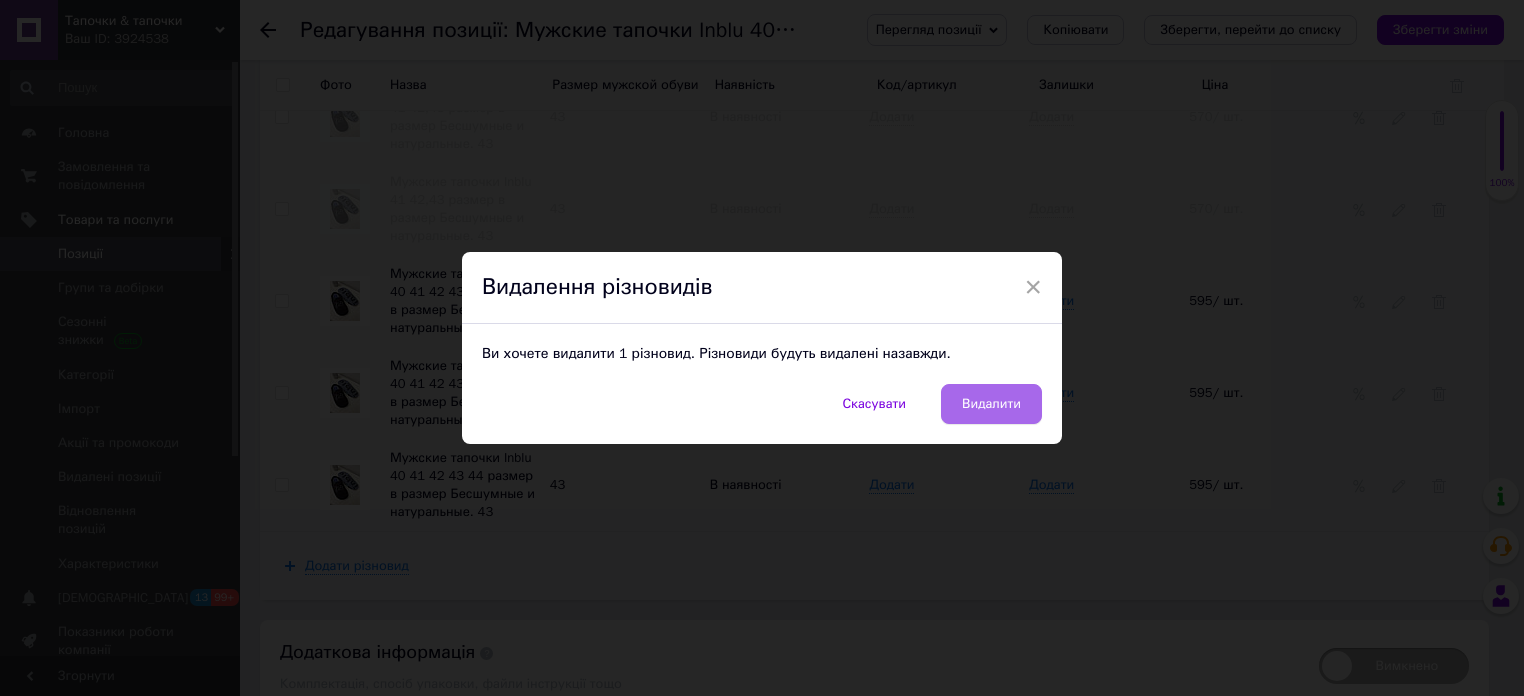 click on "Видалити" at bounding box center (991, 404) 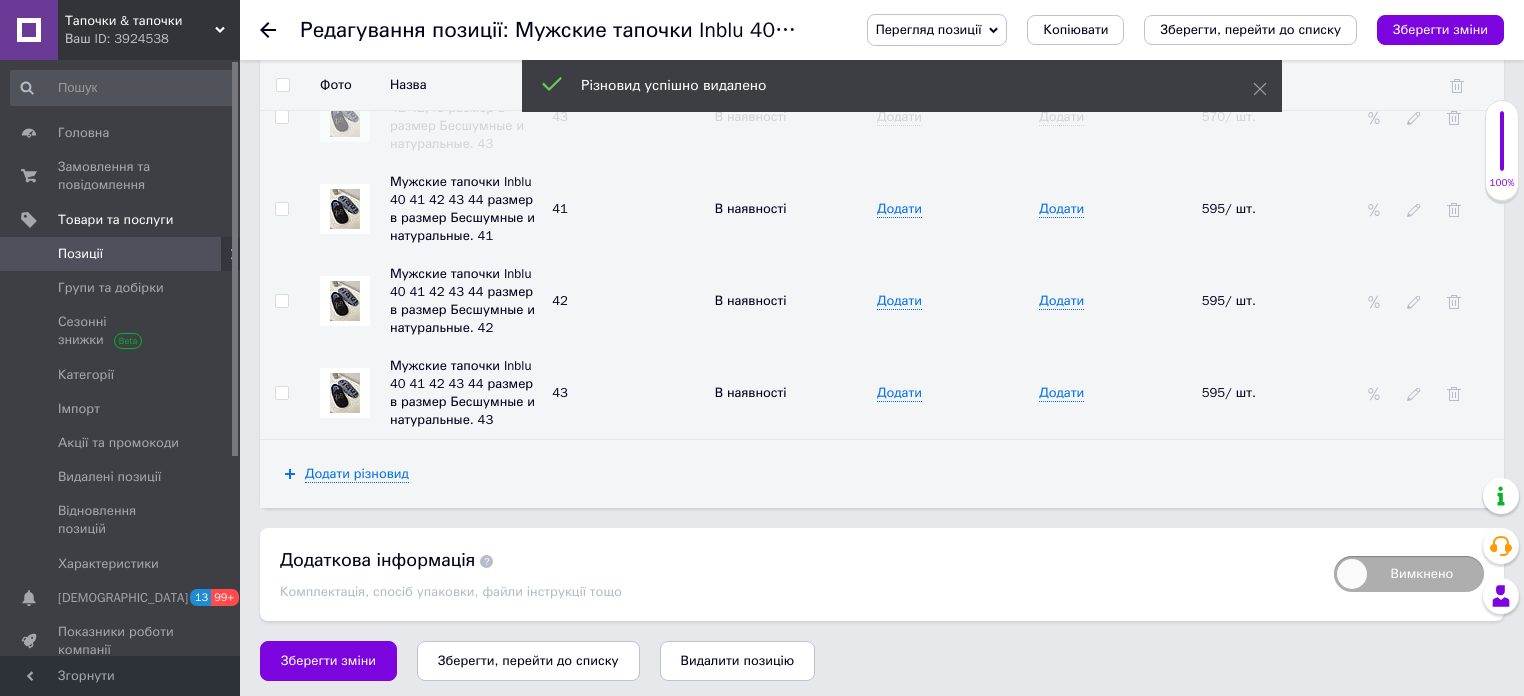 scroll, scrollTop: 3604, scrollLeft: 0, axis: vertical 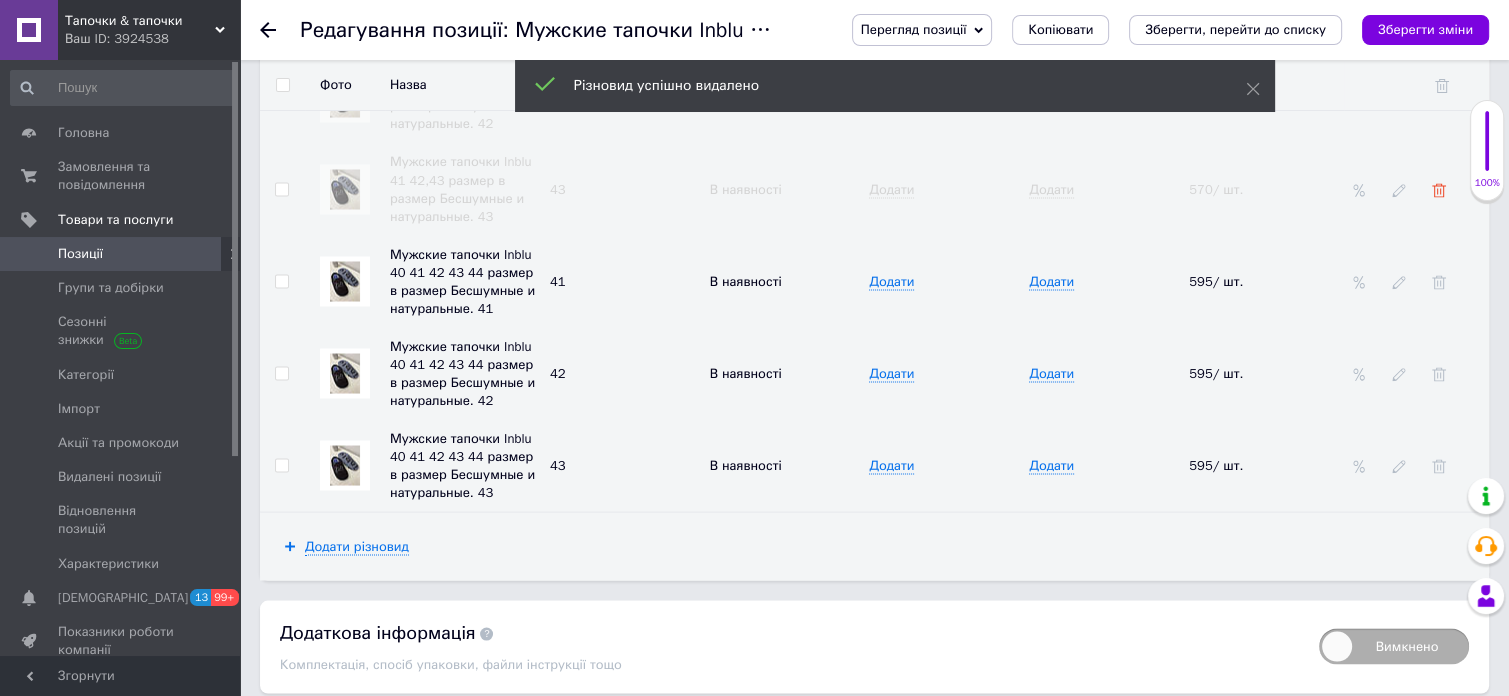 click 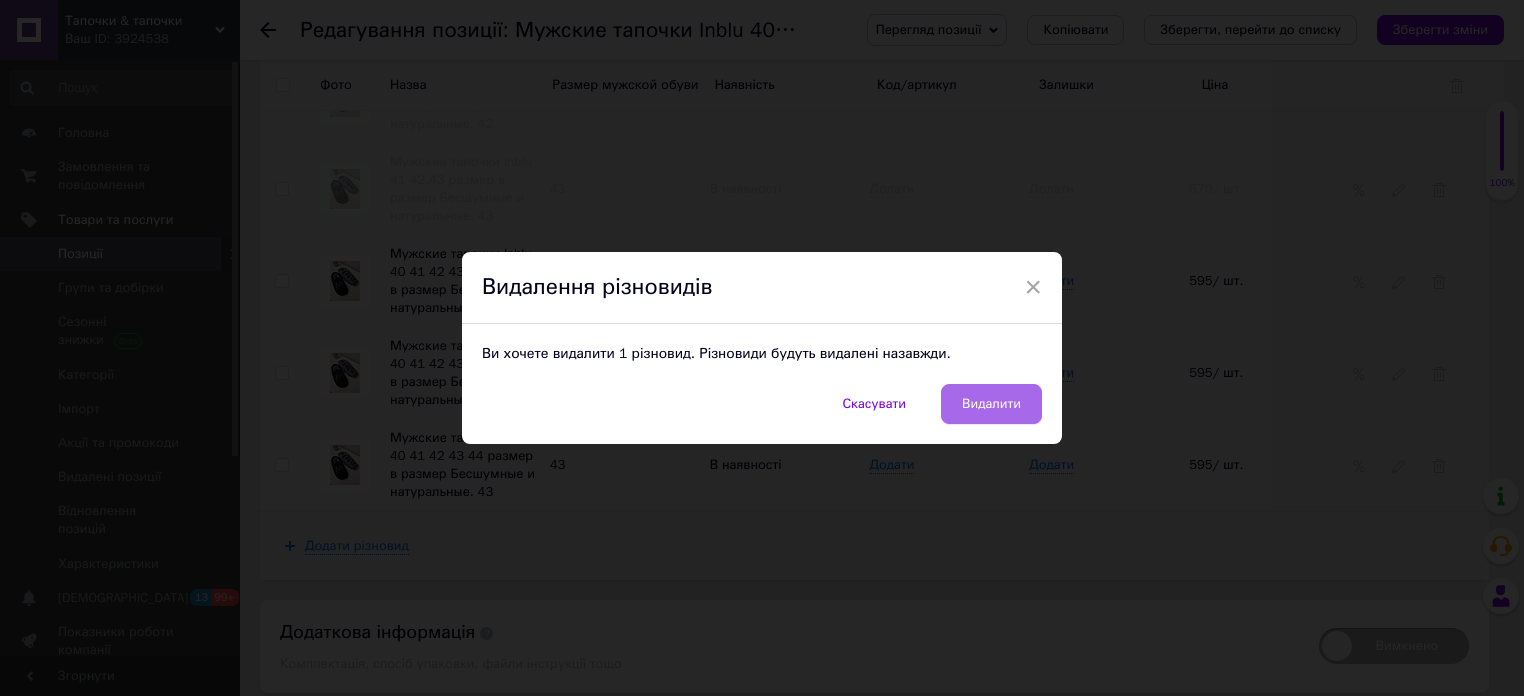 click on "Видалити" at bounding box center (991, 404) 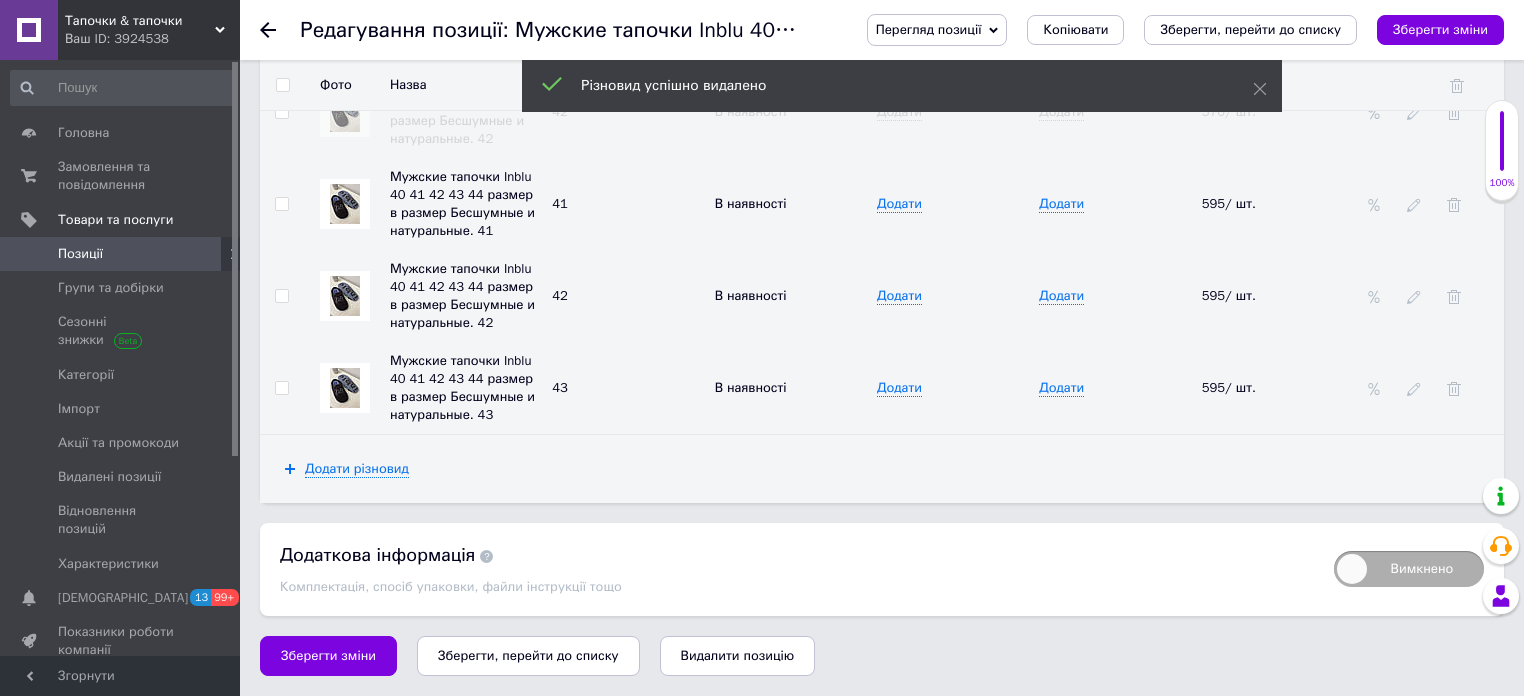 scroll, scrollTop: 3514, scrollLeft: 0, axis: vertical 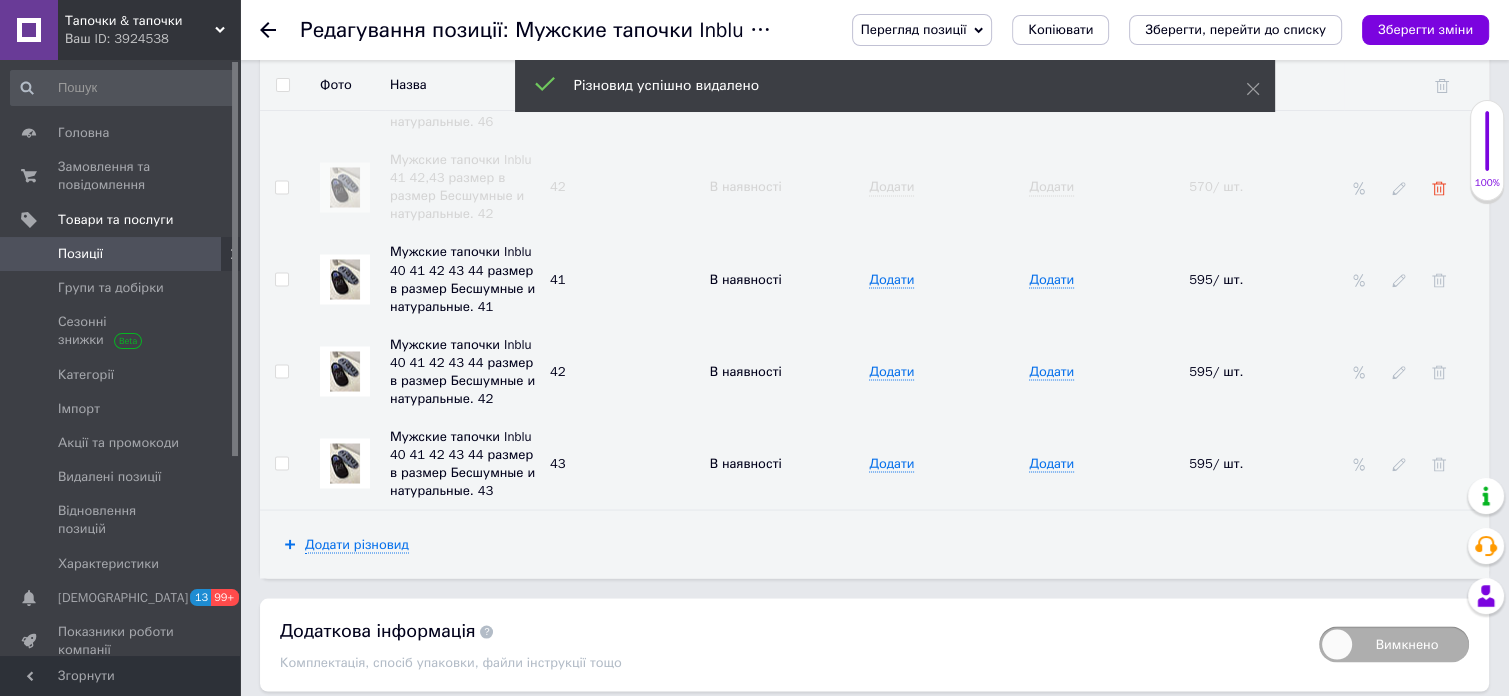 click at bounding box center (1439, 187) 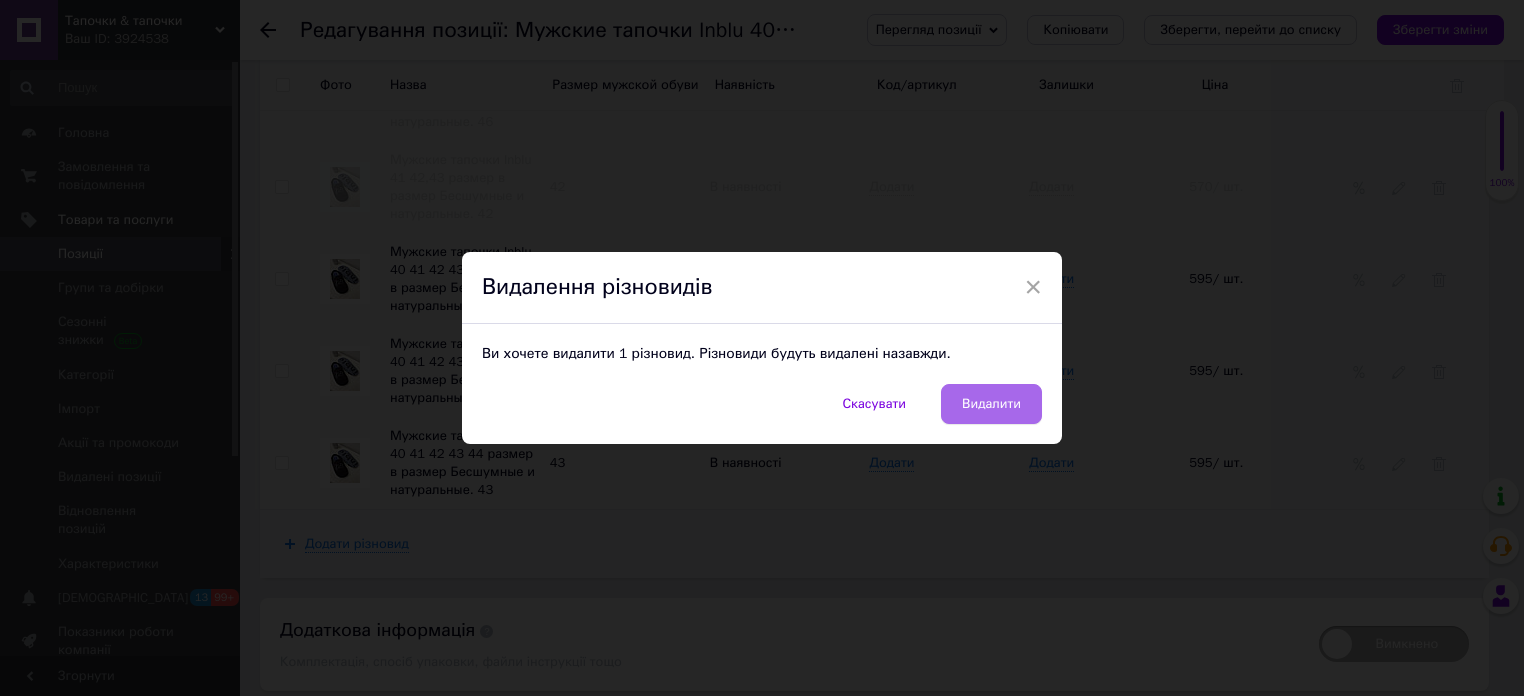 click on "Видалити" at bounding box center [991, 404] 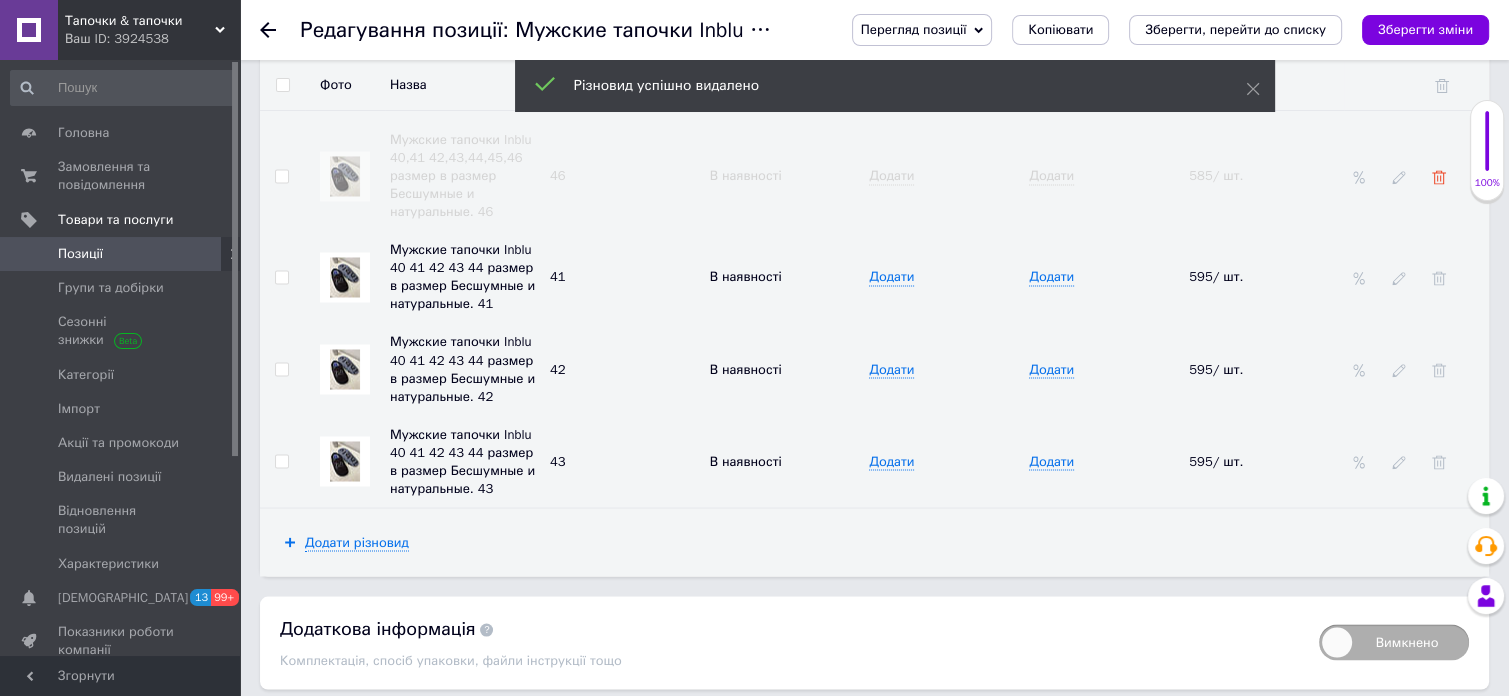 click 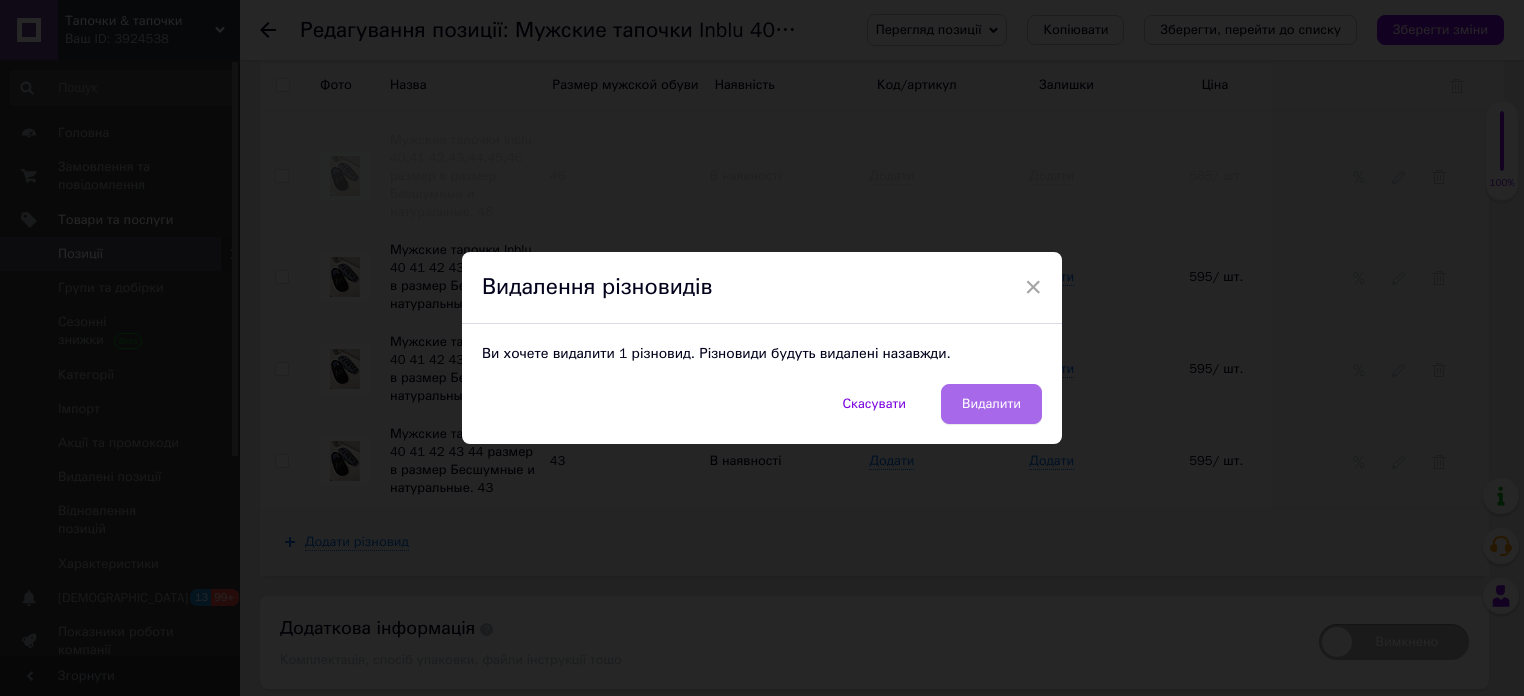 click on "Видалити" at bounding box center (991, 404) 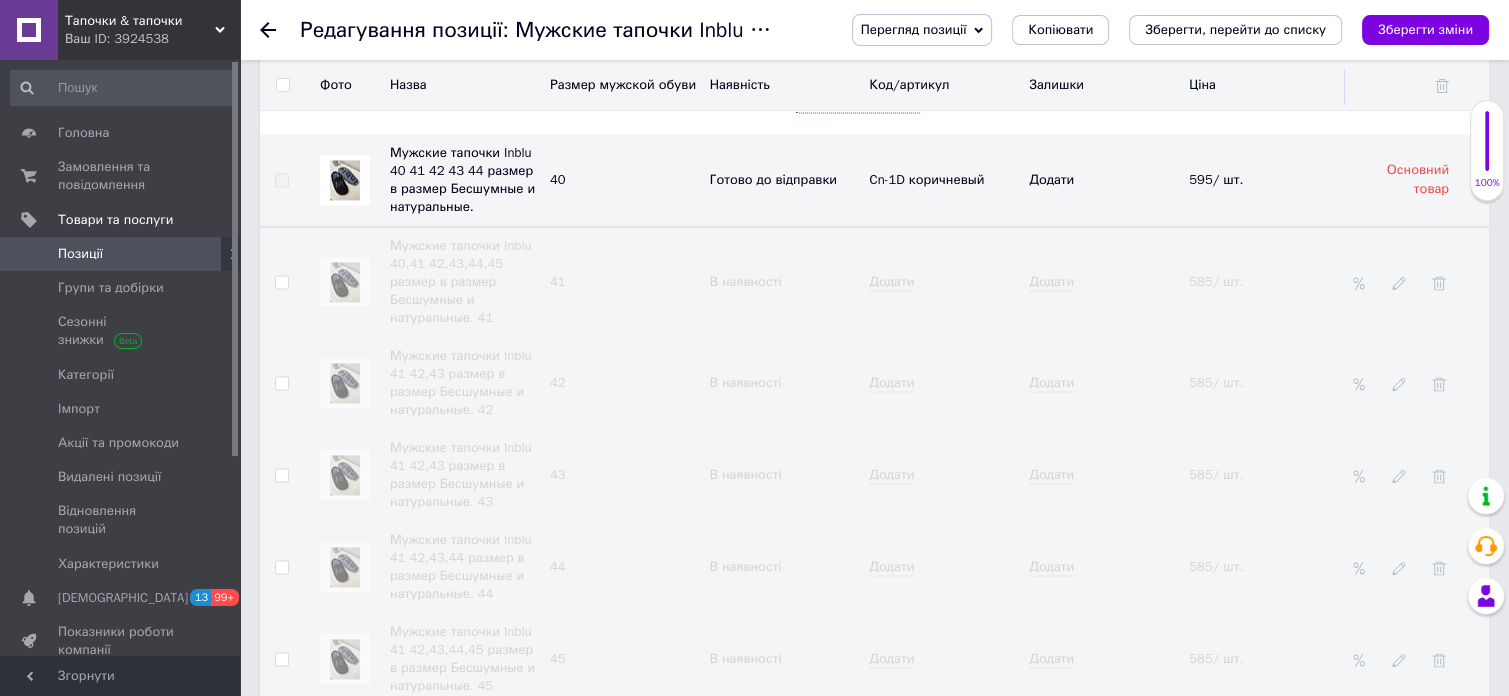 scroll, scrollTop: 2835, scrollLeft: 0, axis: vertical 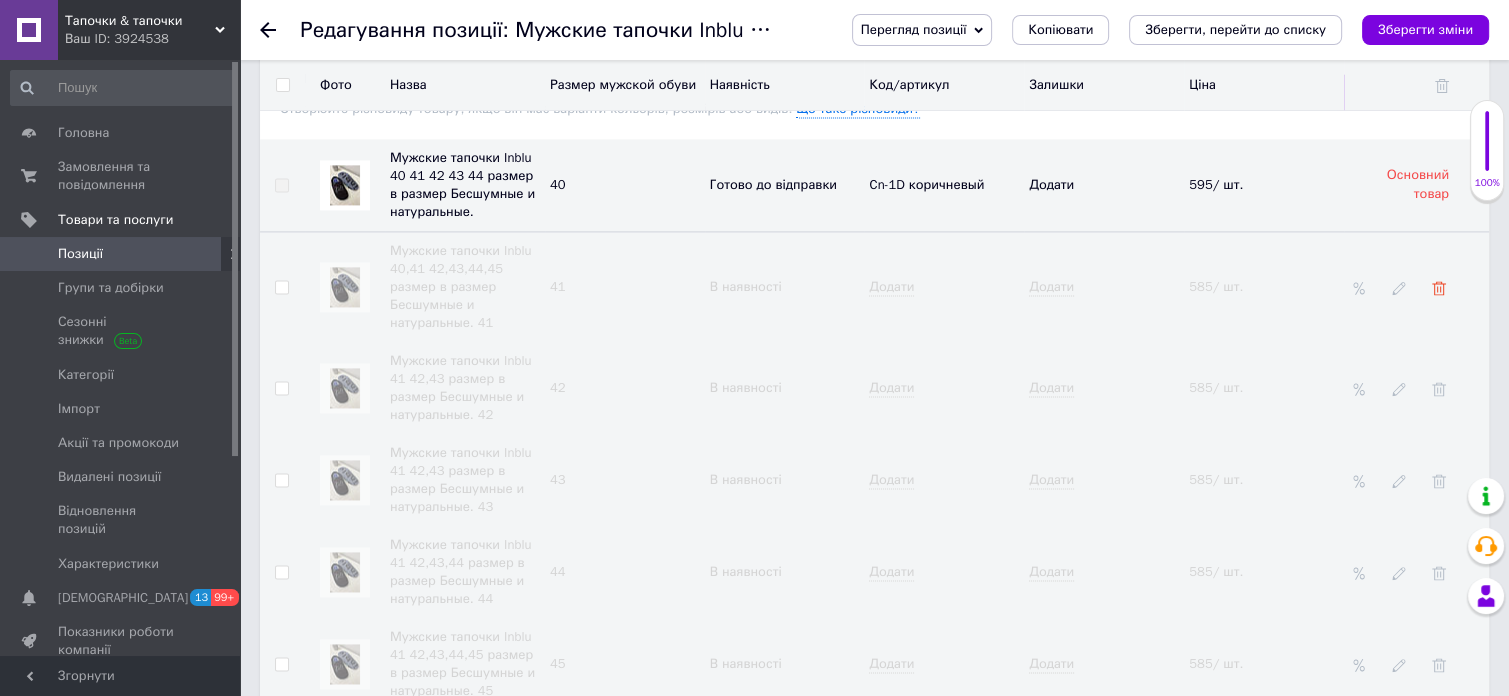 click 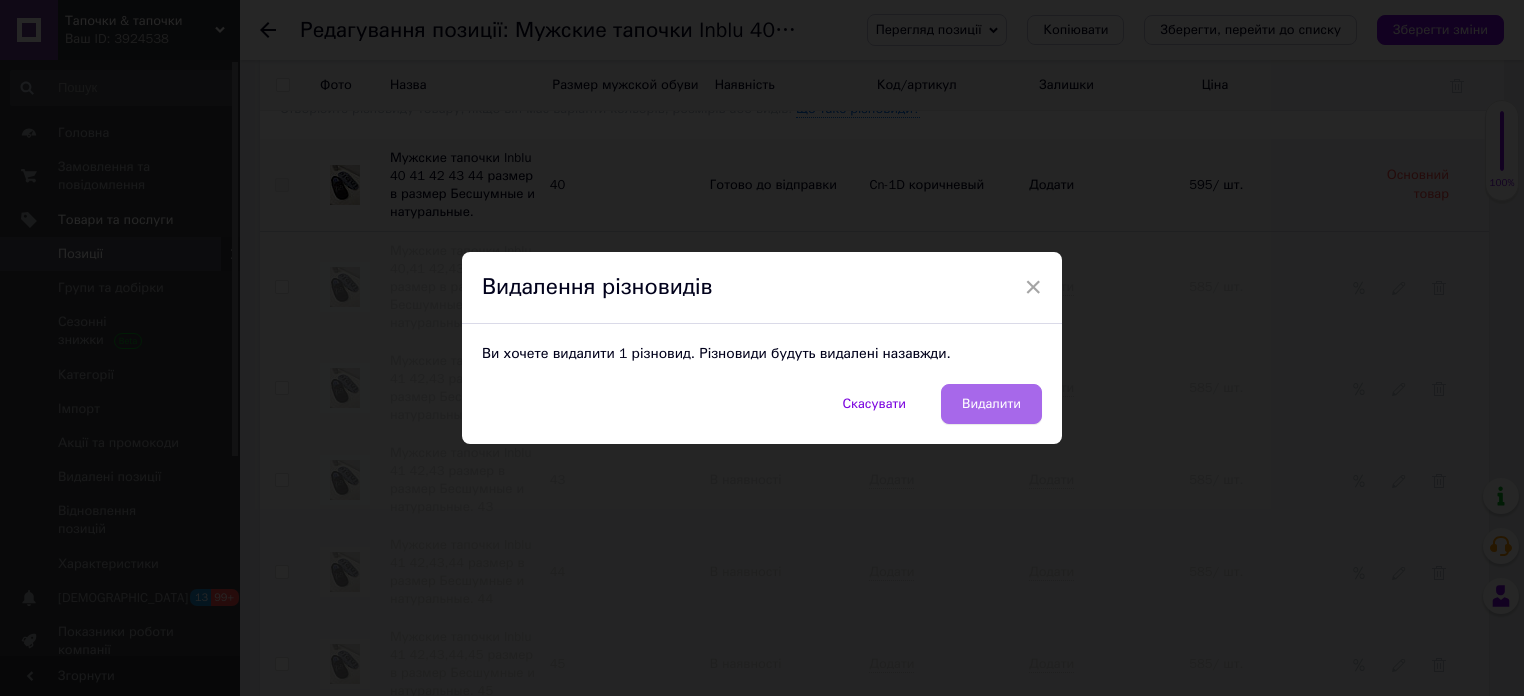click on "Видалити" at bounding box center (991, 404) 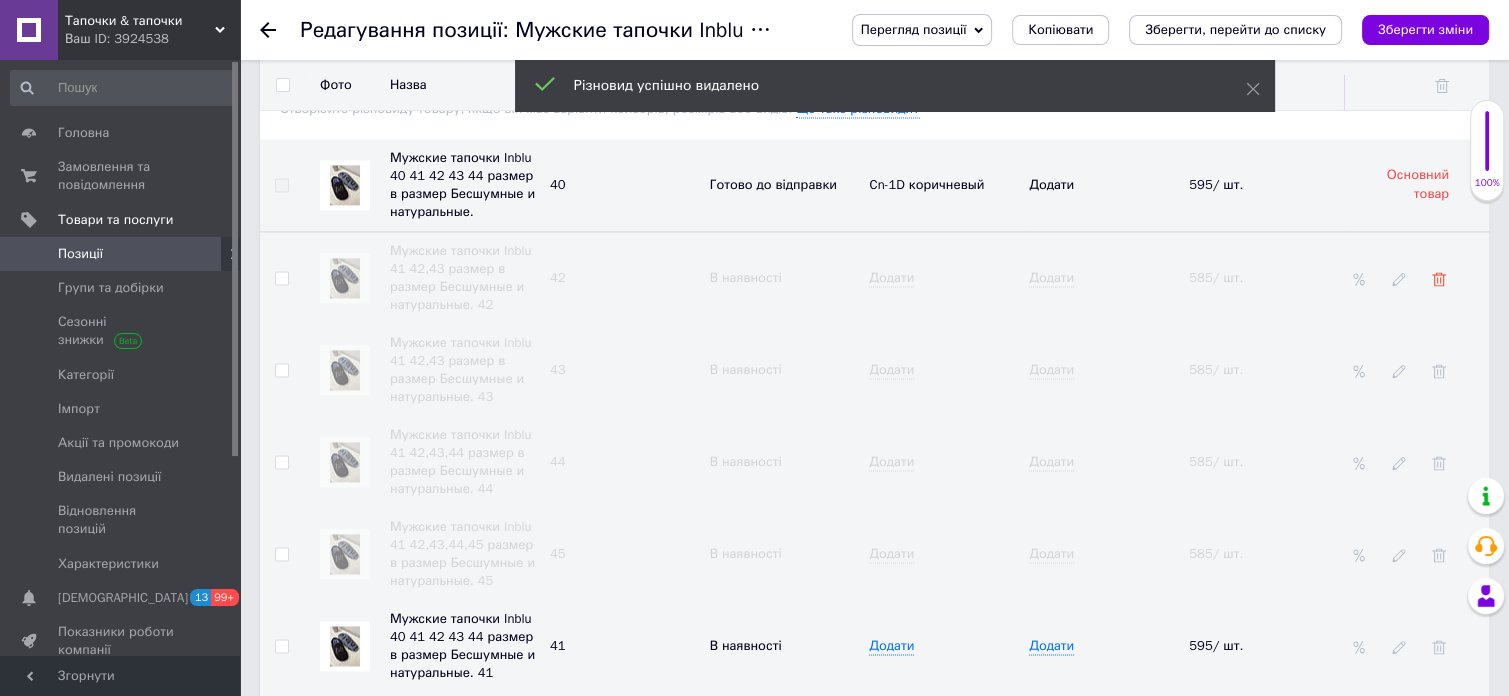 click at bounding box center (1439, 278) 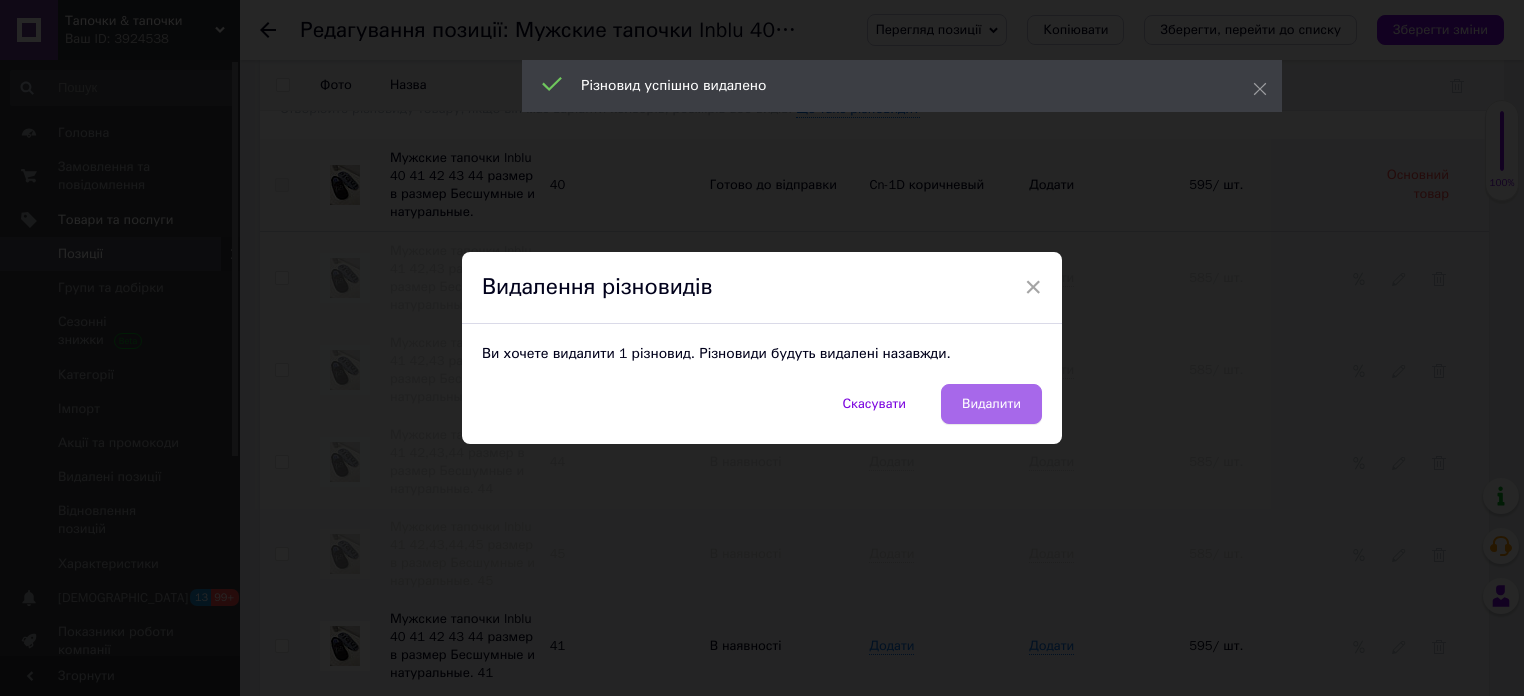 click on "Видалити" at bounding box center (991, 404) 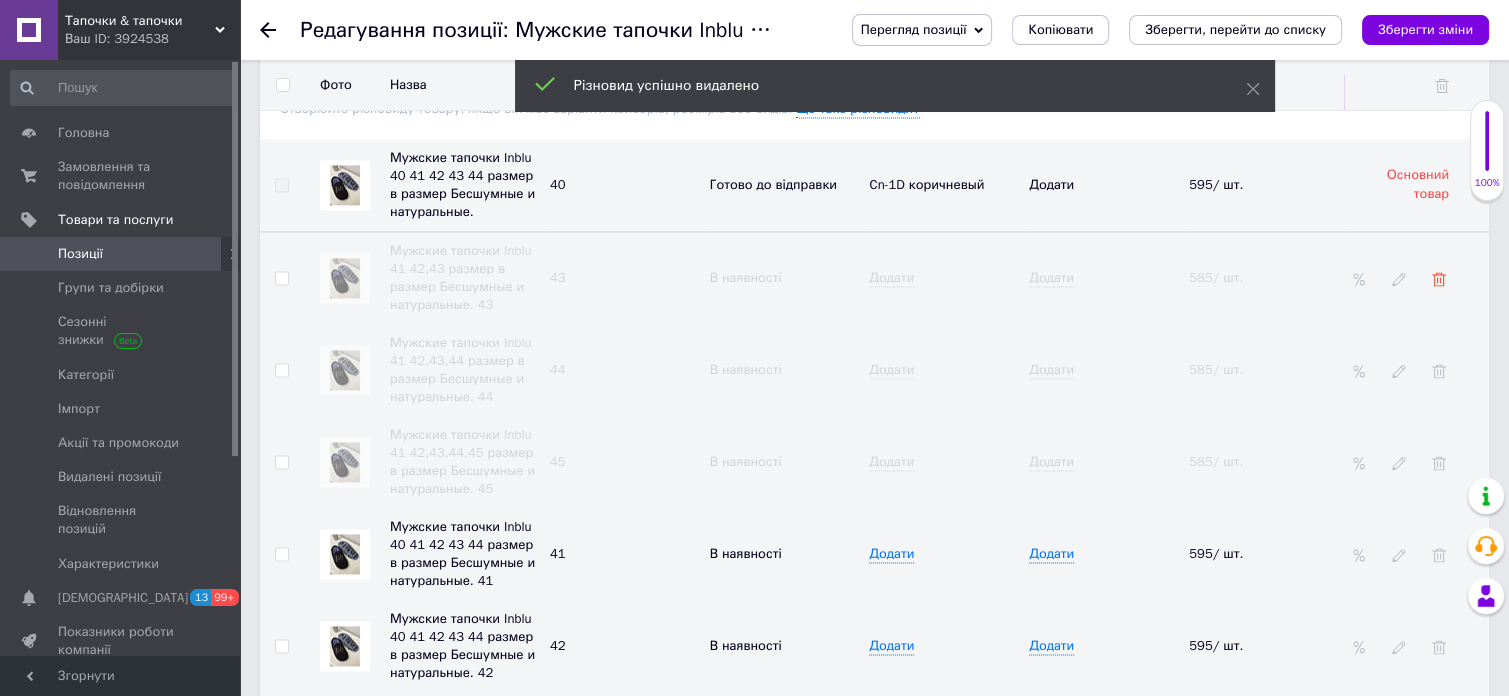 click 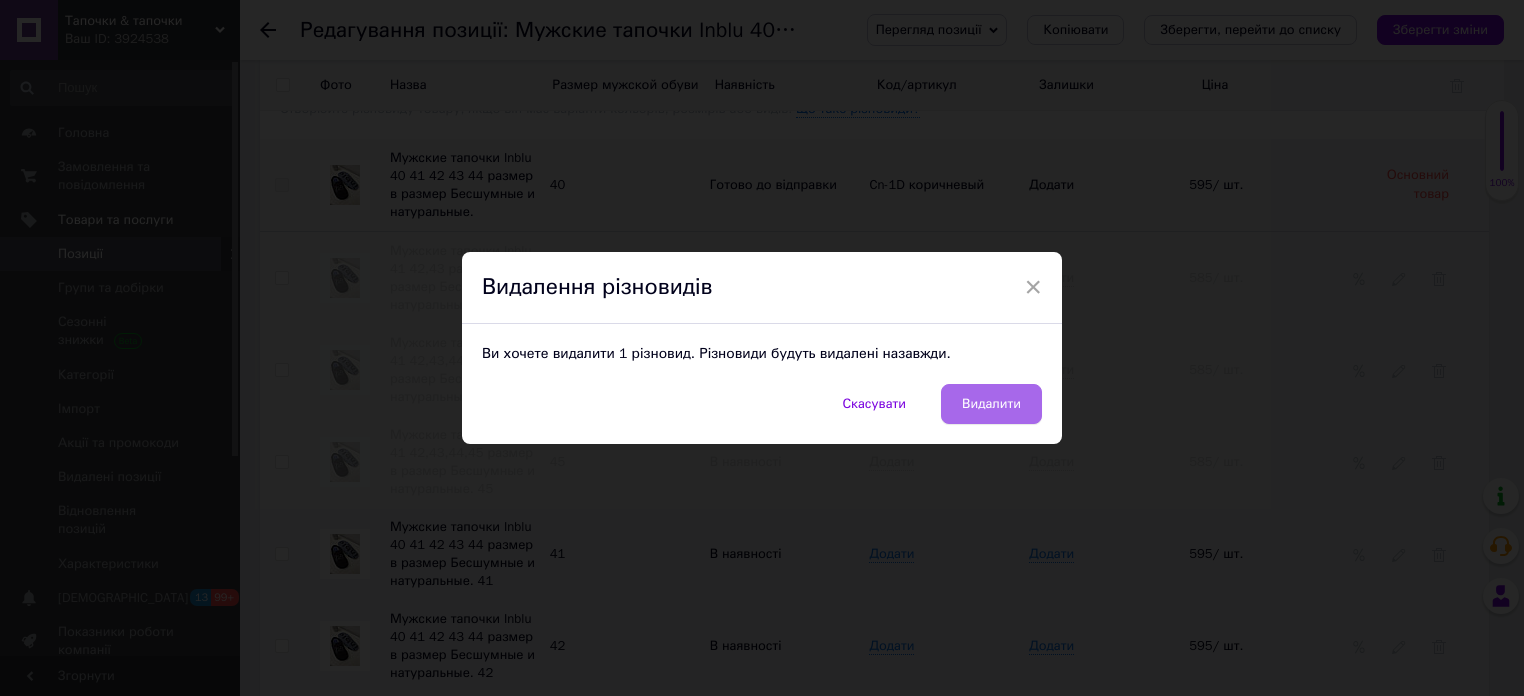 click on "Видалити" at bounding box center [991, 404] 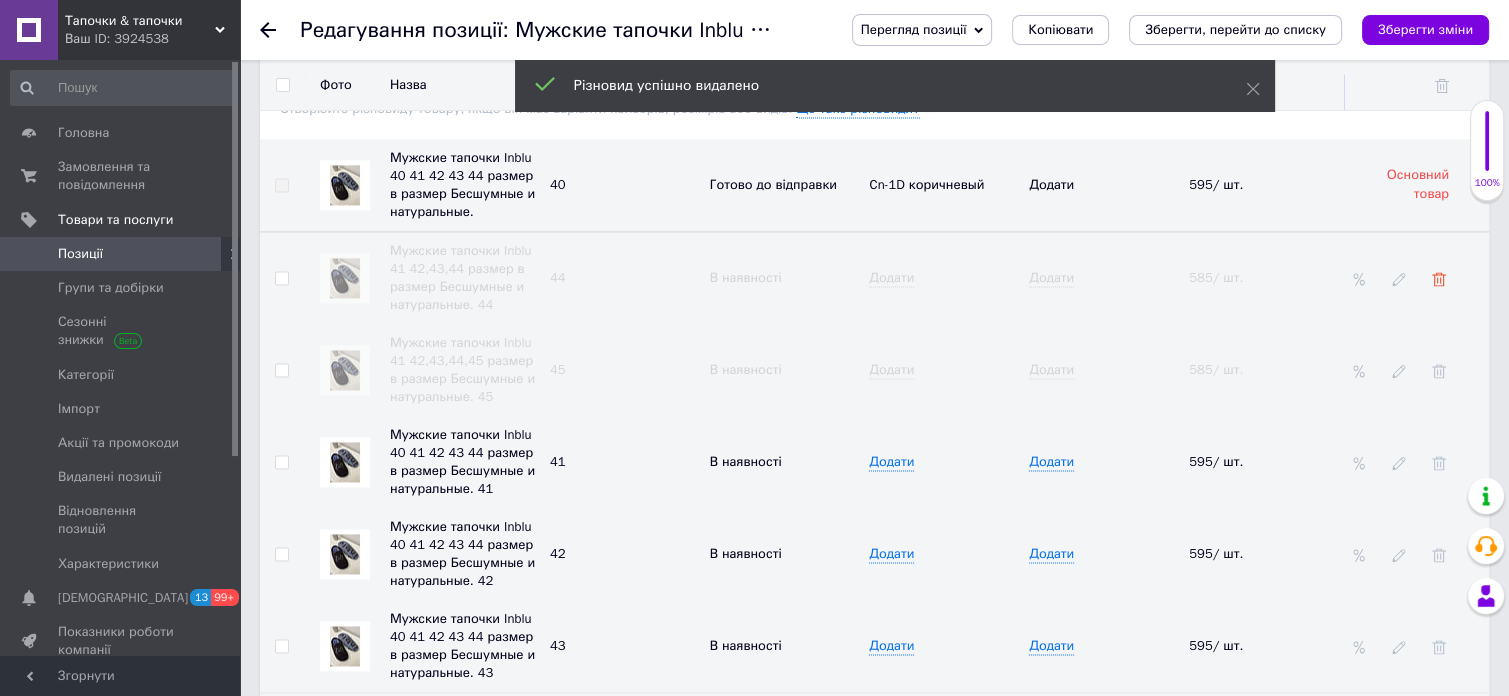click 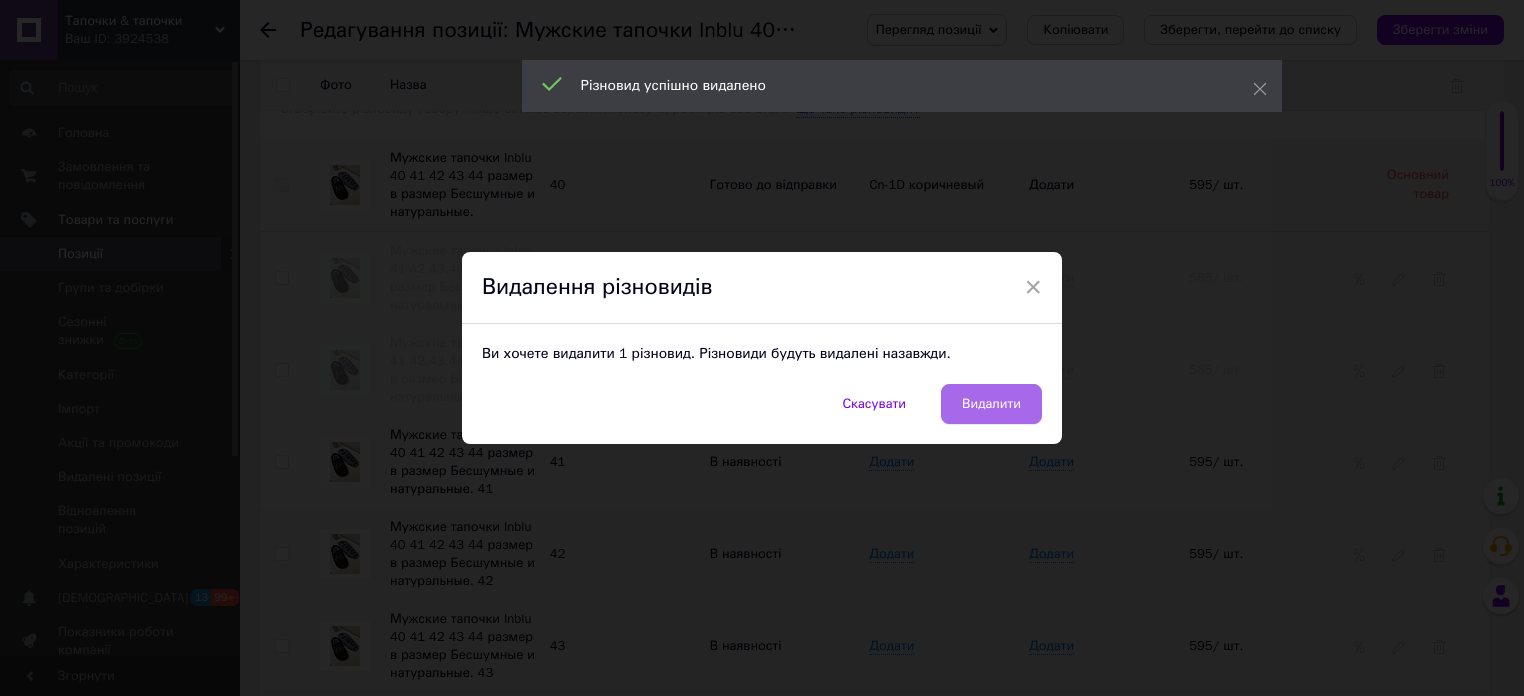 click on "Видалити" at bounding box center [991, 404] 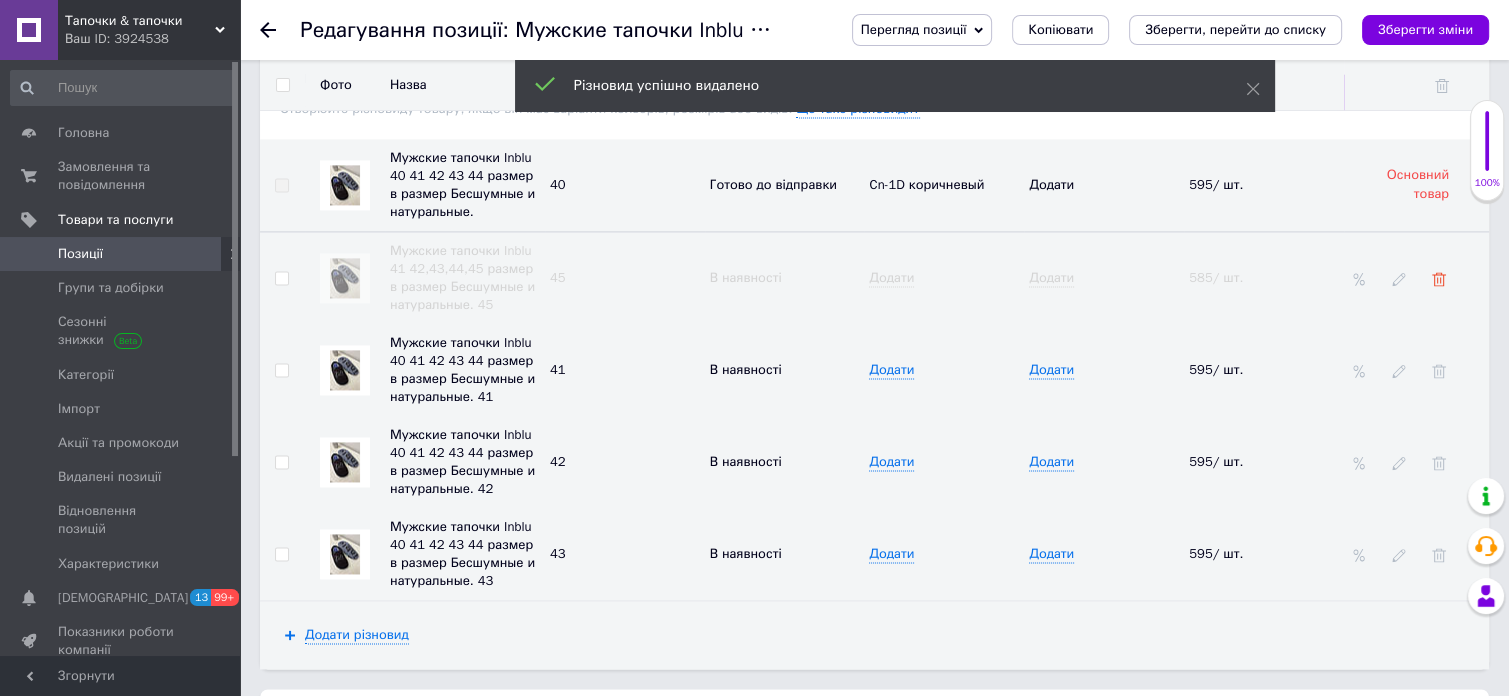 click 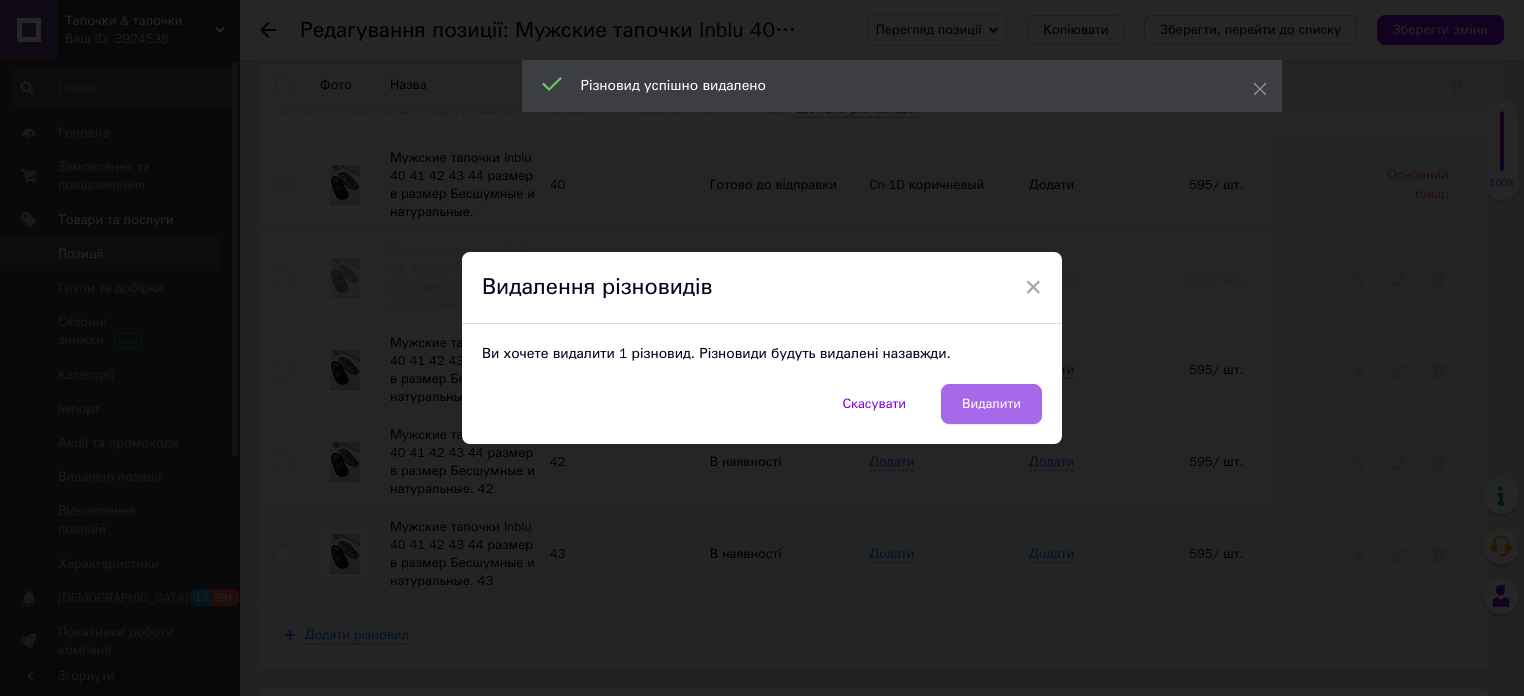 click on "Видалити" at bounding box center [991, 404] 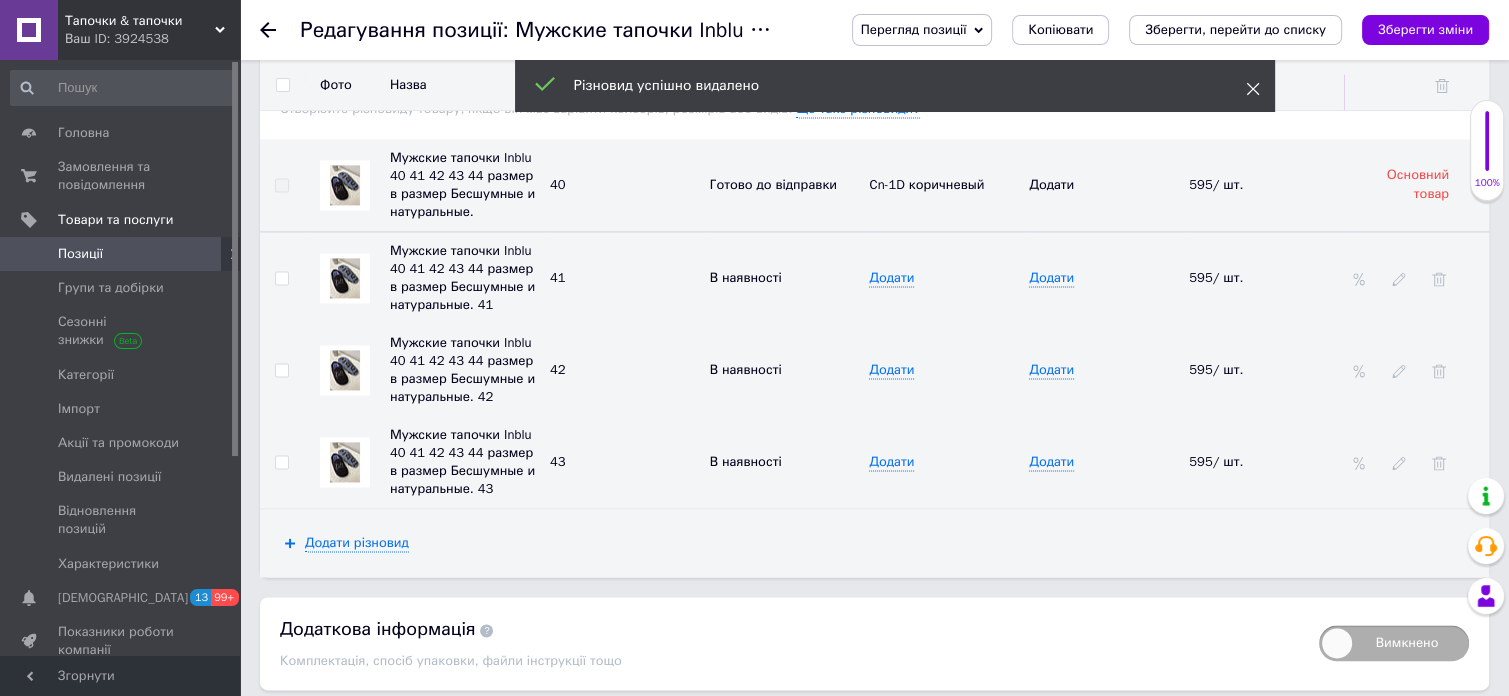 click 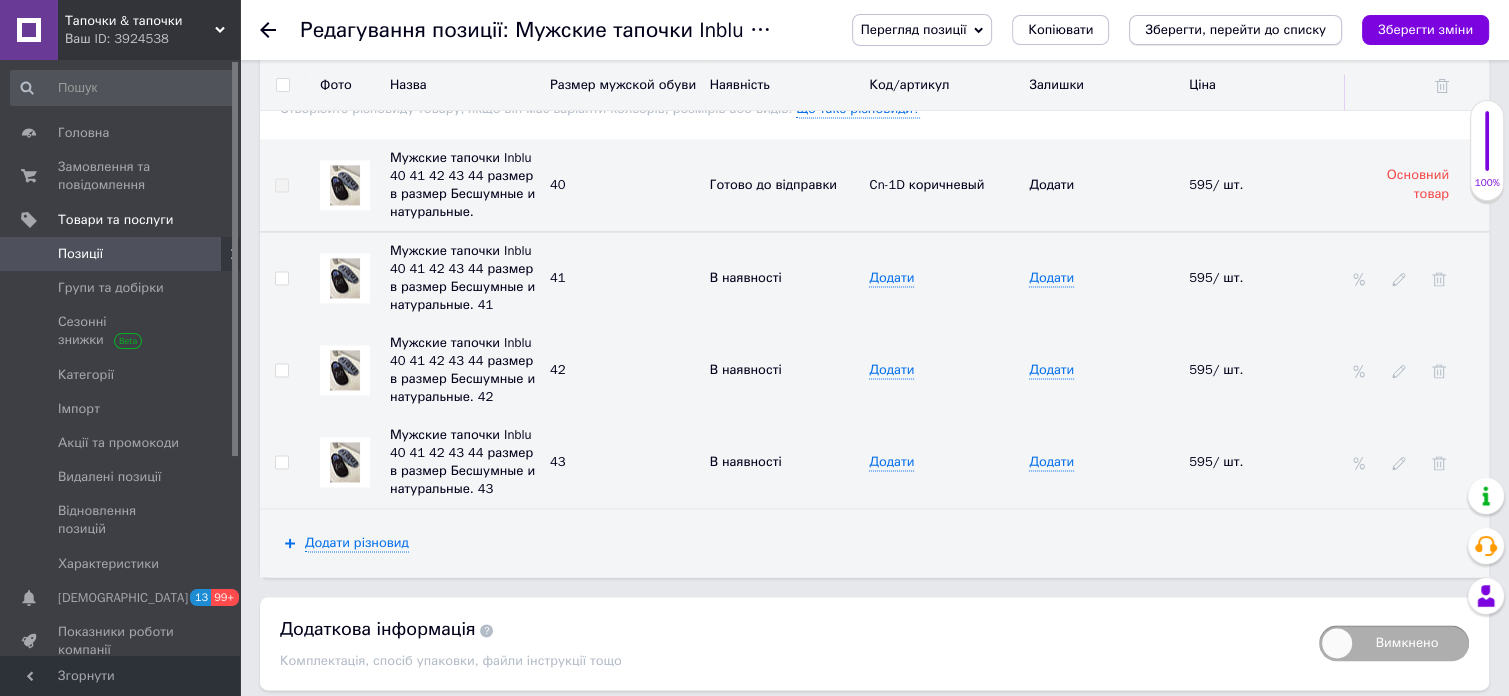 click on "Зберегти, перейти до списку" at bounding box center (1235, 29) 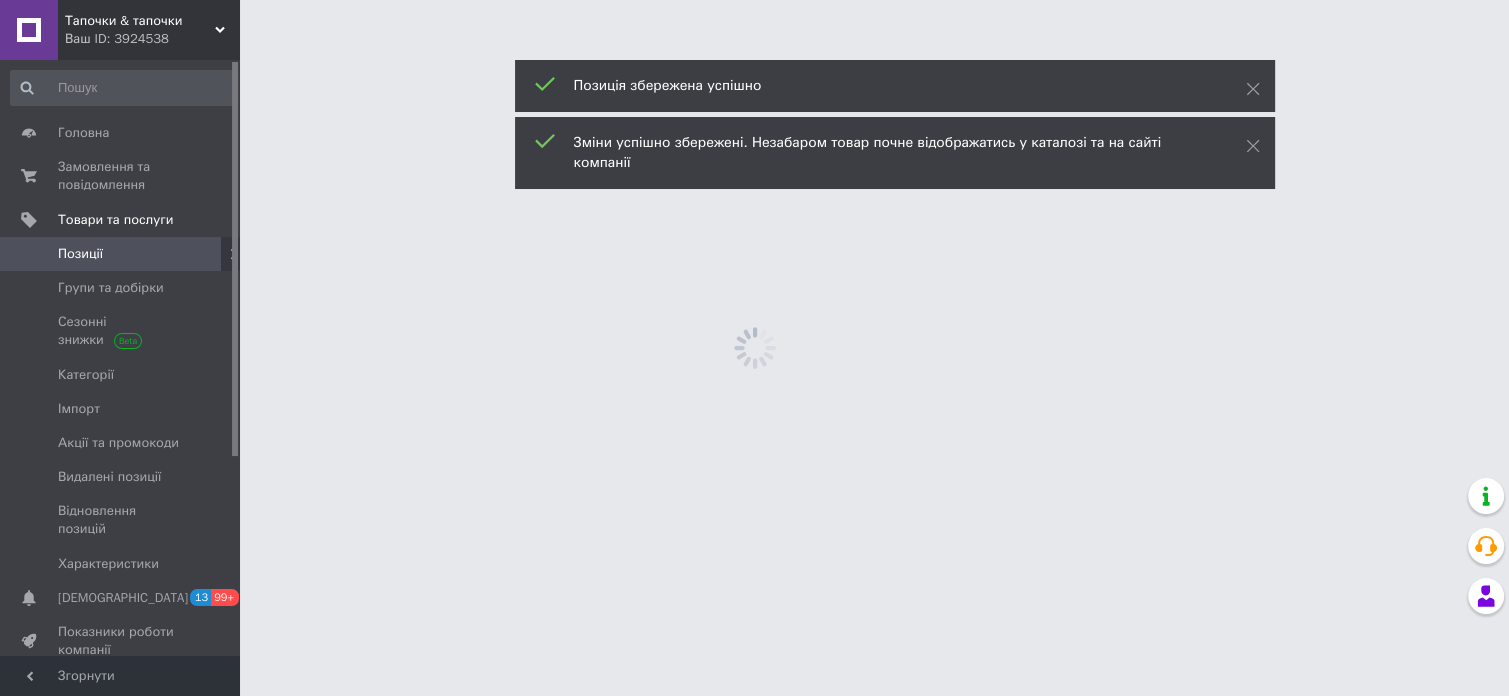 scroll, scrollTop: 0, scrollLeft: 0, axis: both 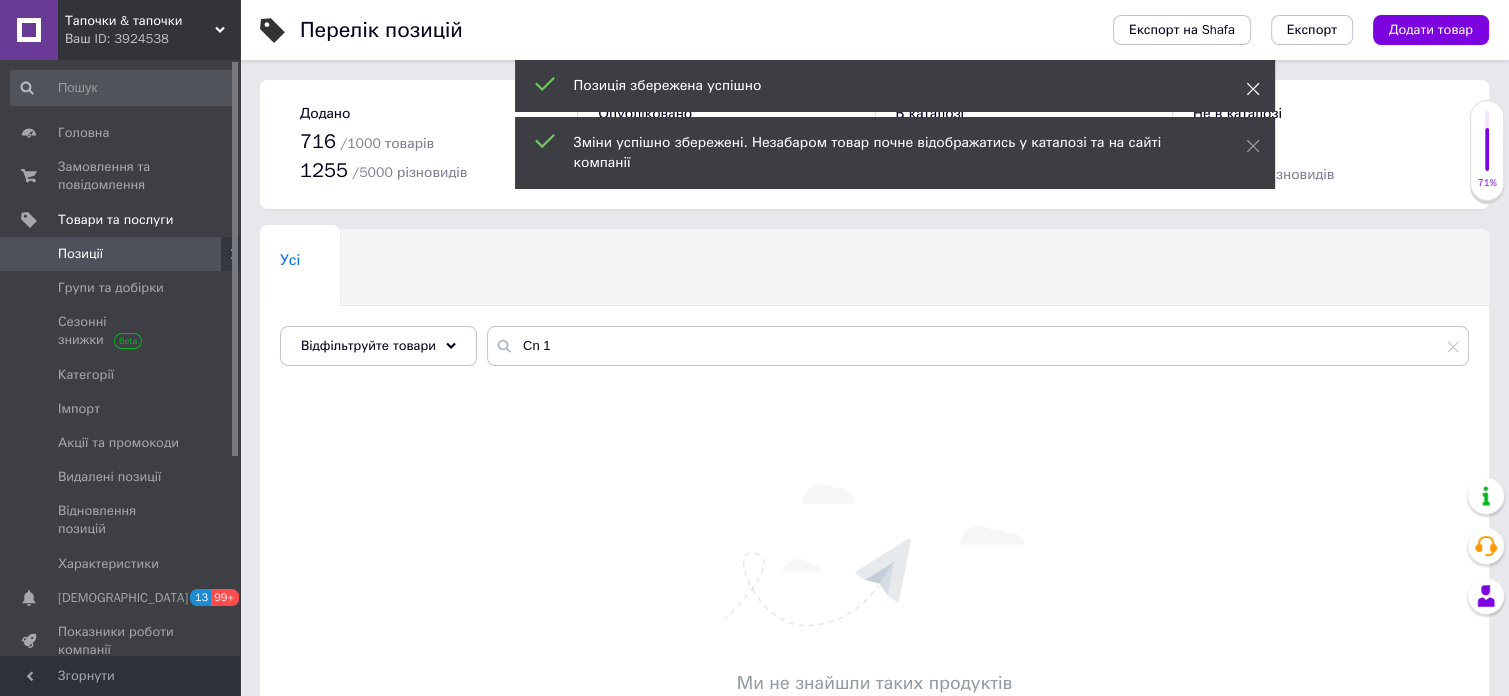click 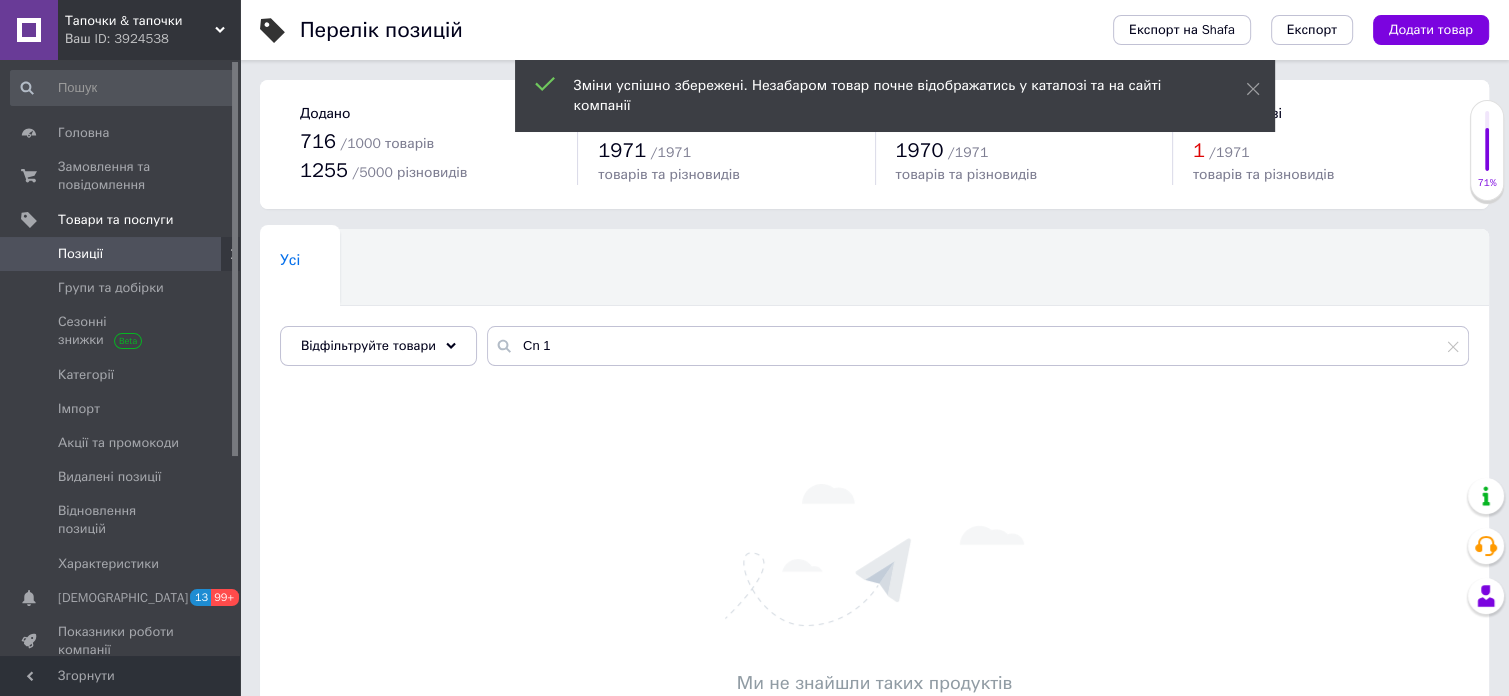 click 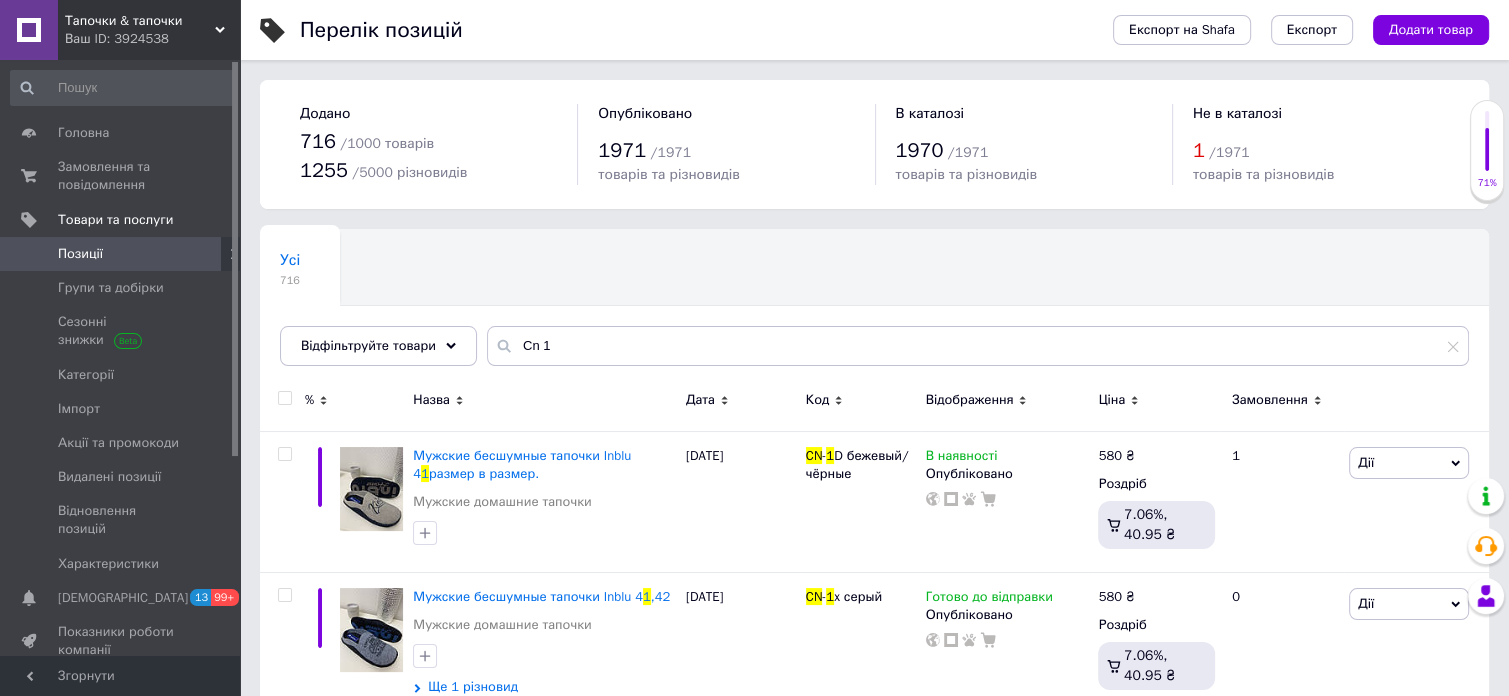 click on "Ваш ID: 3924538" at bounding box center (152, 39) 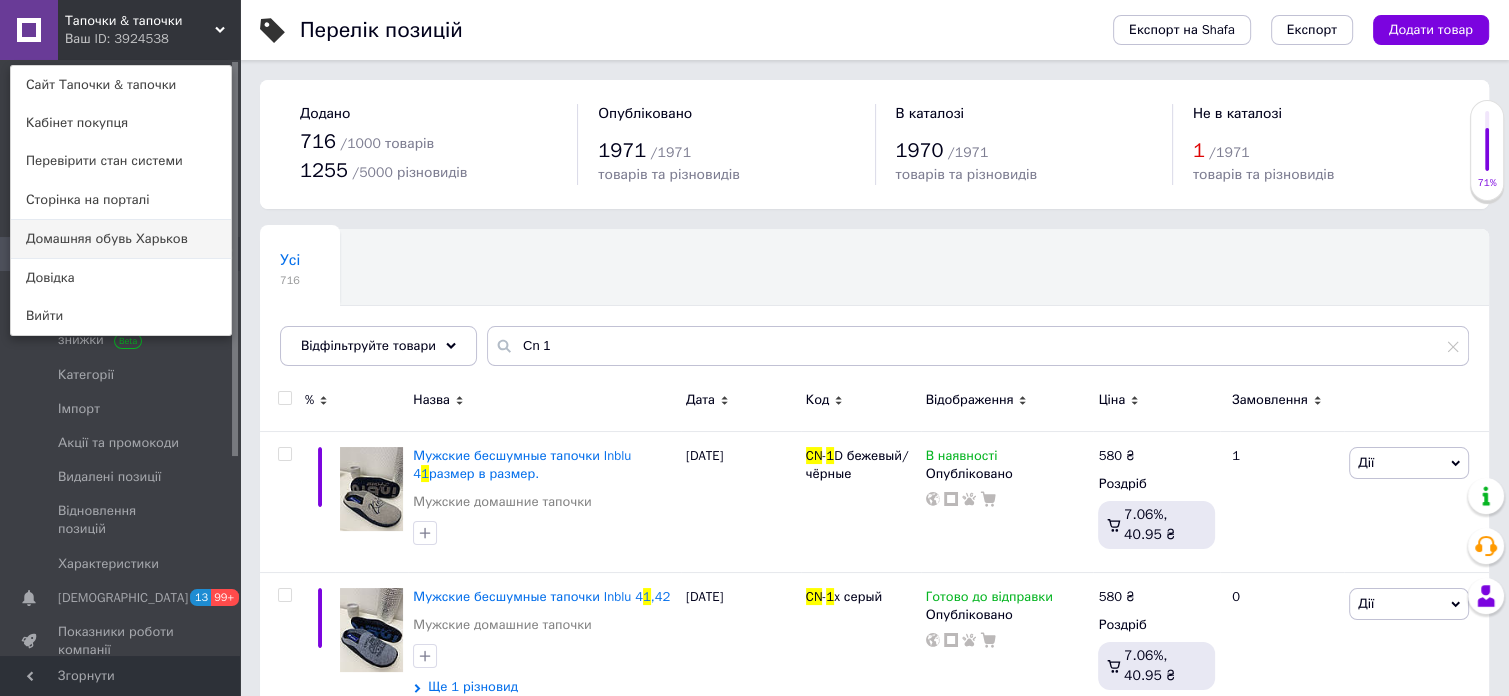 click on "Домашняя обувь Харьков" at bounding box center (121, 239) 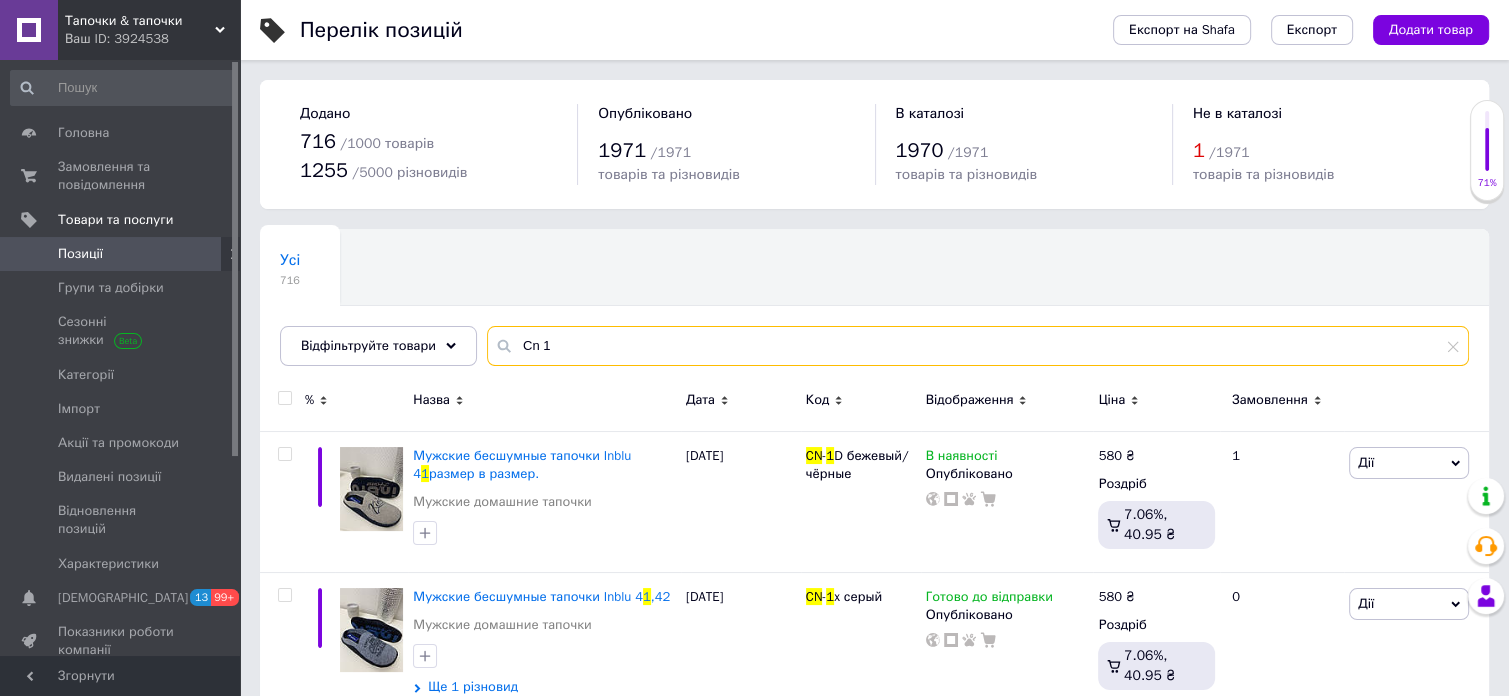 click on "Cn 1" at bounding box center (978, 346) 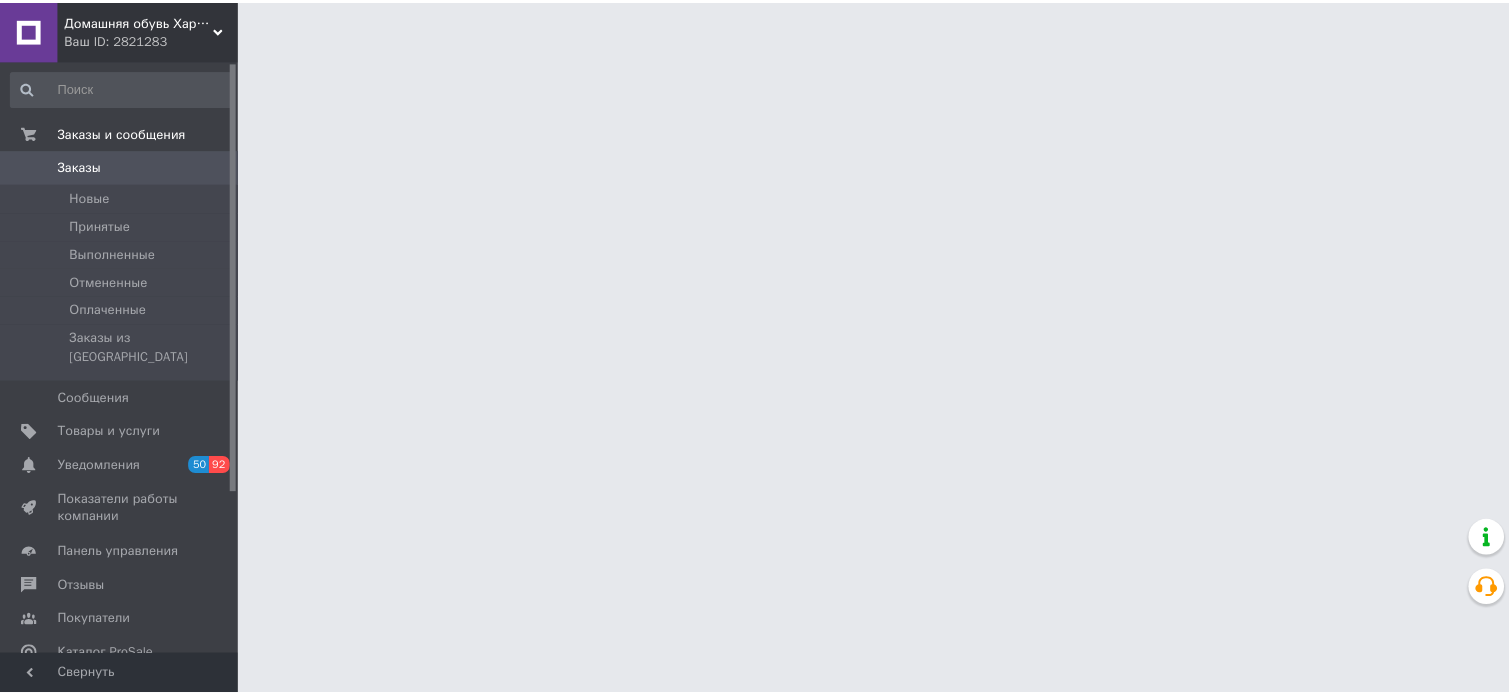 scroll, scrollTop: 0, scrollLeft: 0, axis: both 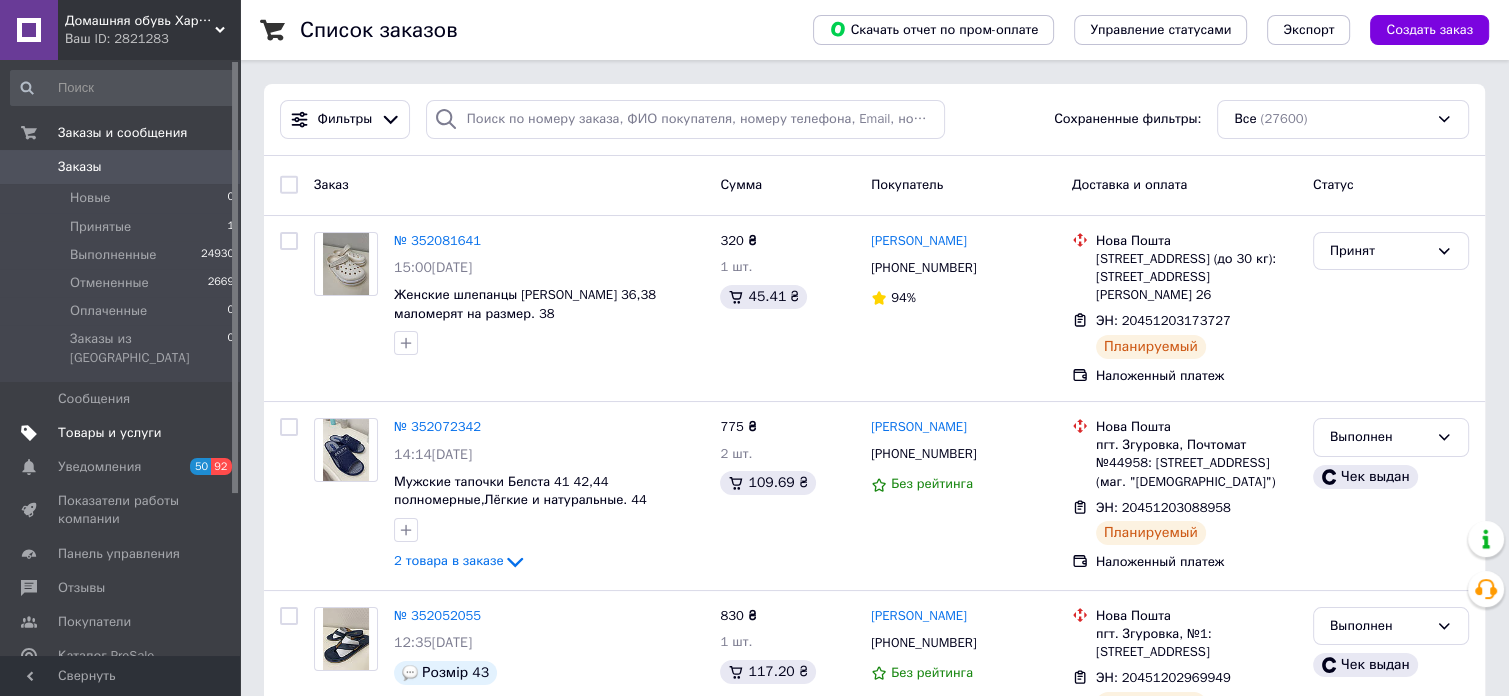 click on "Товары и услуги" at bounding box center [123, 433] 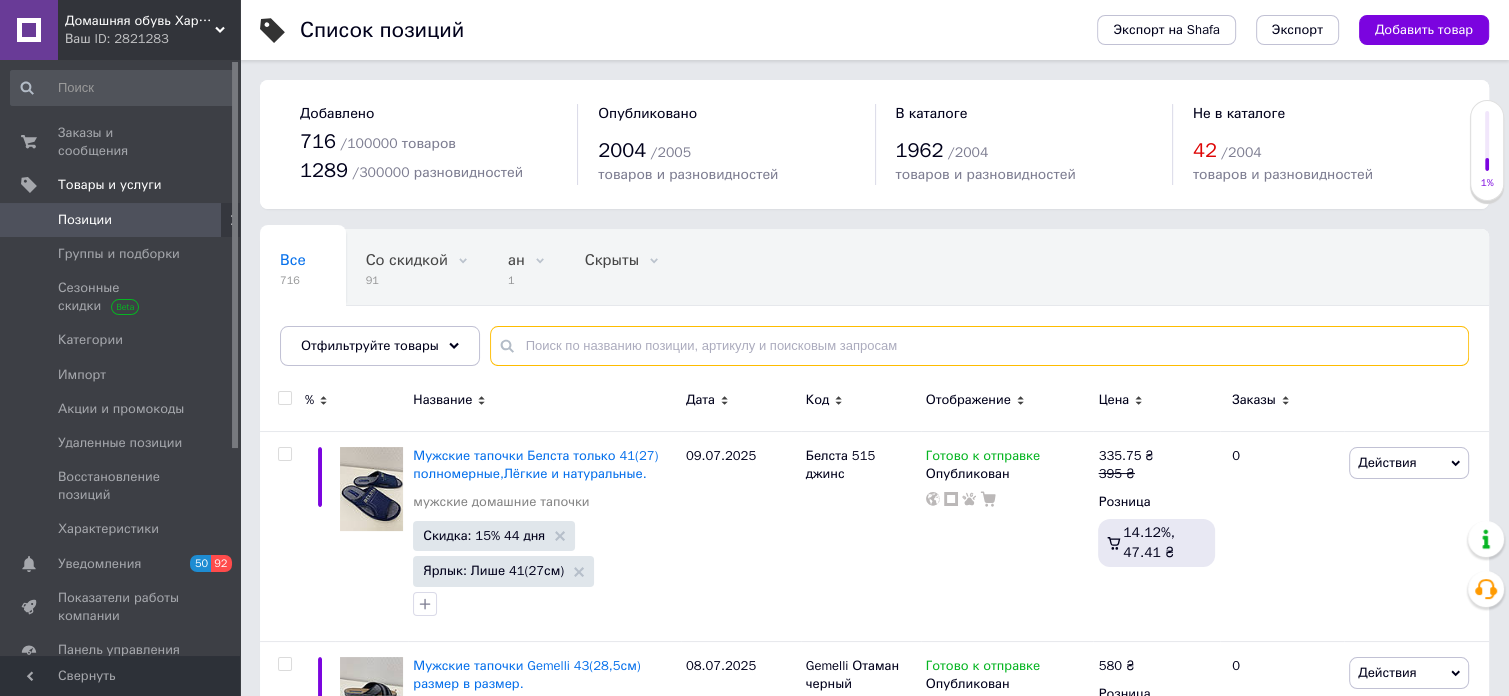 click at bounding box center (979, 346) 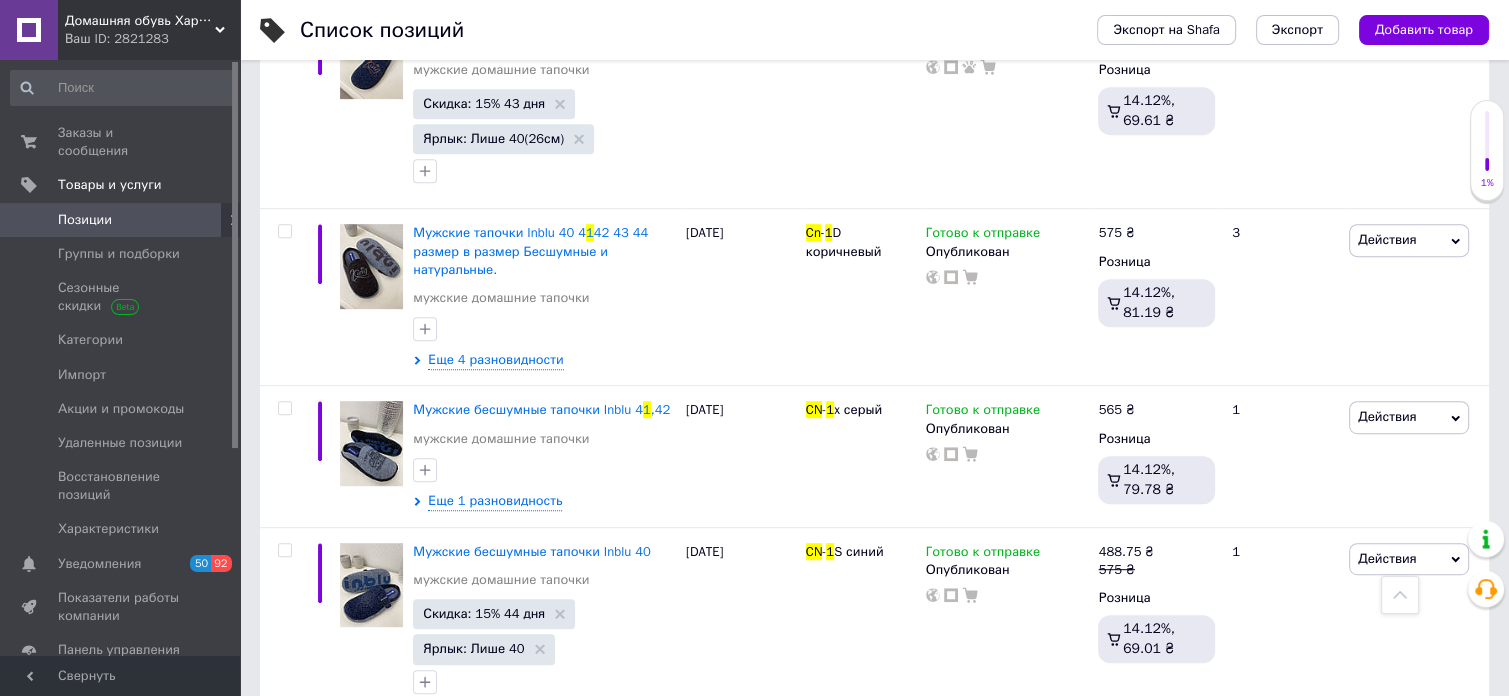 scroll, scrollTop: 920, scrollLeft: 0, axis: vertical 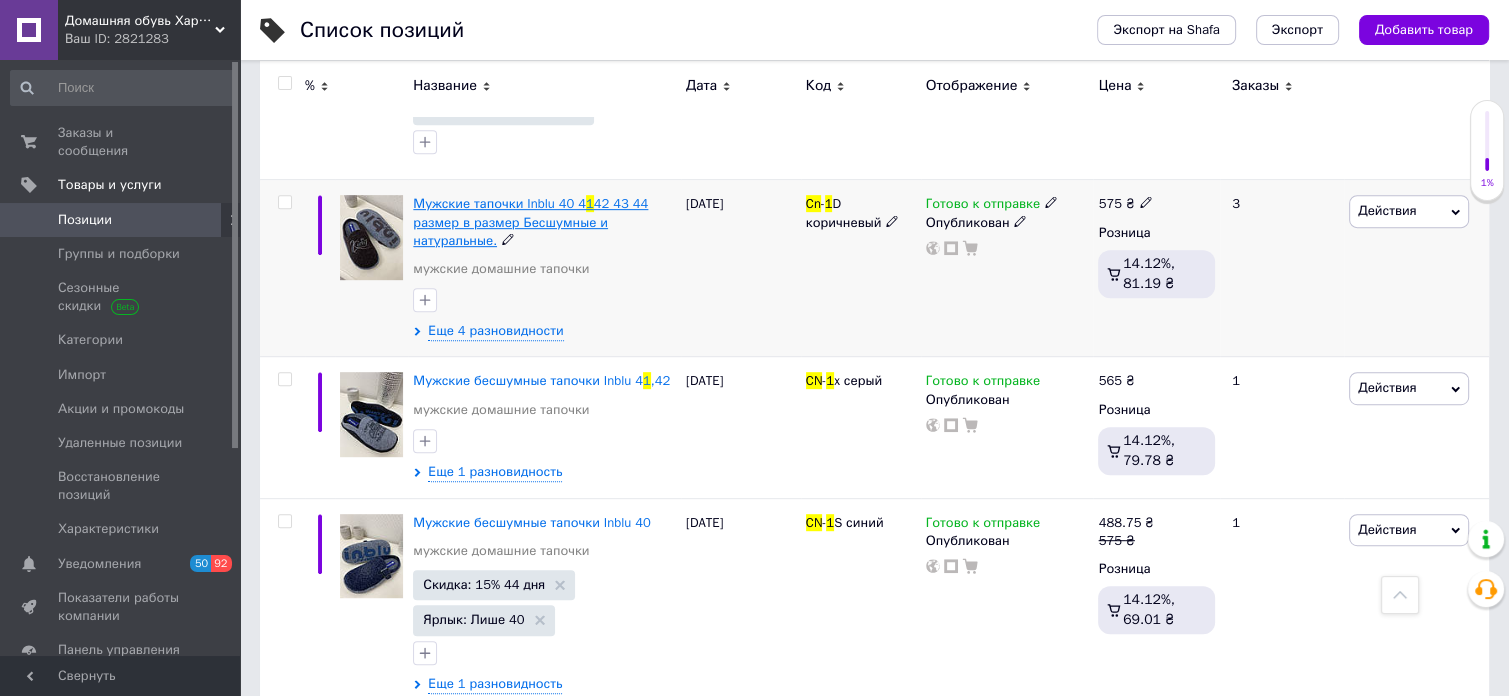 type on "Cn 1" 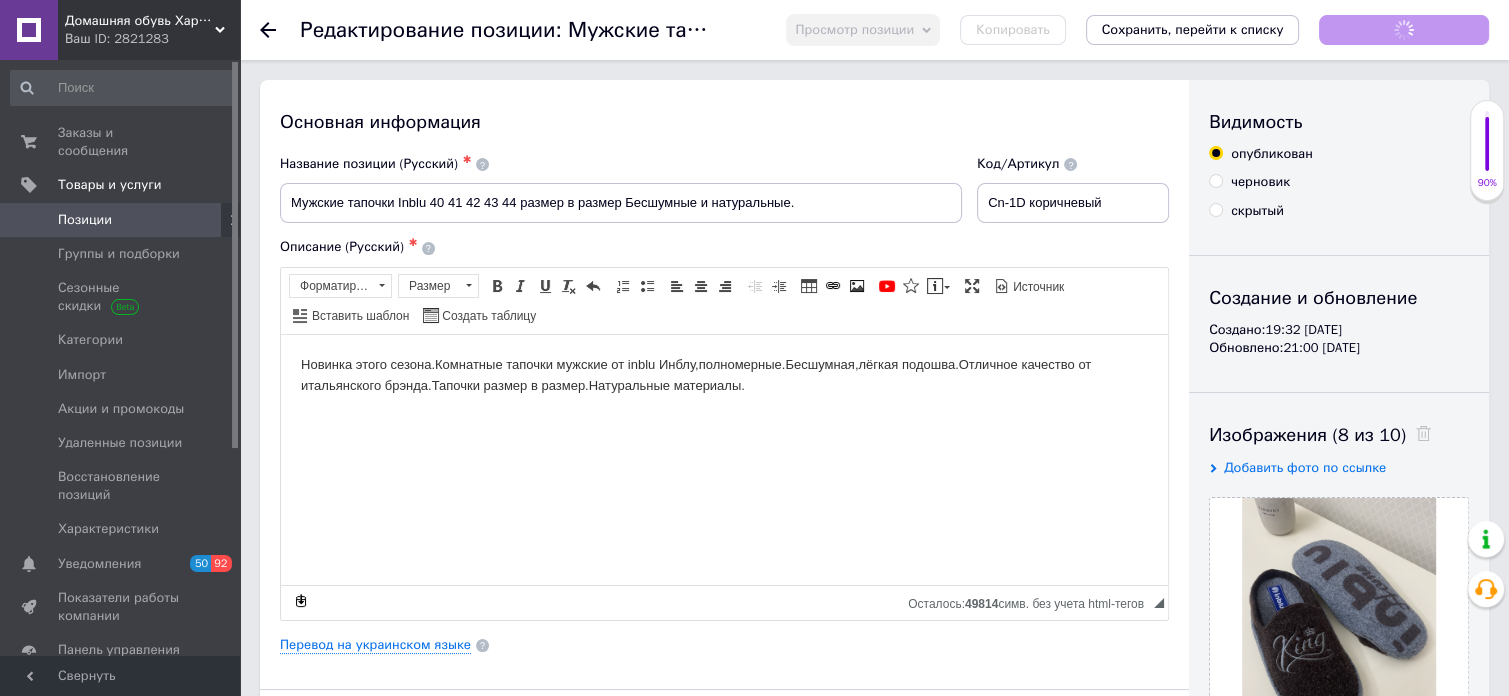 scroll, scrollTop: 0, scrollLeft: 0, axis: both 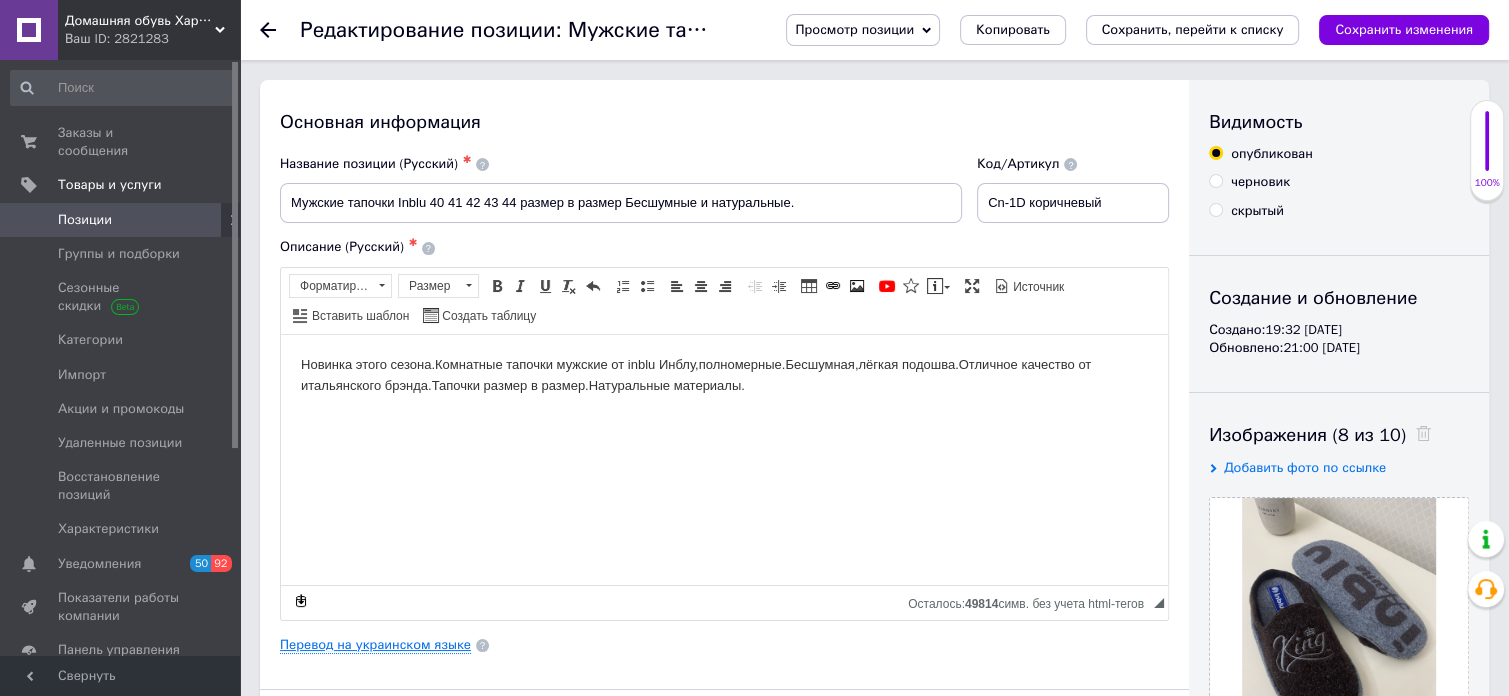 click on "Перевод на украинском языке" at bounding box center [375, 645] 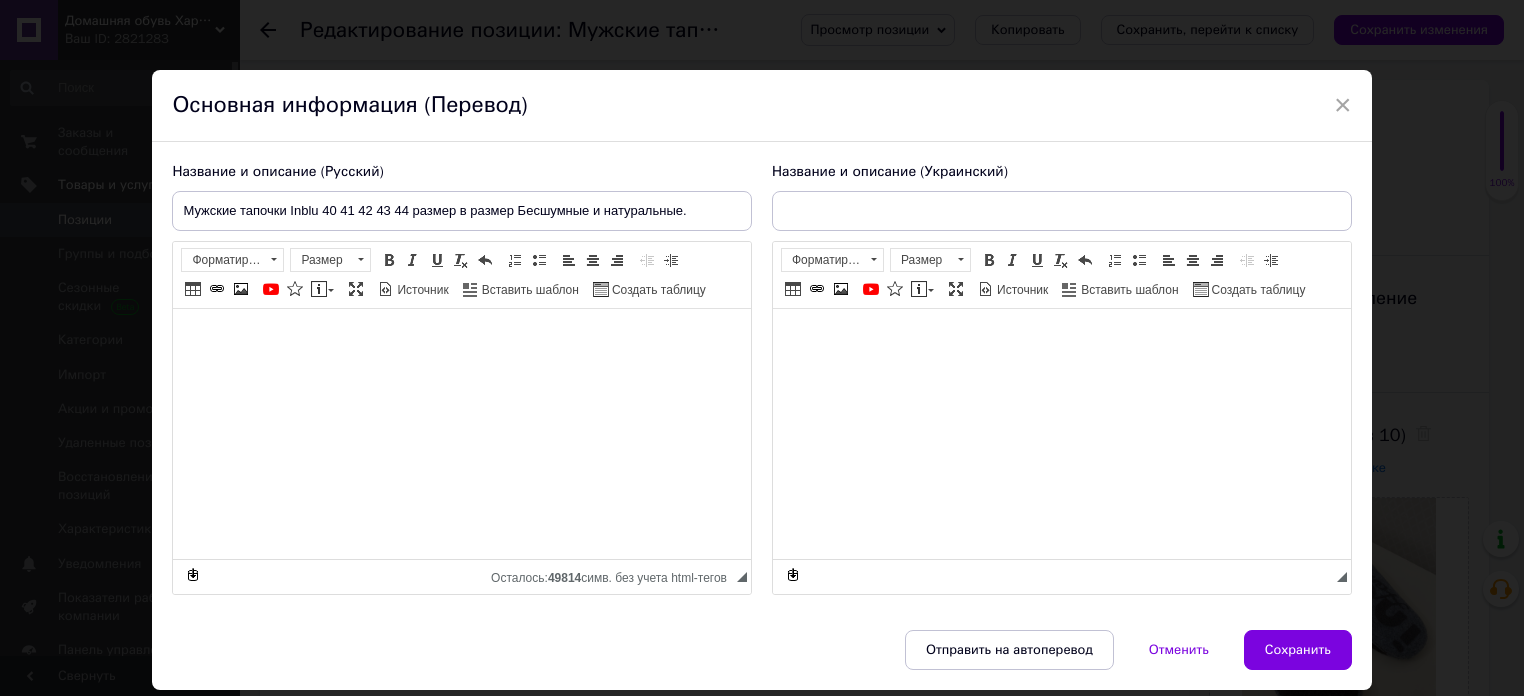 type on "Чоловічі капці Inblu корич 40 41(26,7) 42(27,5) 43 44 розмір у розмір Безшумні та натуральні." 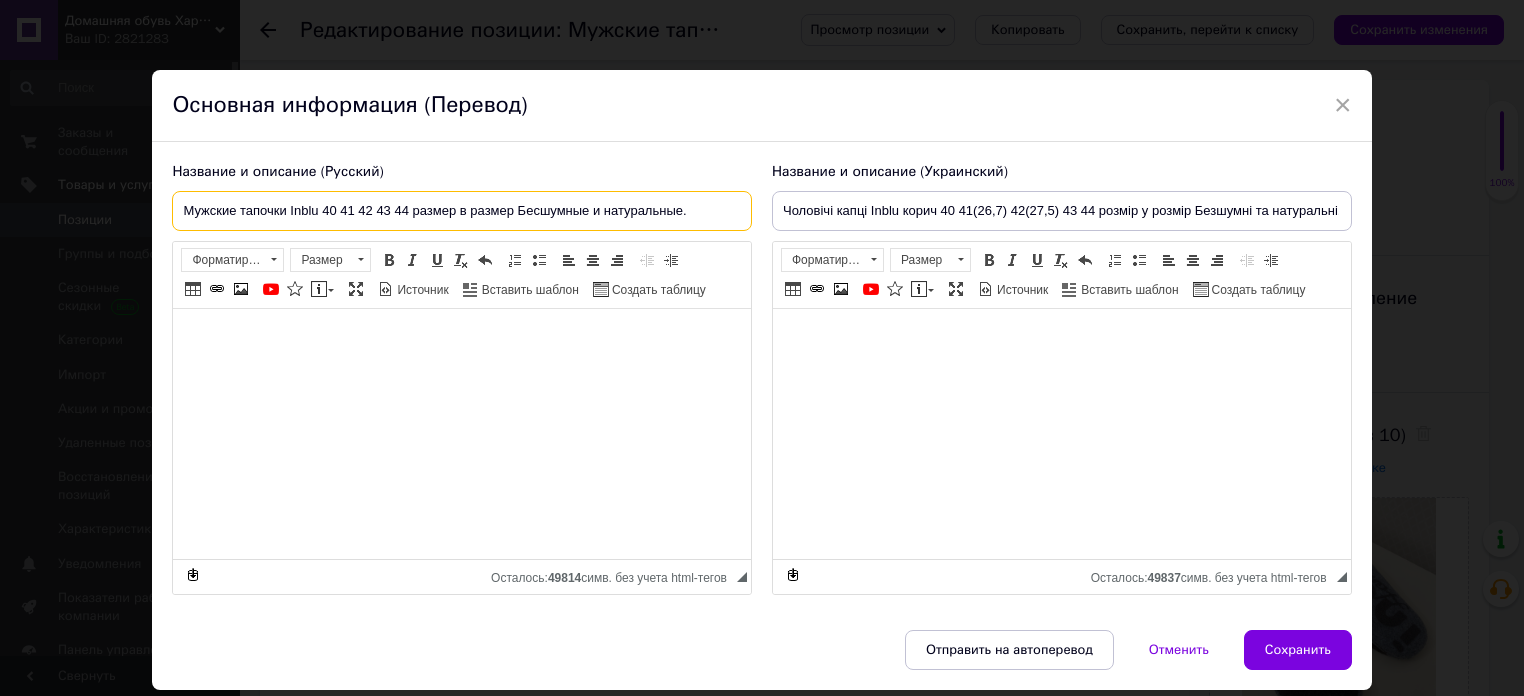 click on "Мужские тапочки Inblu 40 41 42 43 44 размер в размер Бесшумные и натуральные." at bounding box center (462, 211) 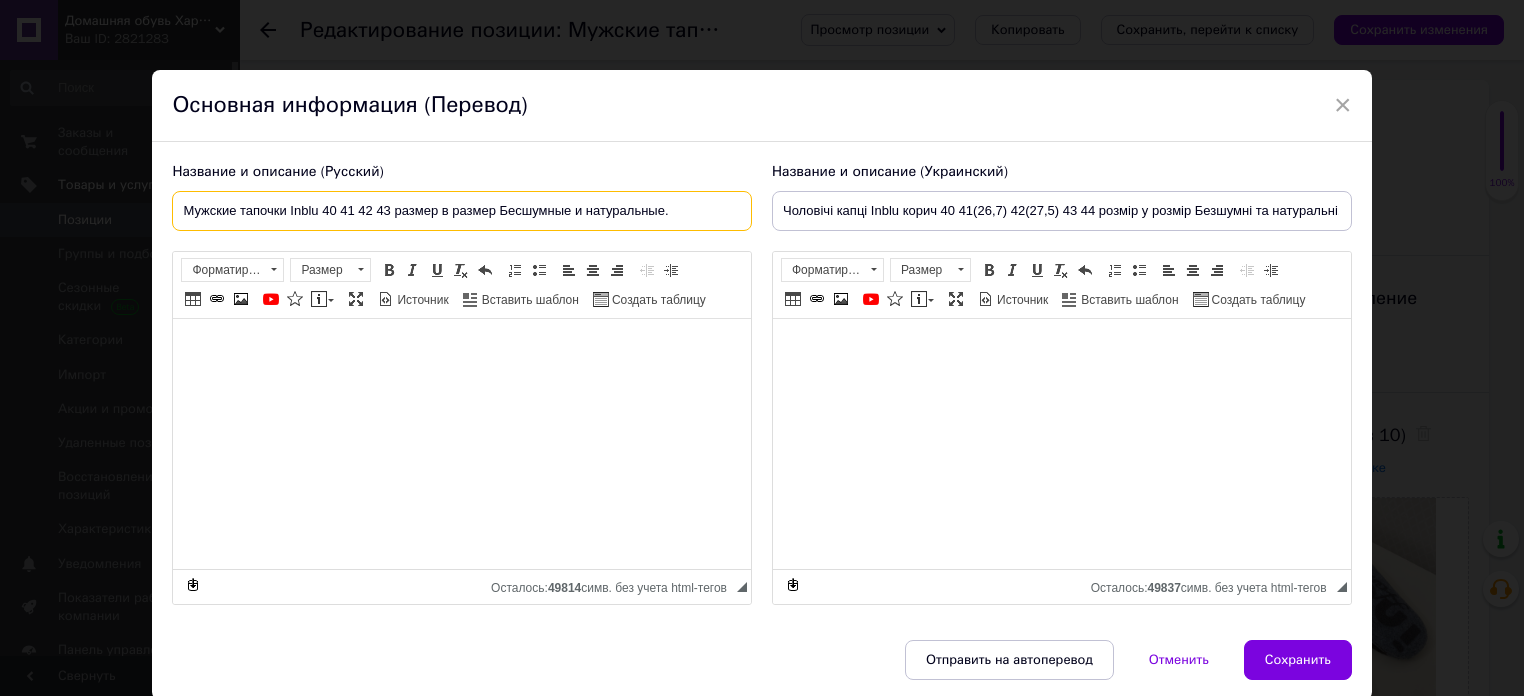 type on "Мужские тапочки Inblu 40 41 42 43 размер в размер Бесшумные и натуральные." 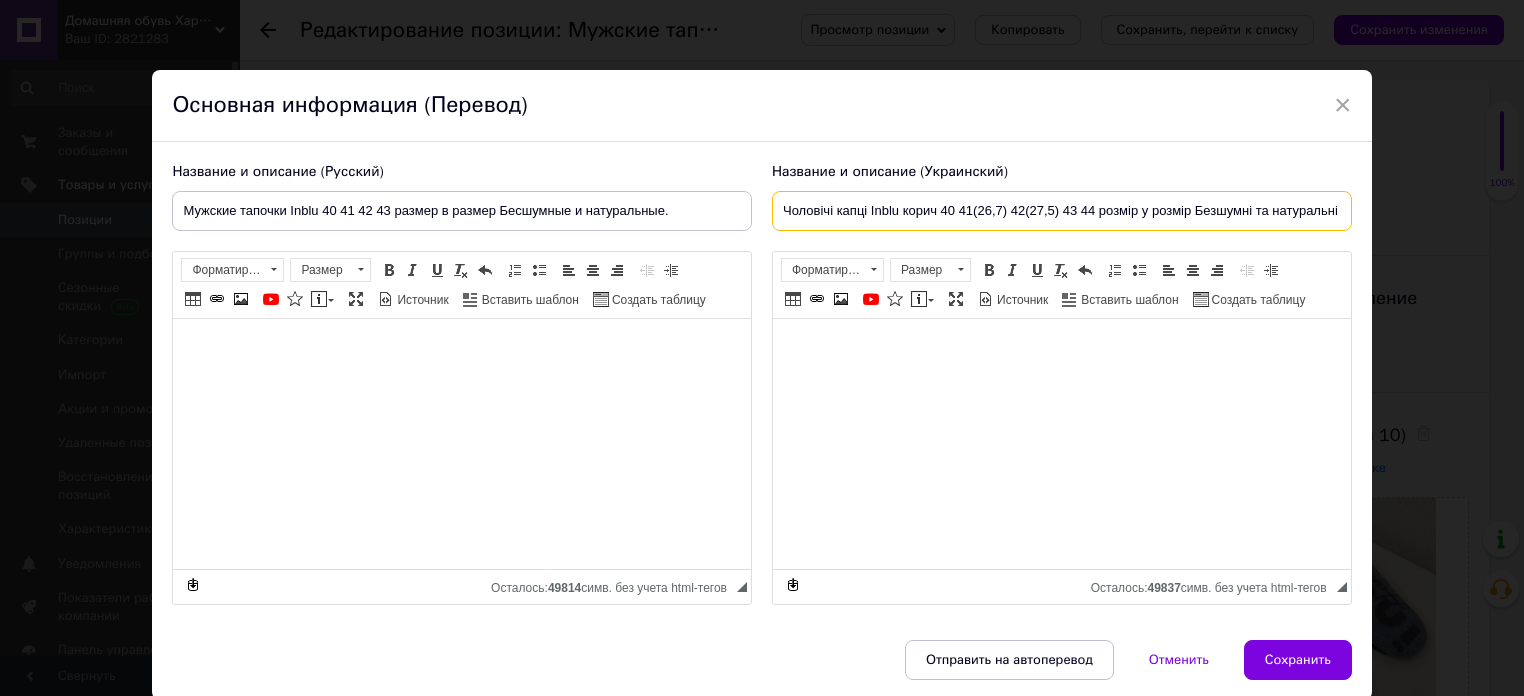 click on "Чоловічі капці Inblu корич 40 41(26,7) 42(27,5) 43 44 розмір у розмір Безшумні та натуральні." at bounding box center [1062, 211] 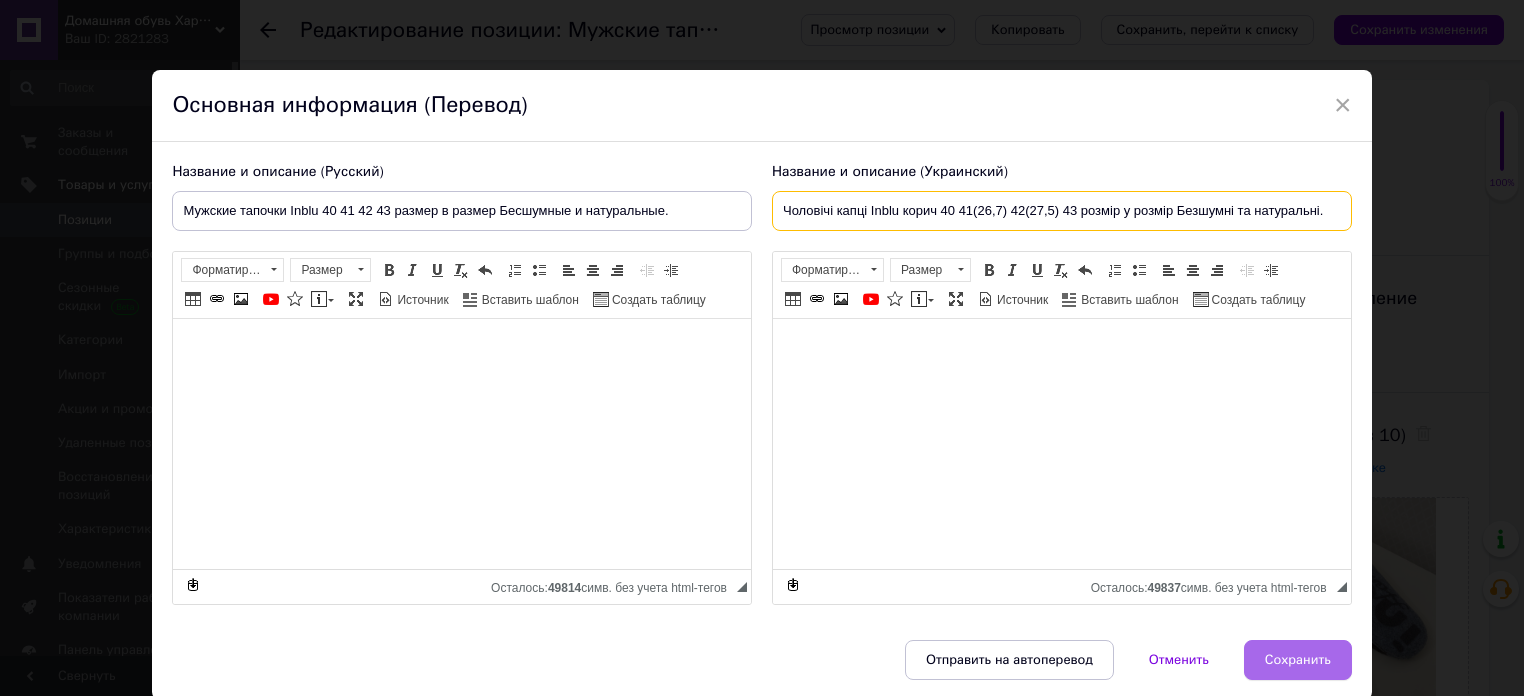 type on "Чоловічі капці Inblu корич 40 41(26,7) 42(27,5) 43 розмір у розмір Безшумні та натуральні." 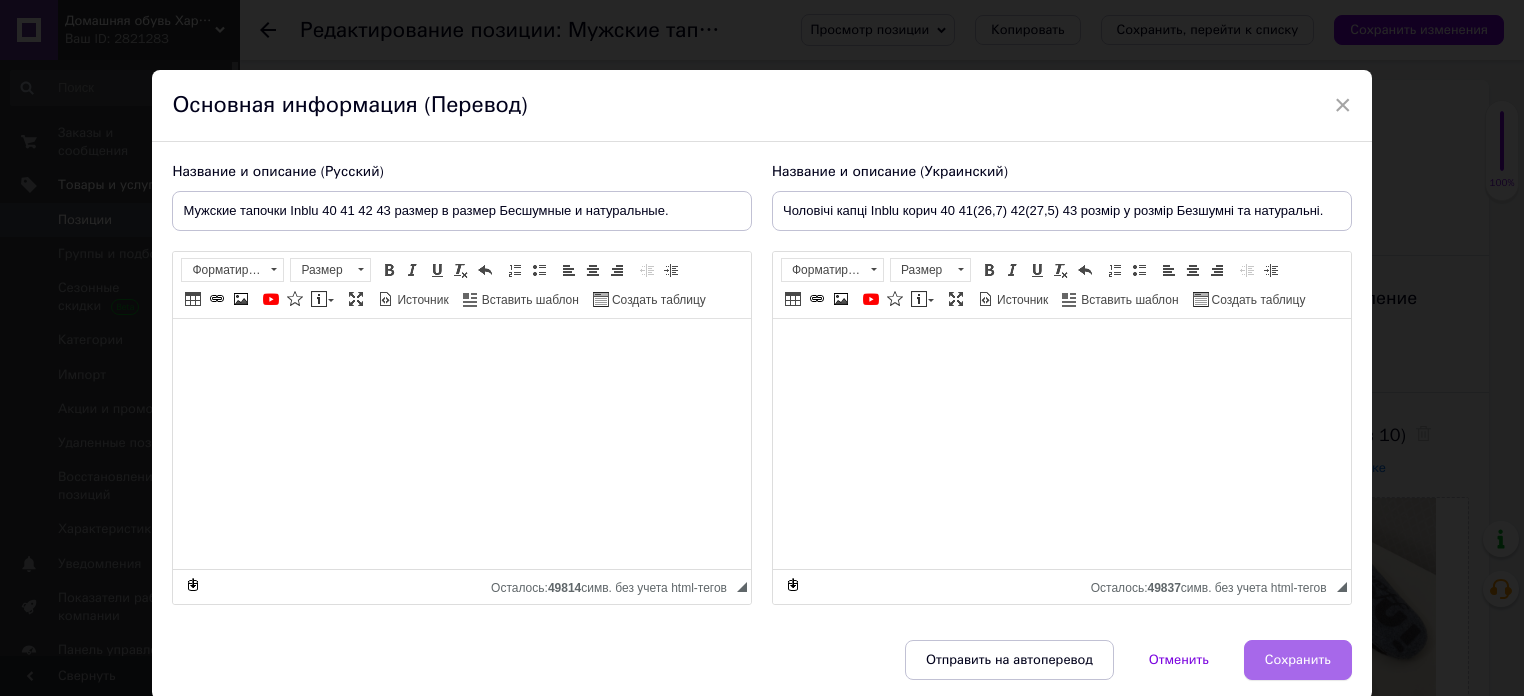 click on "Сохранить" at bounding box center [1298, 660] 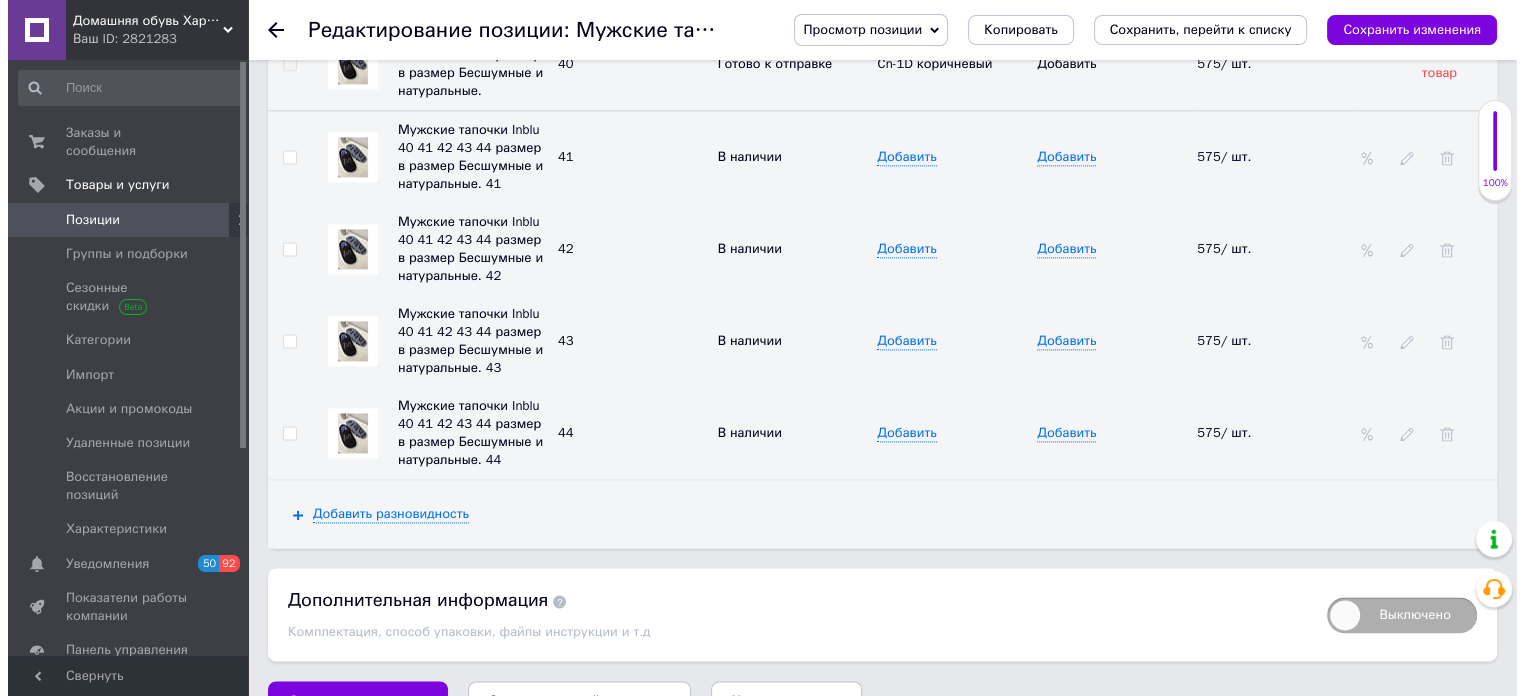 scroll, scrollTop: 2645, scrollLeft: 0, axis: vertical 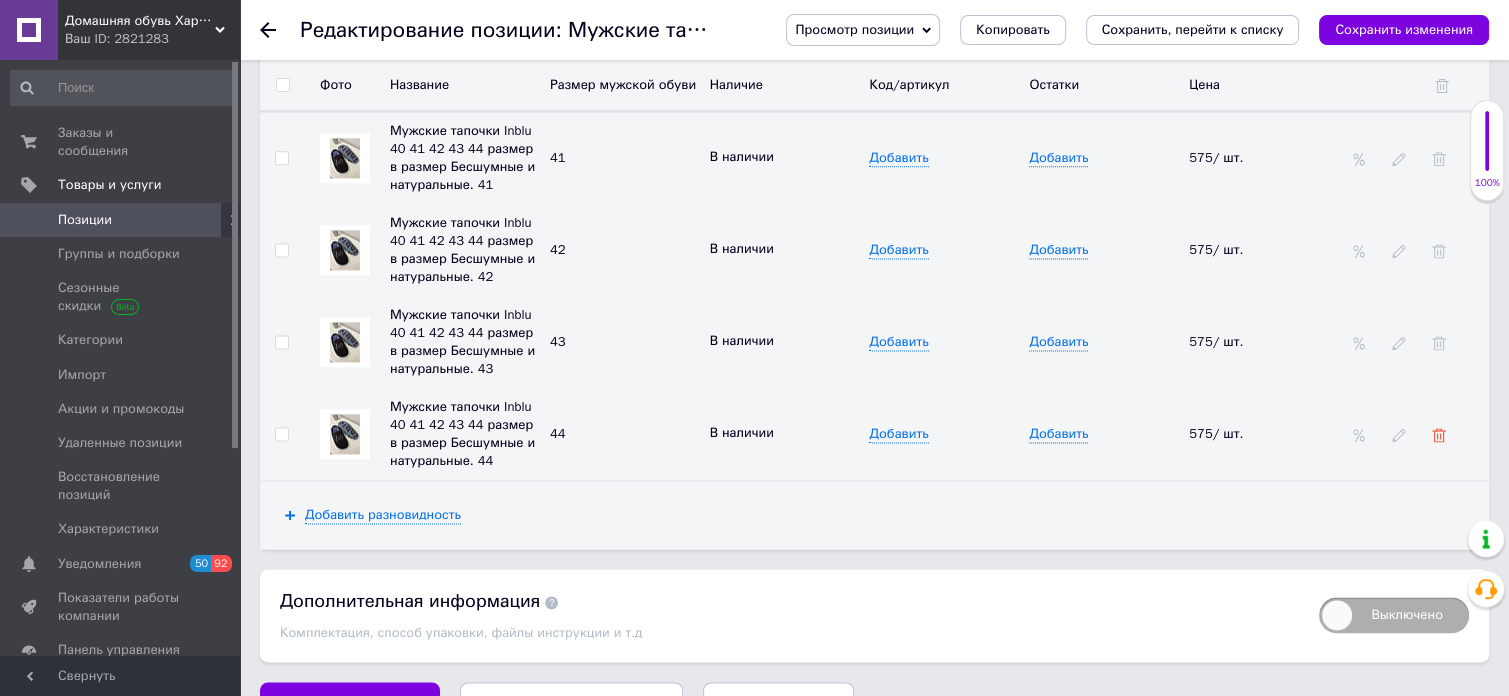 click 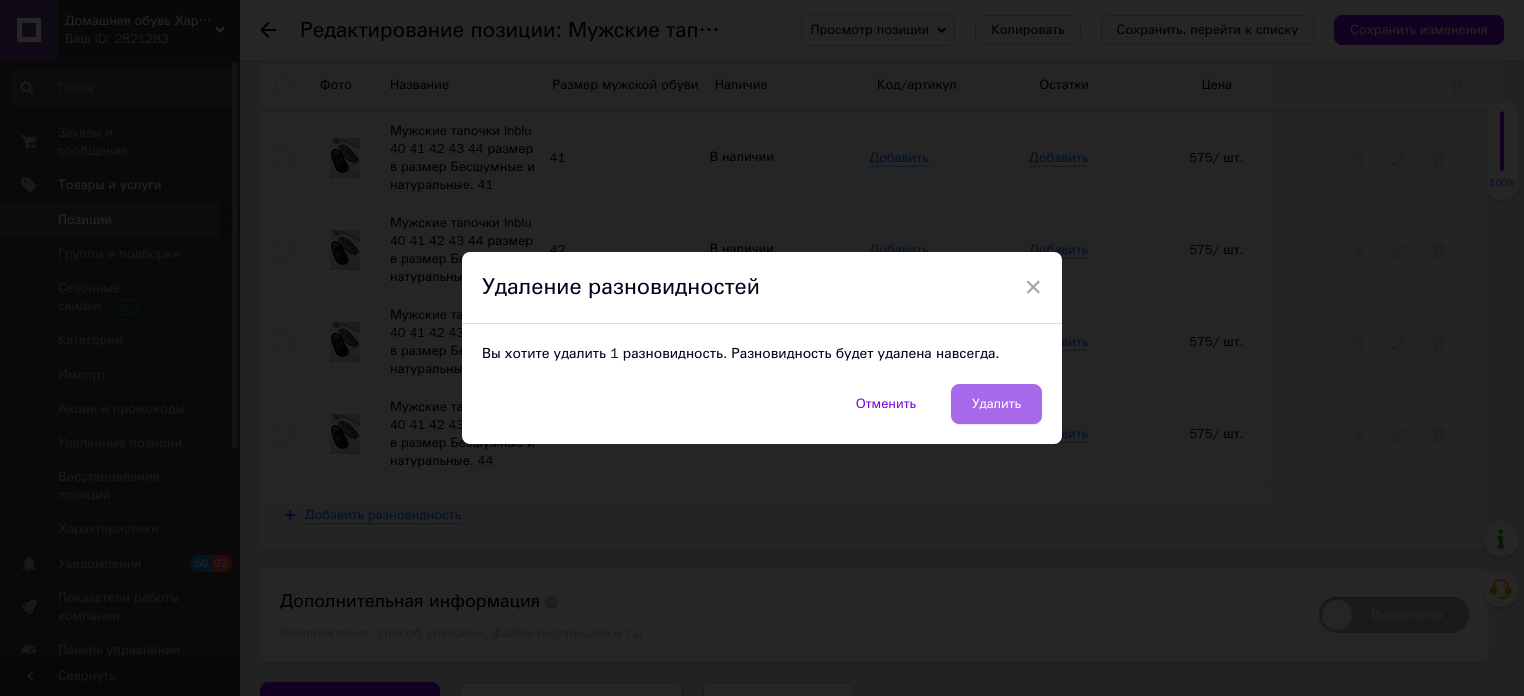 click on "Удалить" at bounding box center [996, 404] 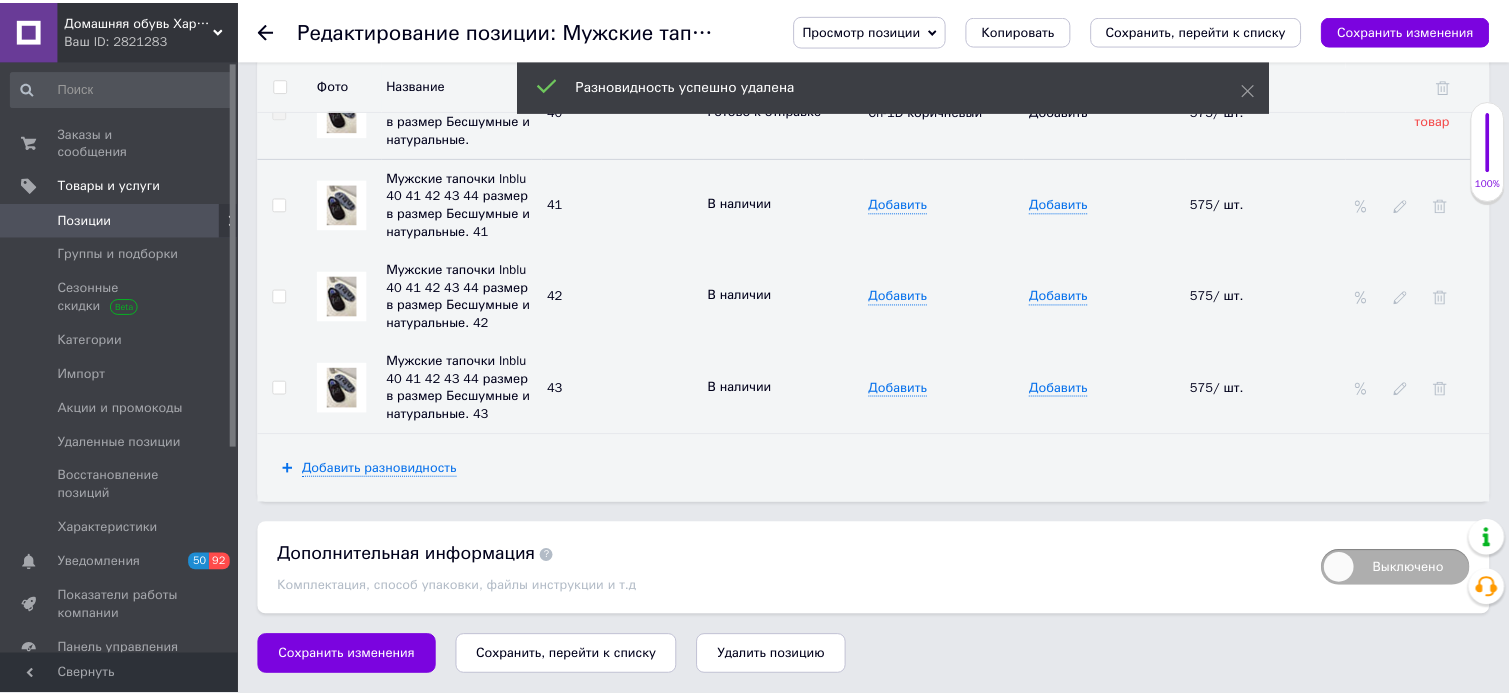 scroll, scrollTop: 2555, scrollLeft: 0, axis: vertical 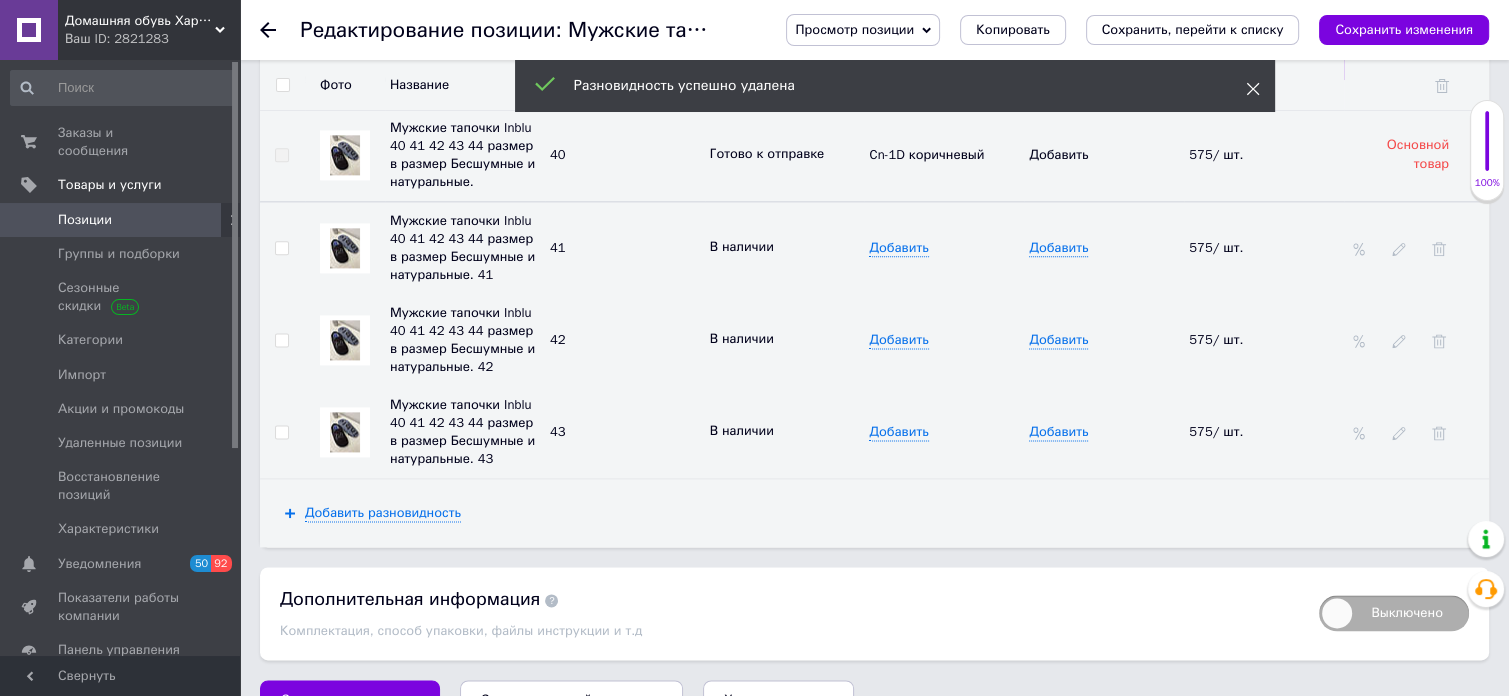 click 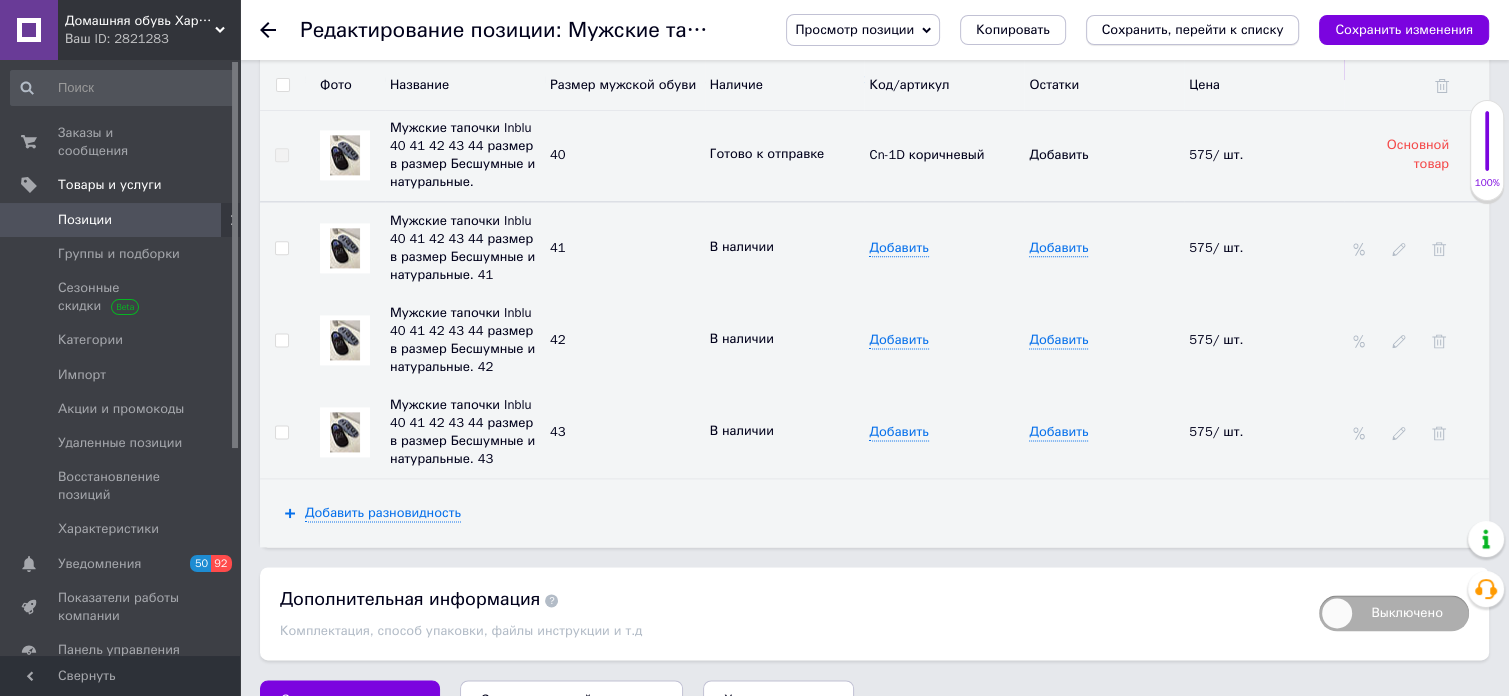 click on "Сохранить, перейти к списку" at bounding box center (1193, 30) 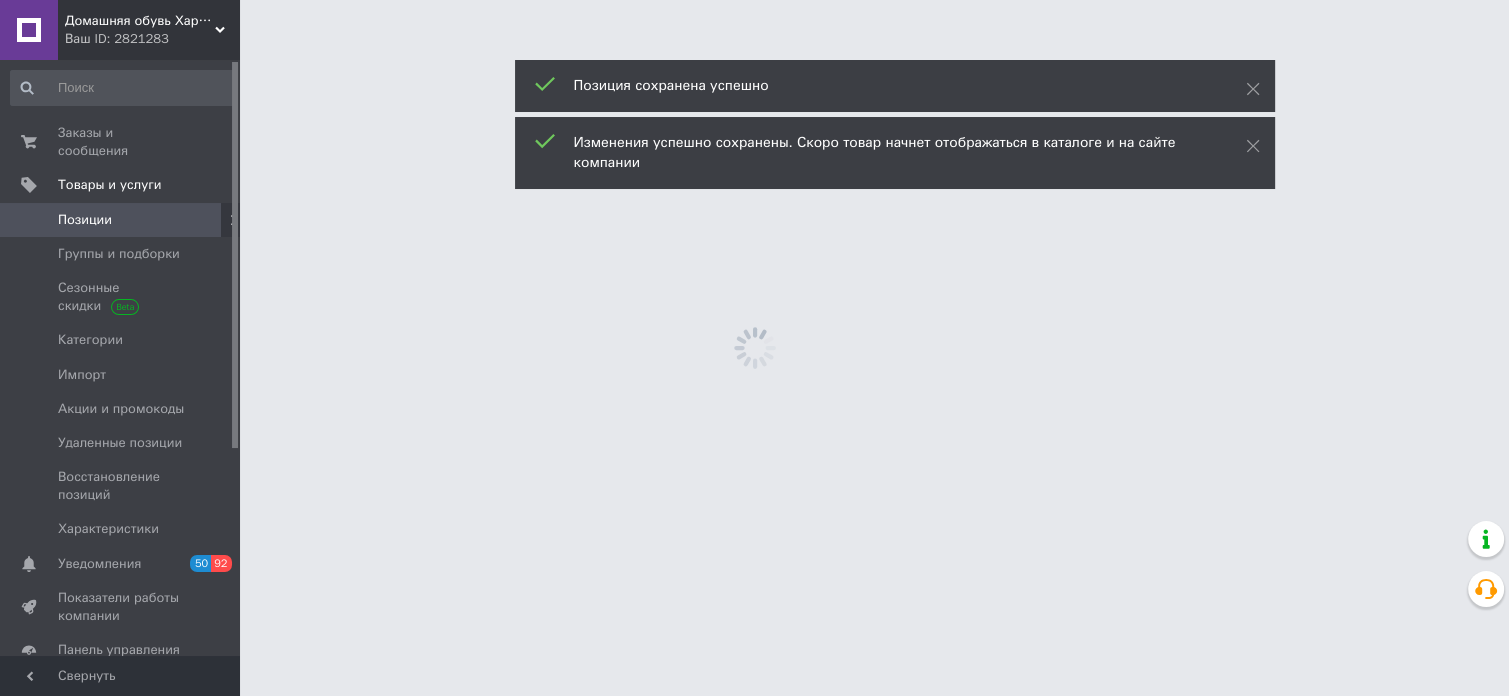 scroll, scrollTop: 0, scrollLeft: 0, axis: both 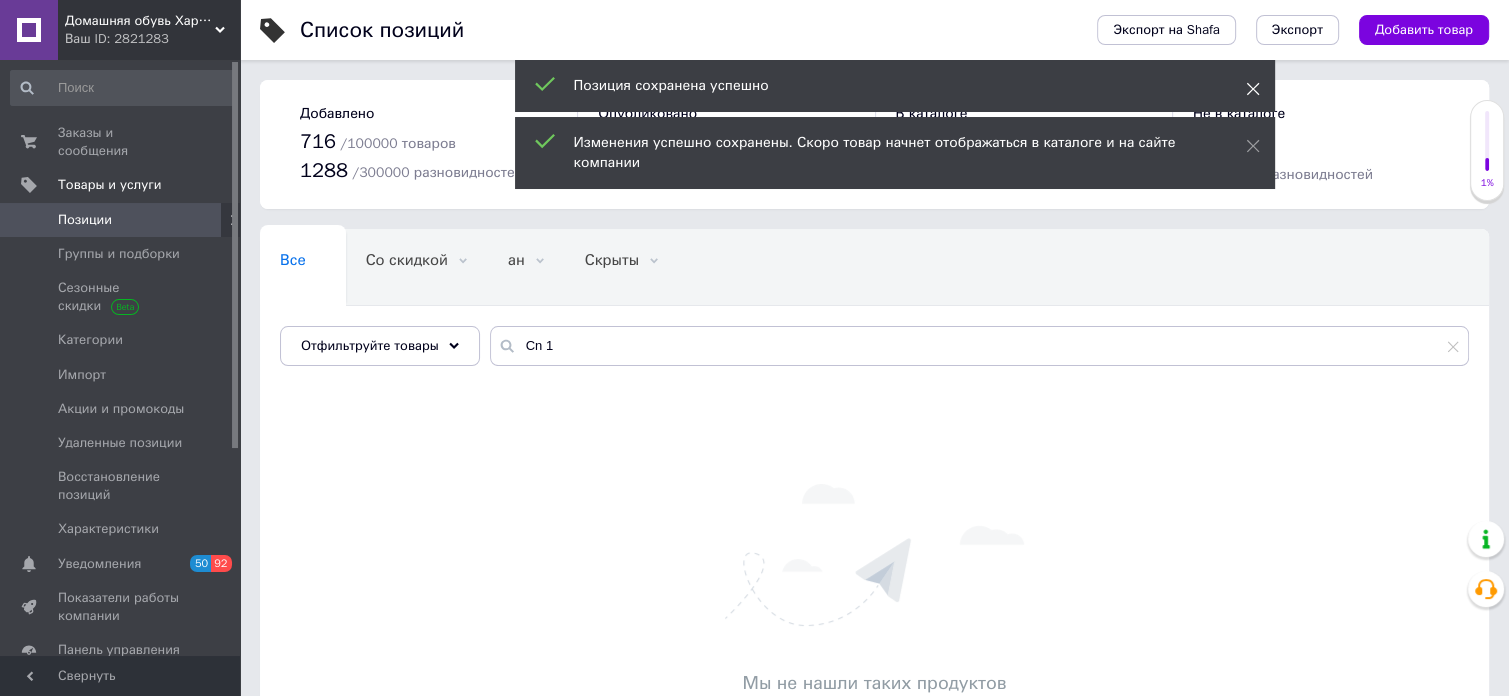 click 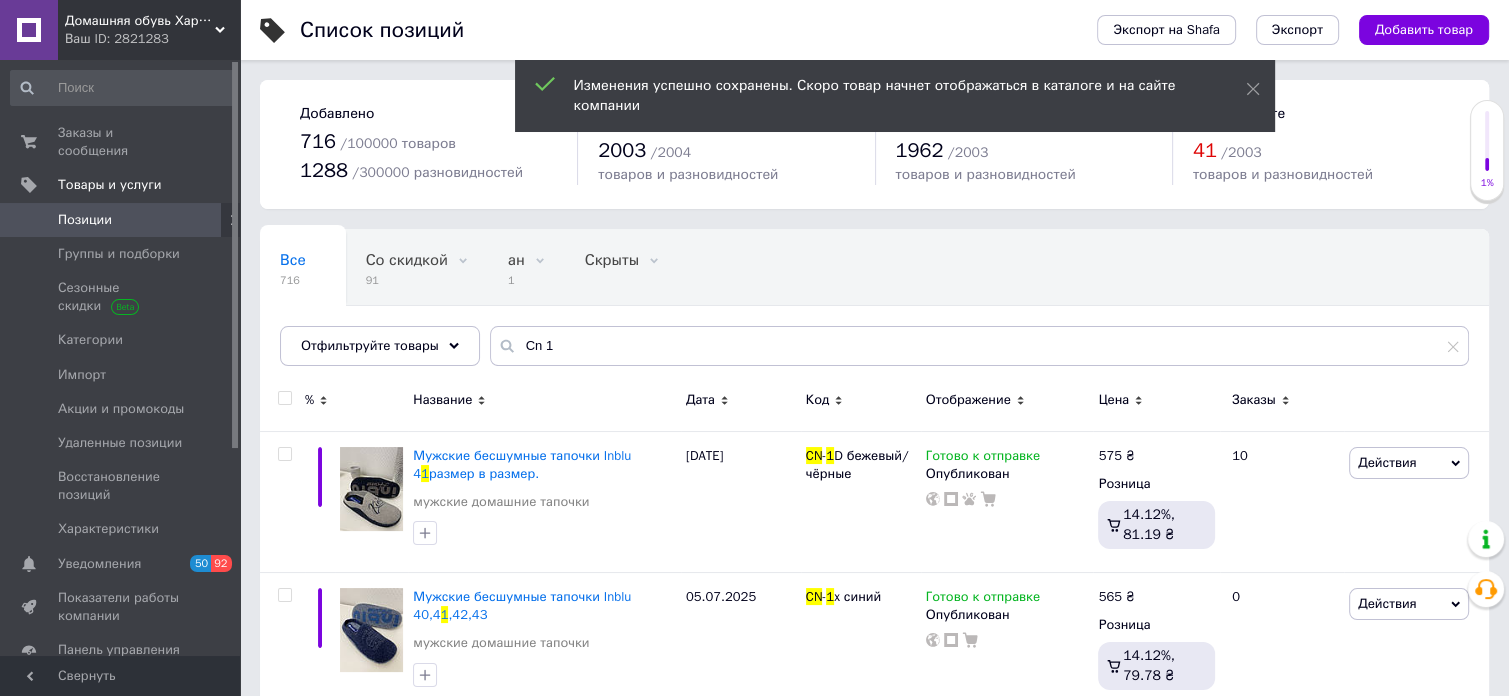 click 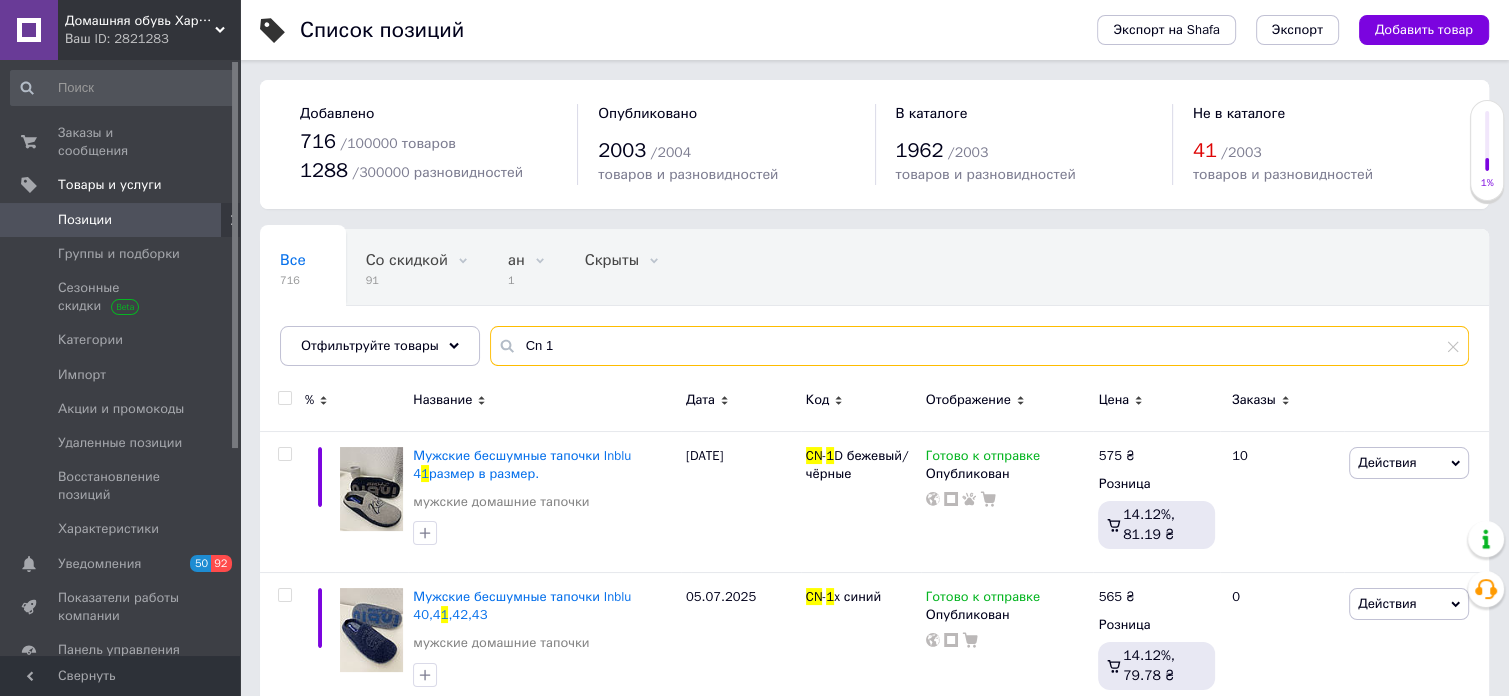click on "Cn 1" at bounding box center [979, 346] 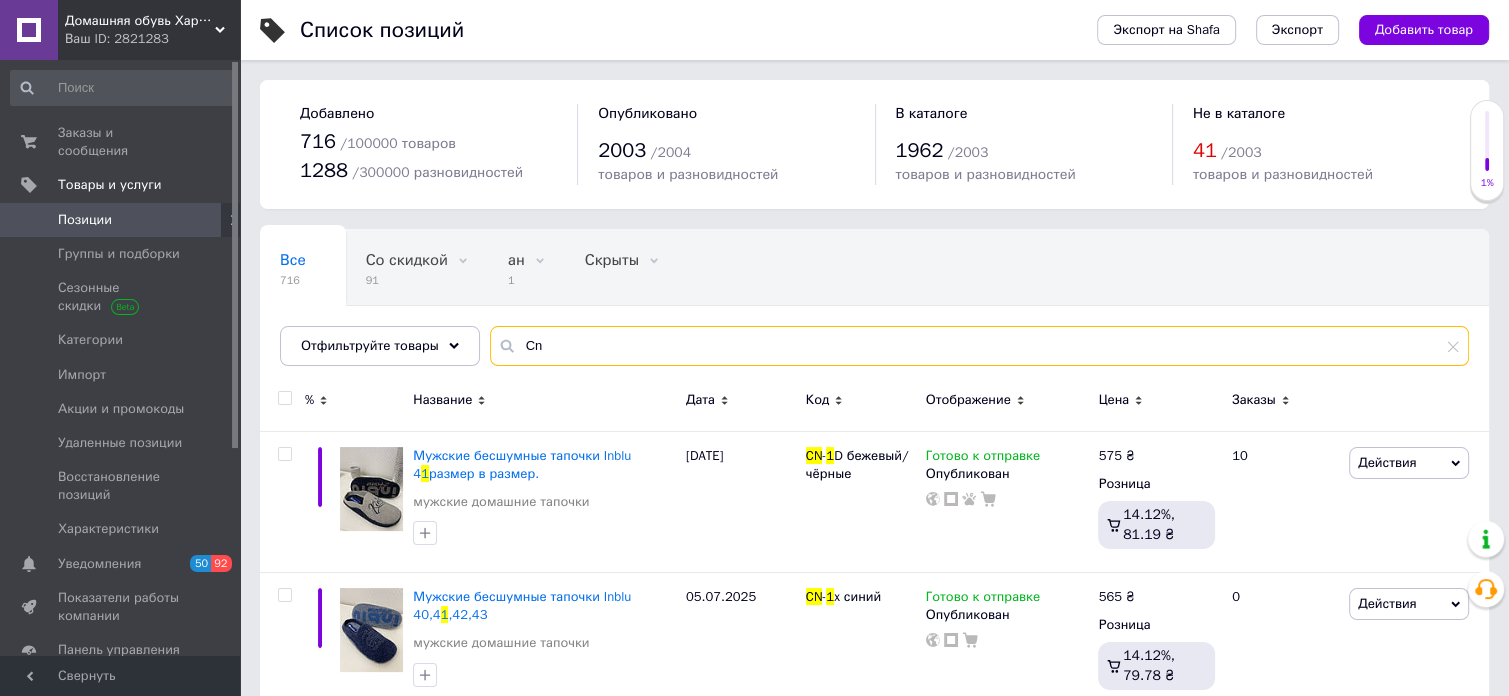 type on "C" 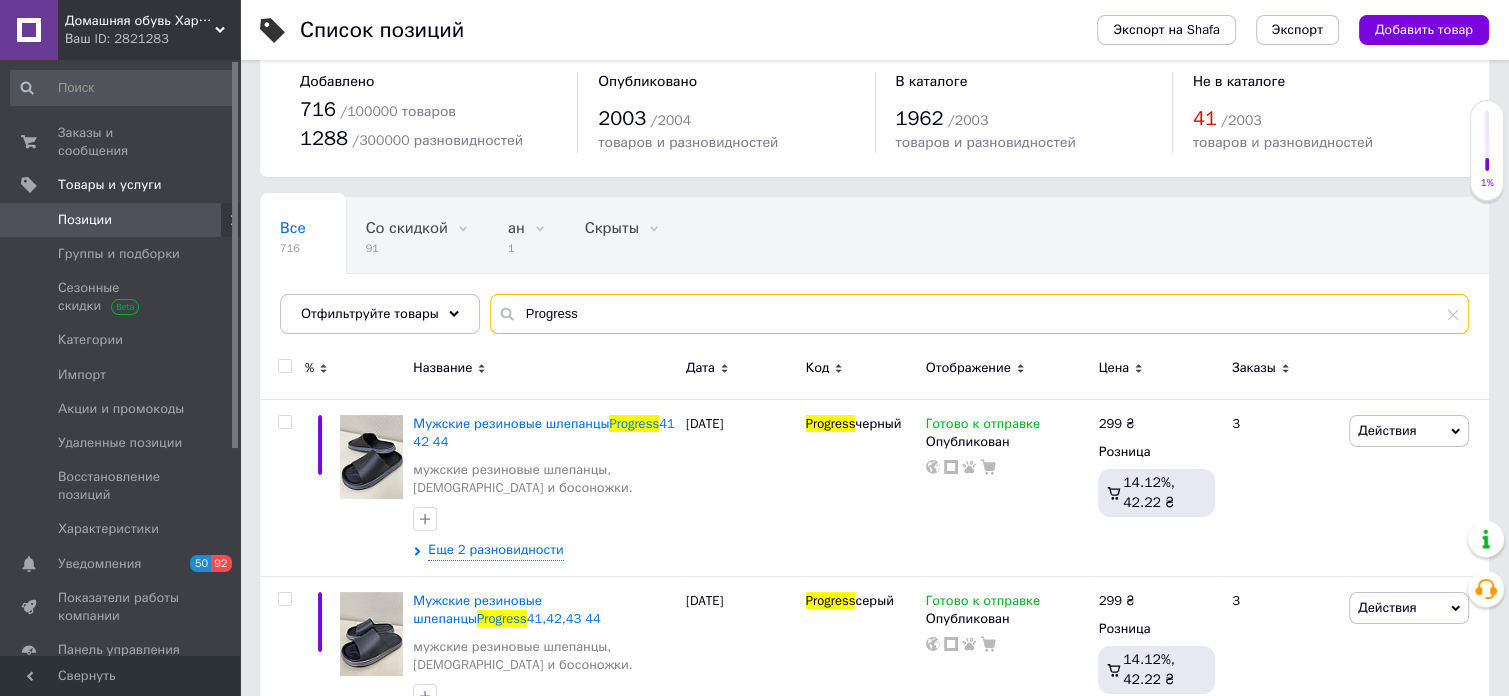 scroll, scrollTop: 37, scrollLeft: 0, axis: vertical 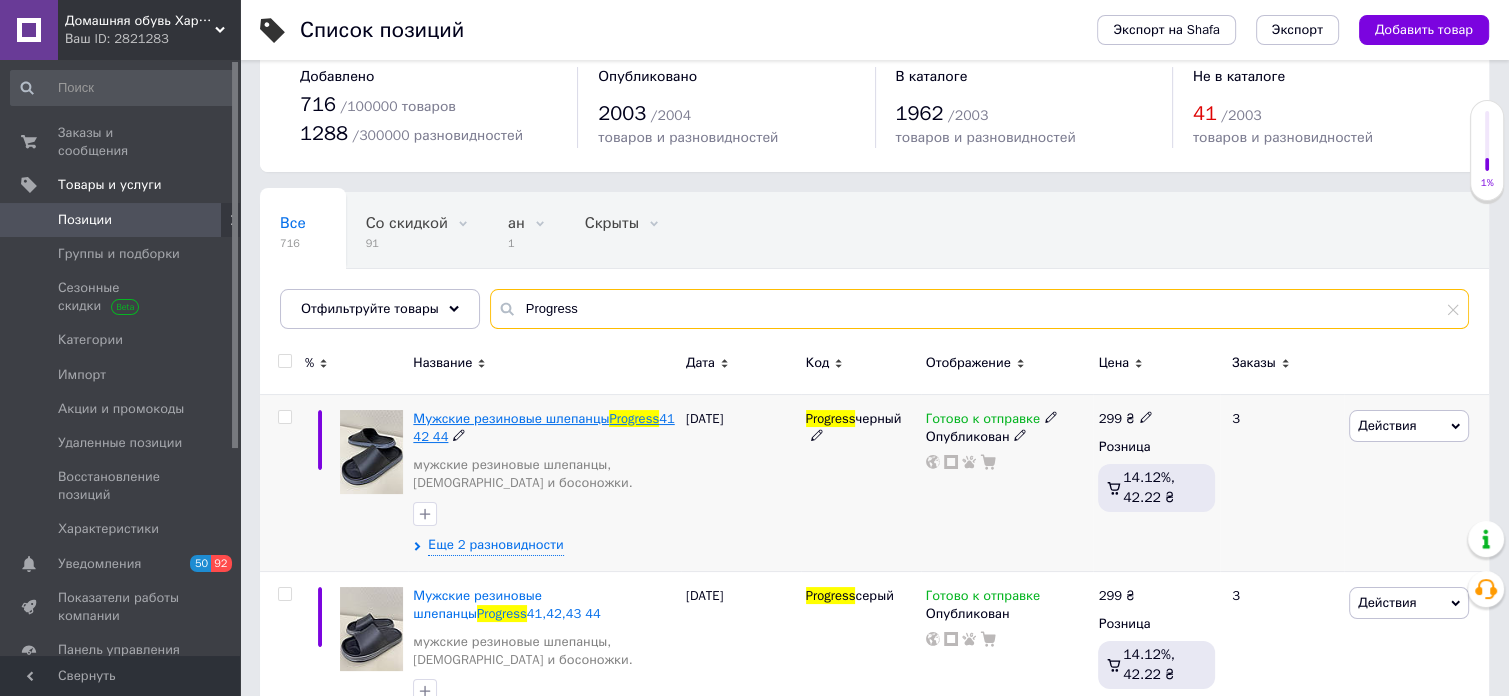 type on "Progress" 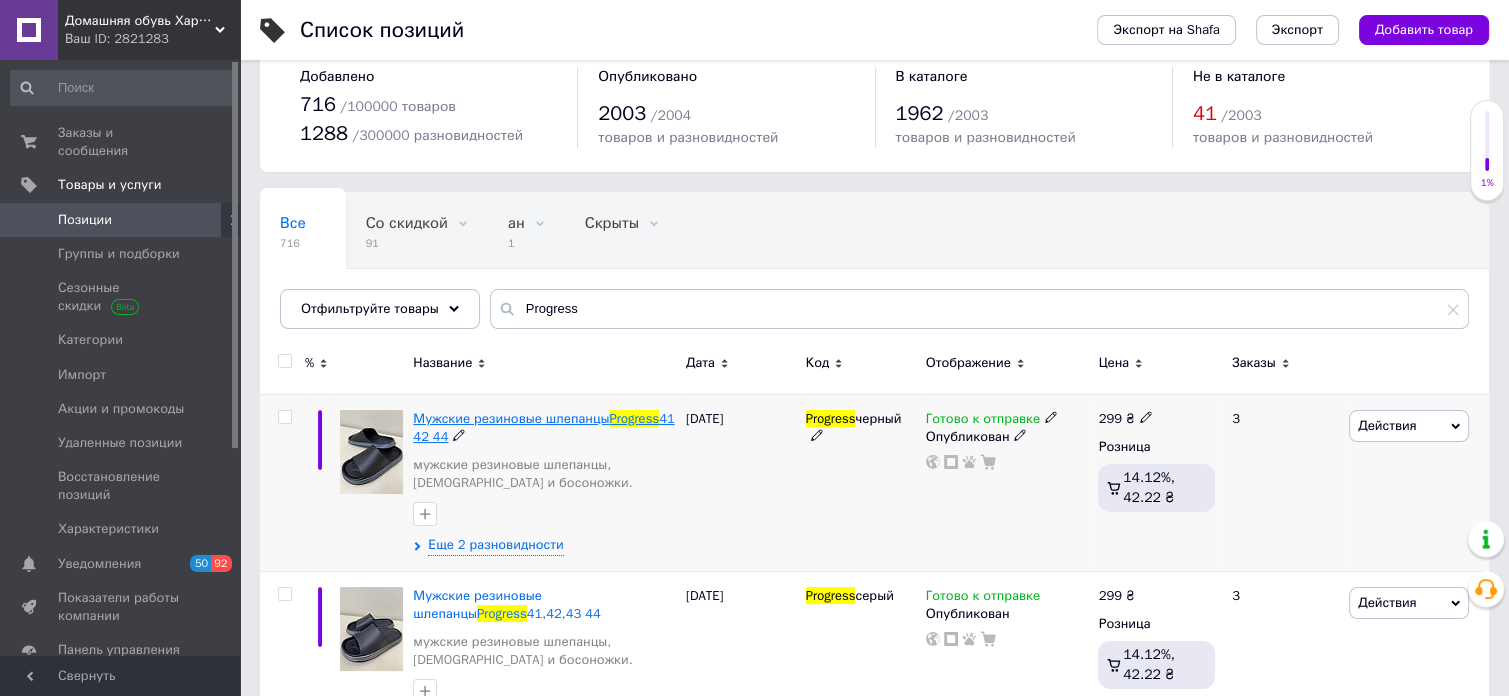 click on "Мужские резиновые шлепанцы" at bounding box center [511, 418] 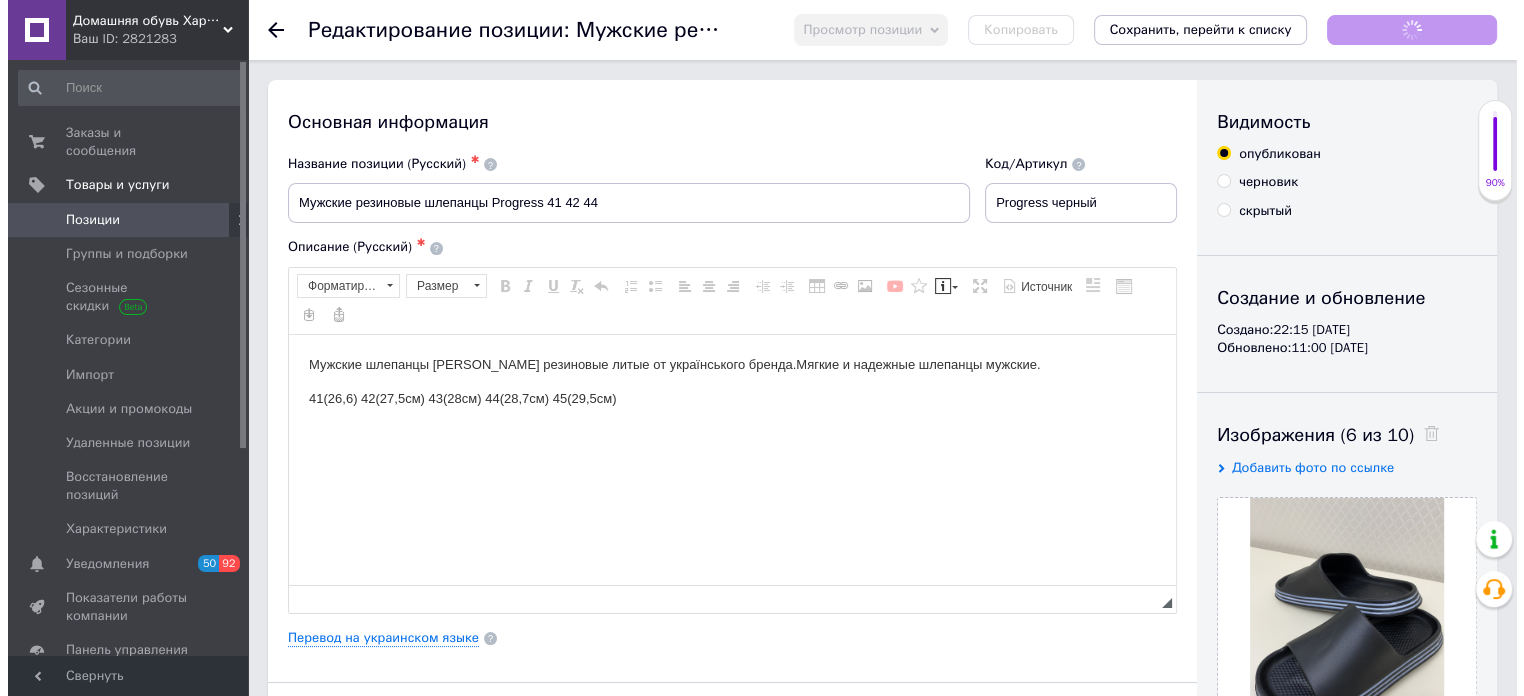 scroll, scrollTop: 0, scrollLeft: 0, axis: both 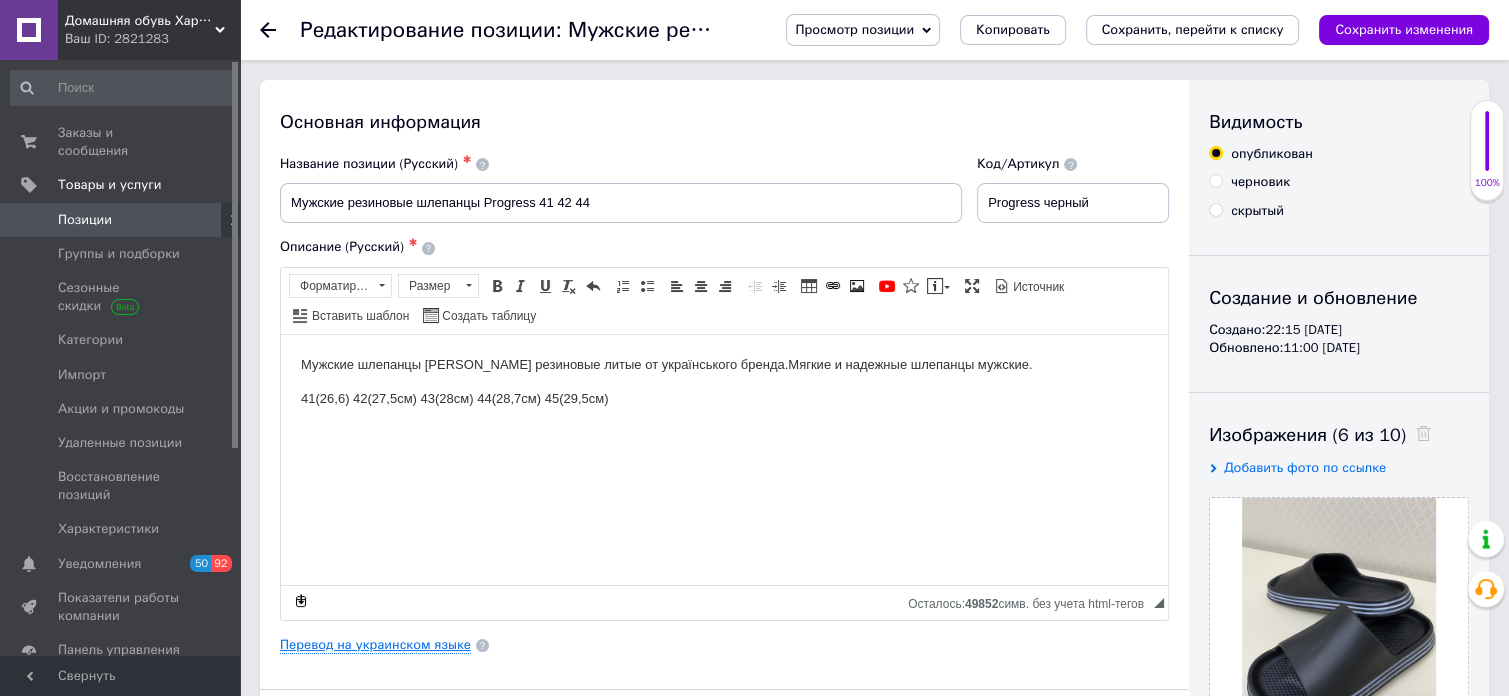 click on "Перевод на украинском языке" at bounding box center [375, 645] 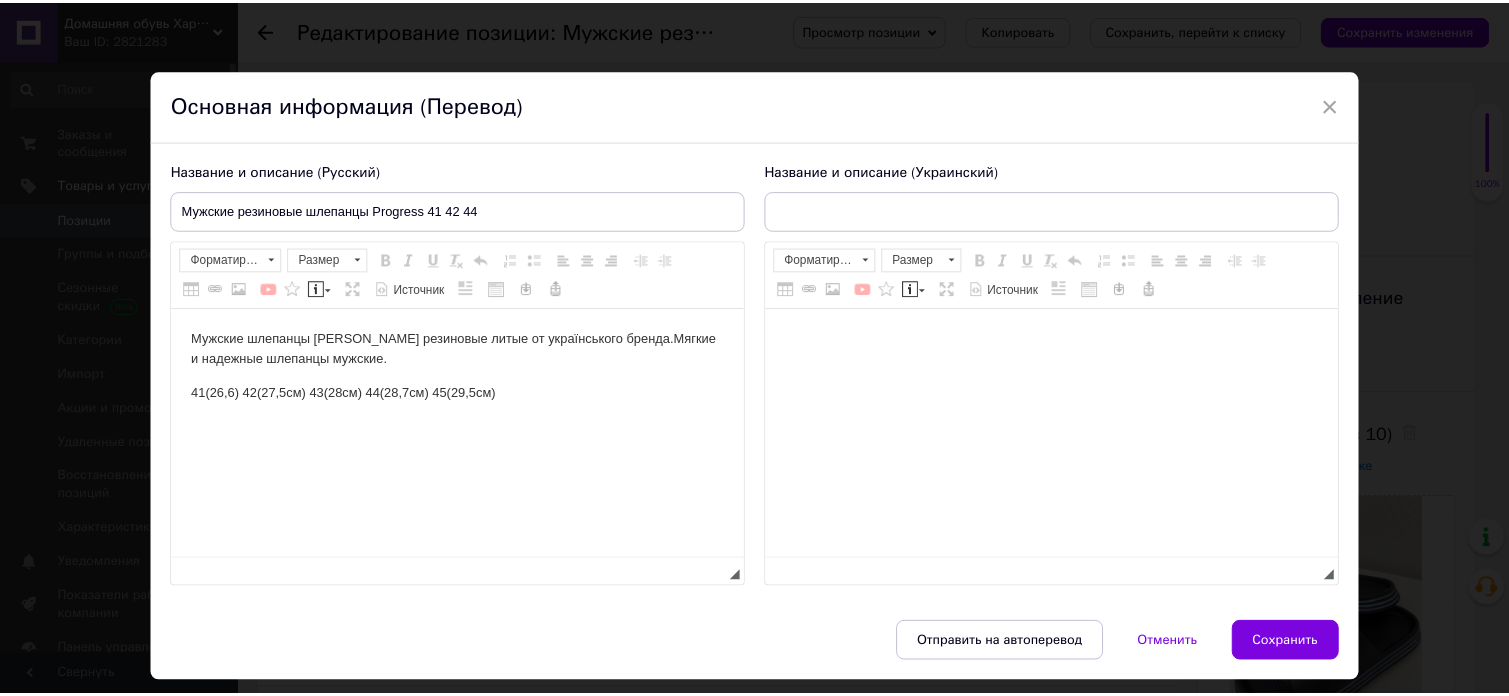scroll, scrollTop: 0, scrollLeft: 0, axis: both 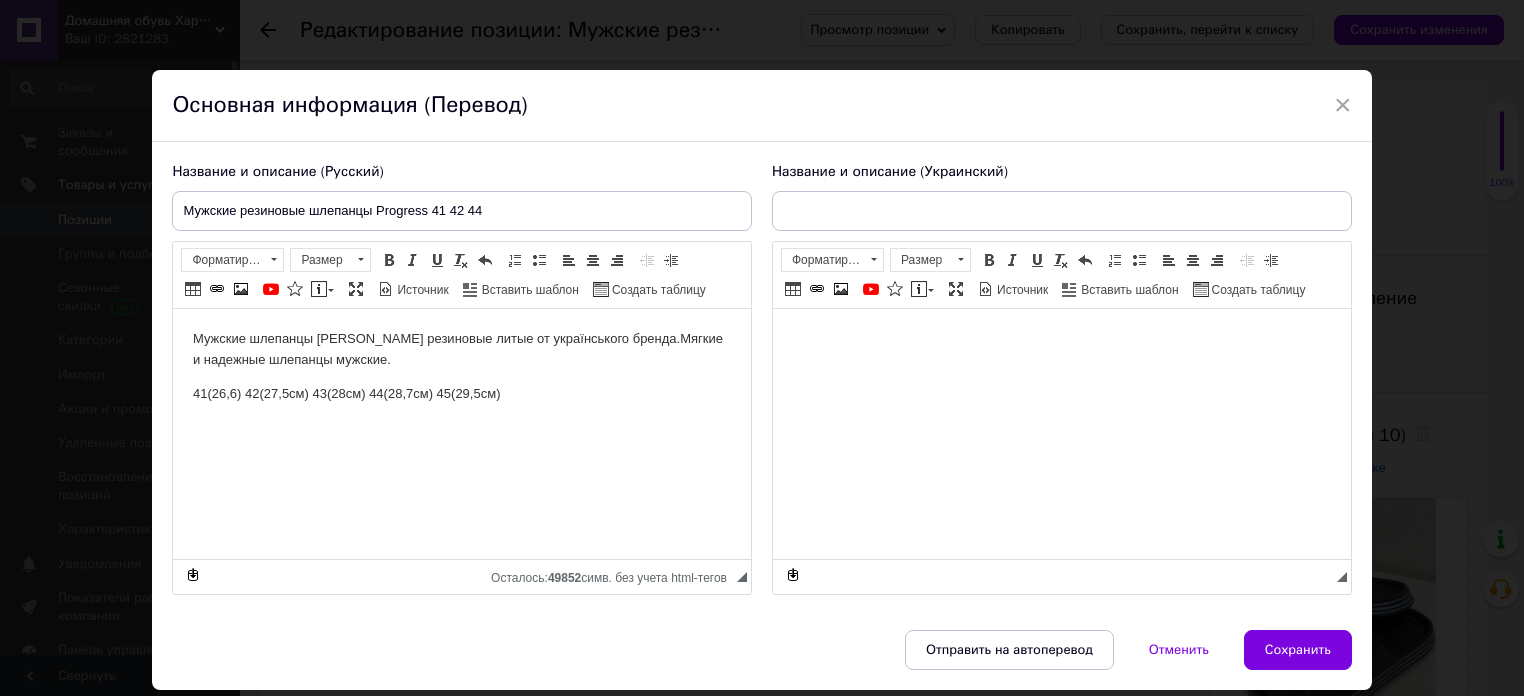 type on "Чоловічі гумові шльопанці Gipanis 41 42  44" 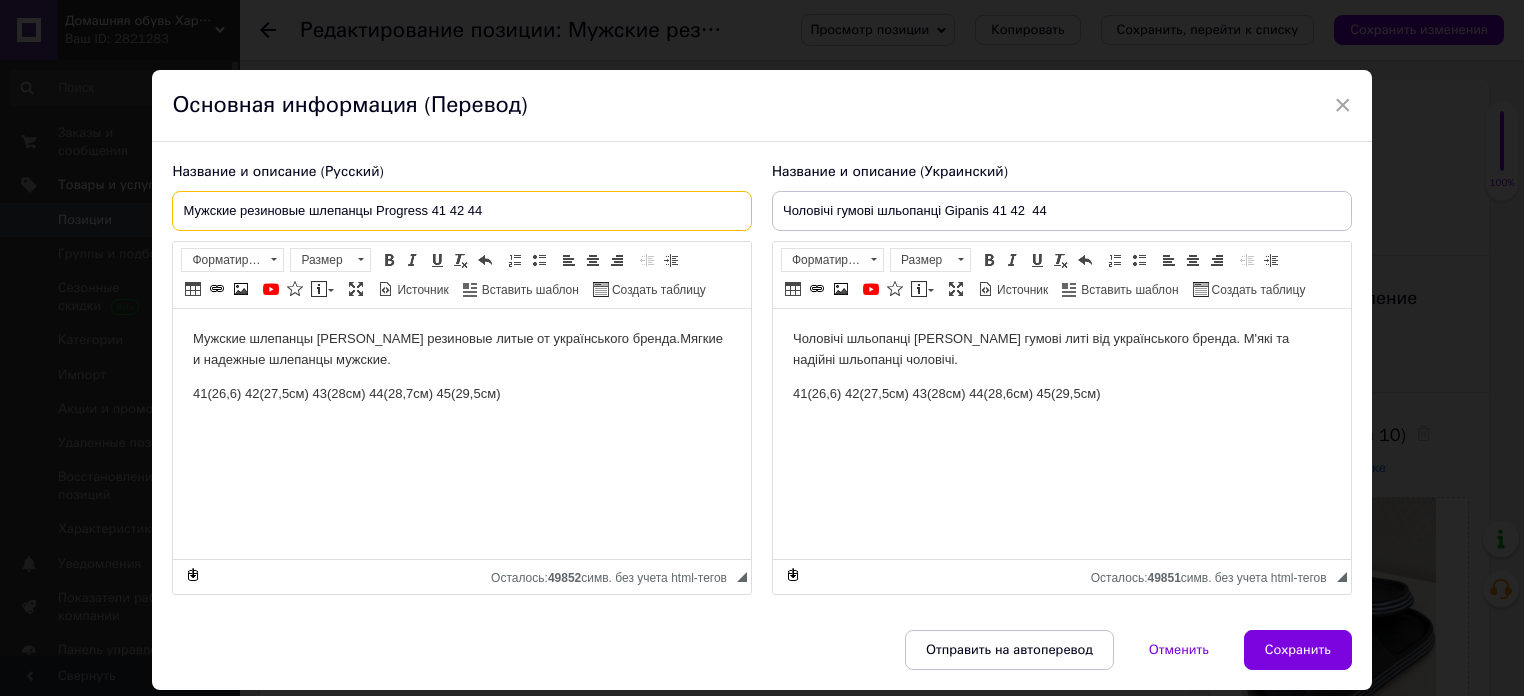 click on "Мужские резиновые шлепанцы Progress 41 42 44" at bounding box center (462, 211) 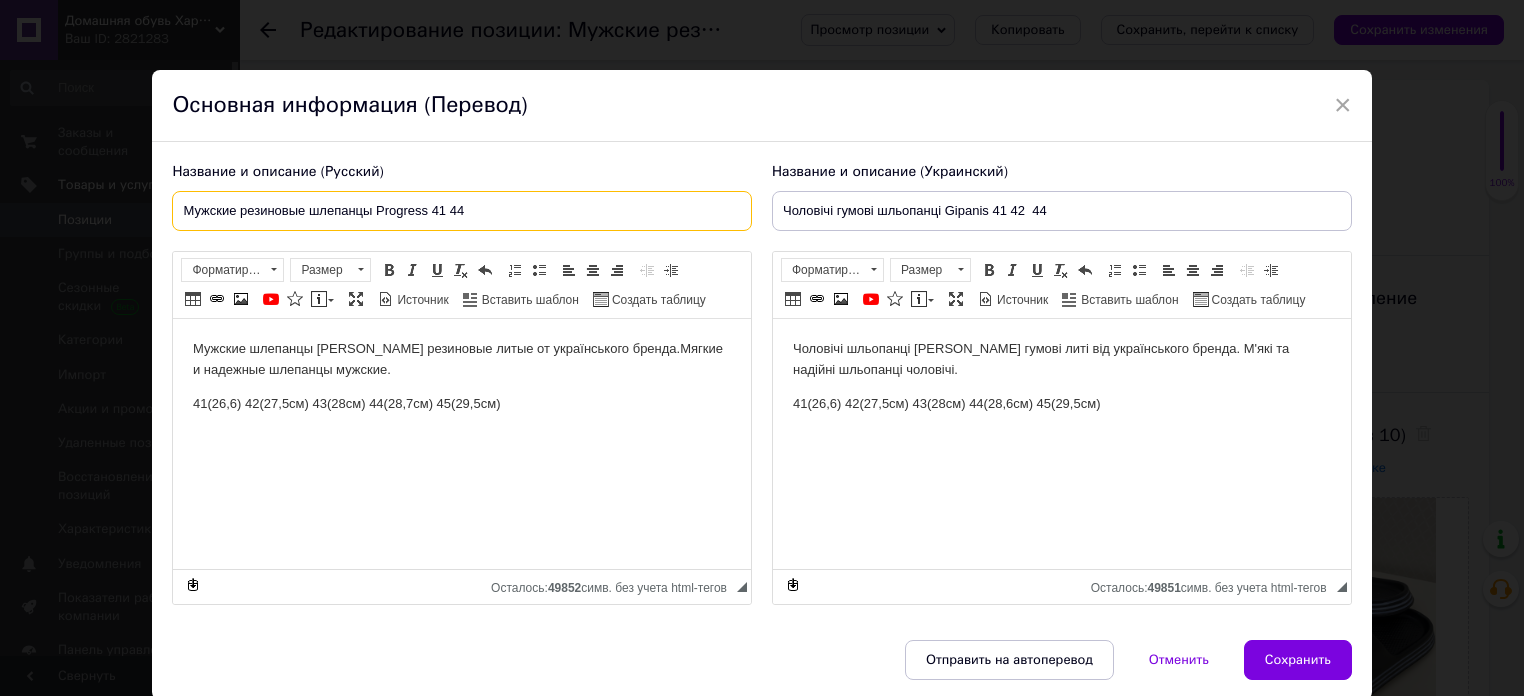 type on "Мужские резиновые шлепанцы Progress 41 44" 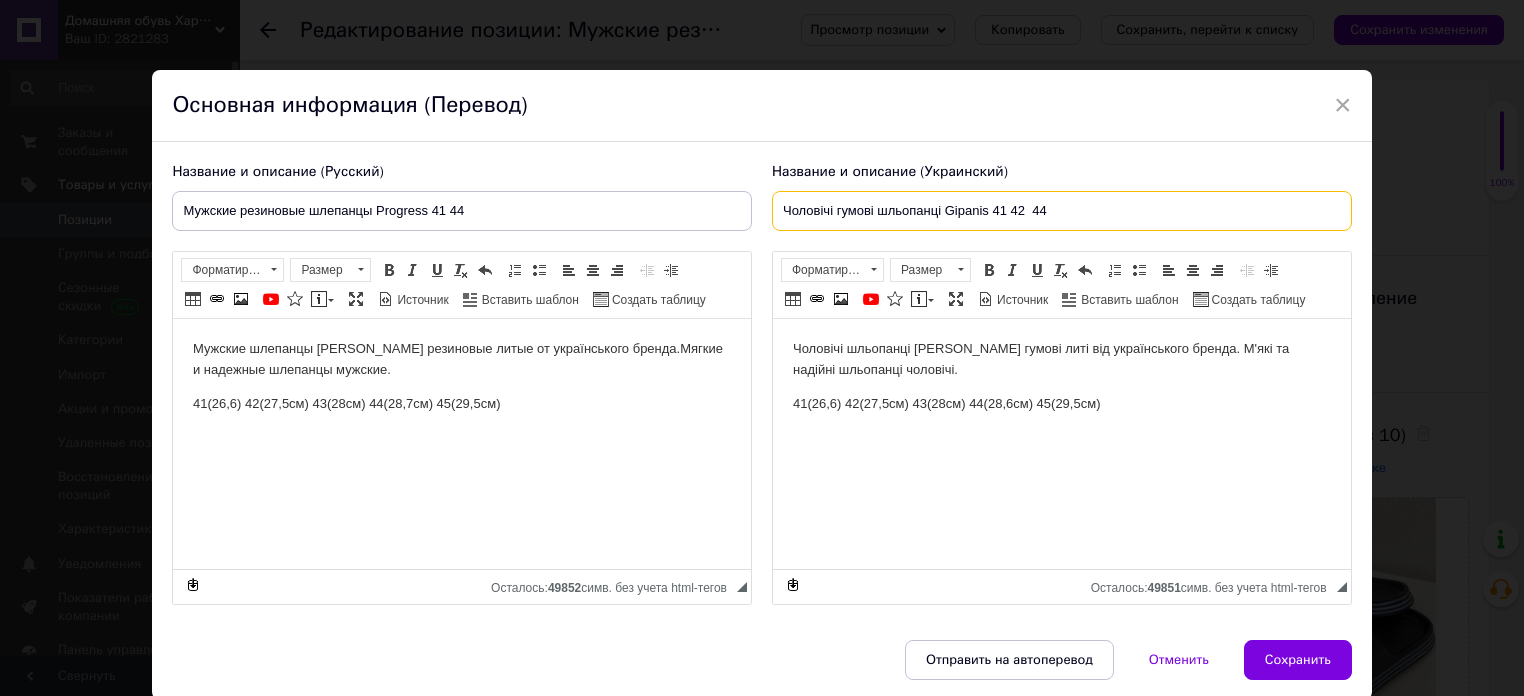 click on "Чоловічі гумові шльопанці Gipanis 41 42  44" at bounding box center (1062, 211) 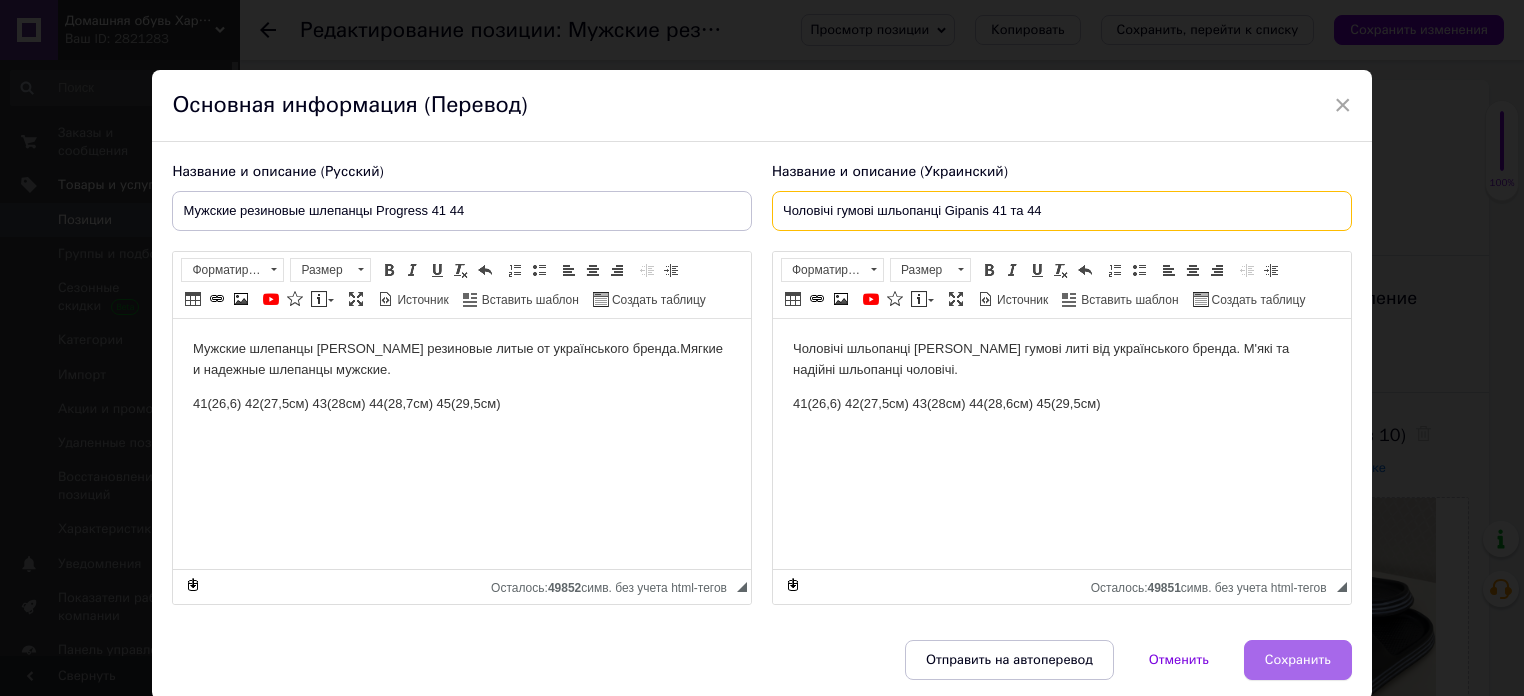 type on "Чоловічі гумові шльопанці Gipanis 41 та 44" 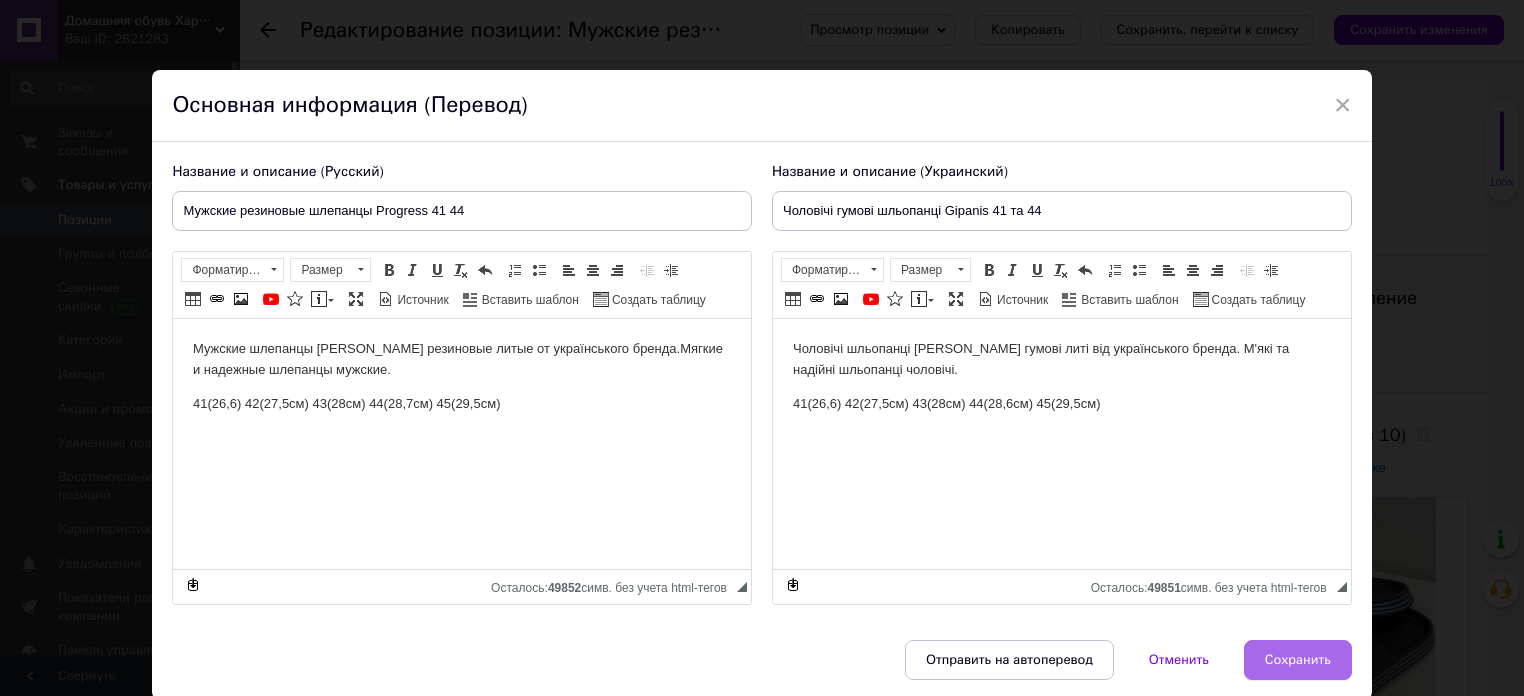 click on "Сохранить" at bounding box center [1298, 660] 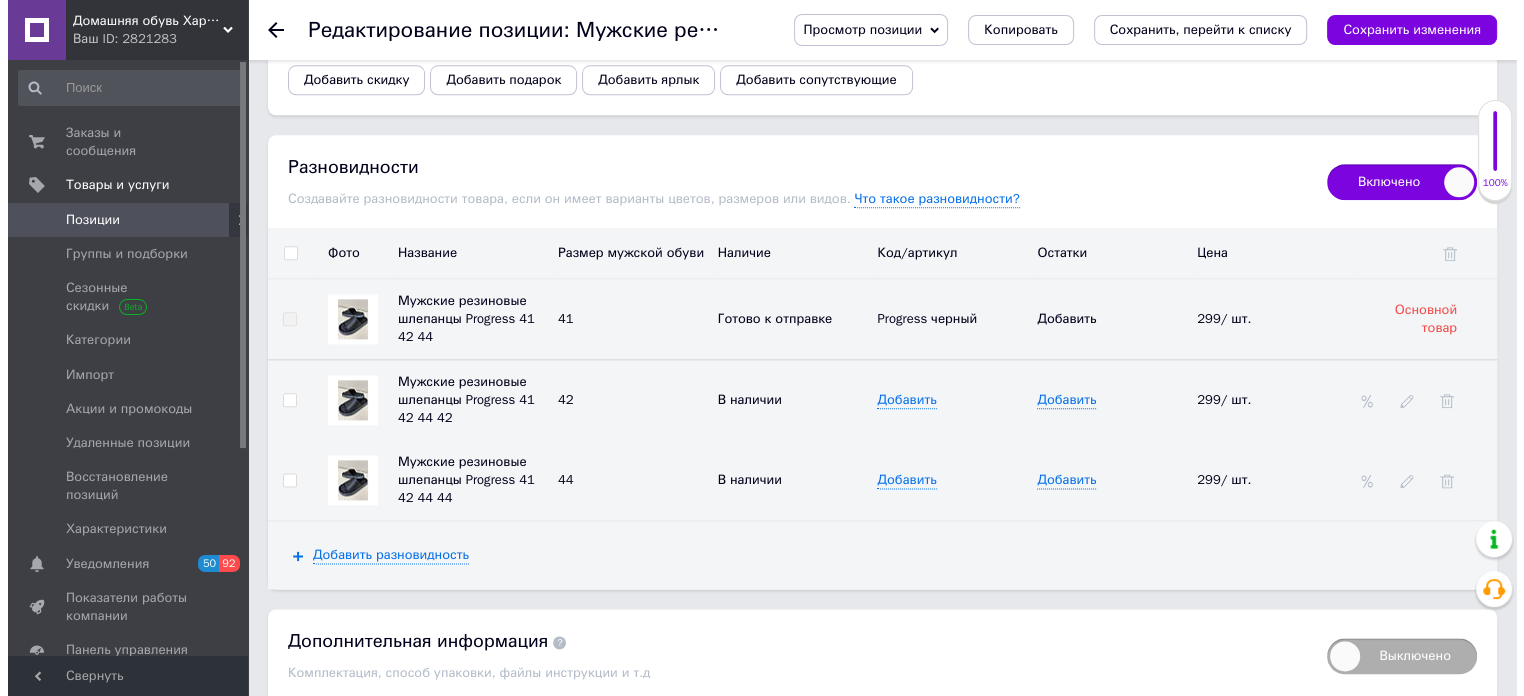 scroll, scrollTop: 2454, scrollLeft: 0, axis: vertical 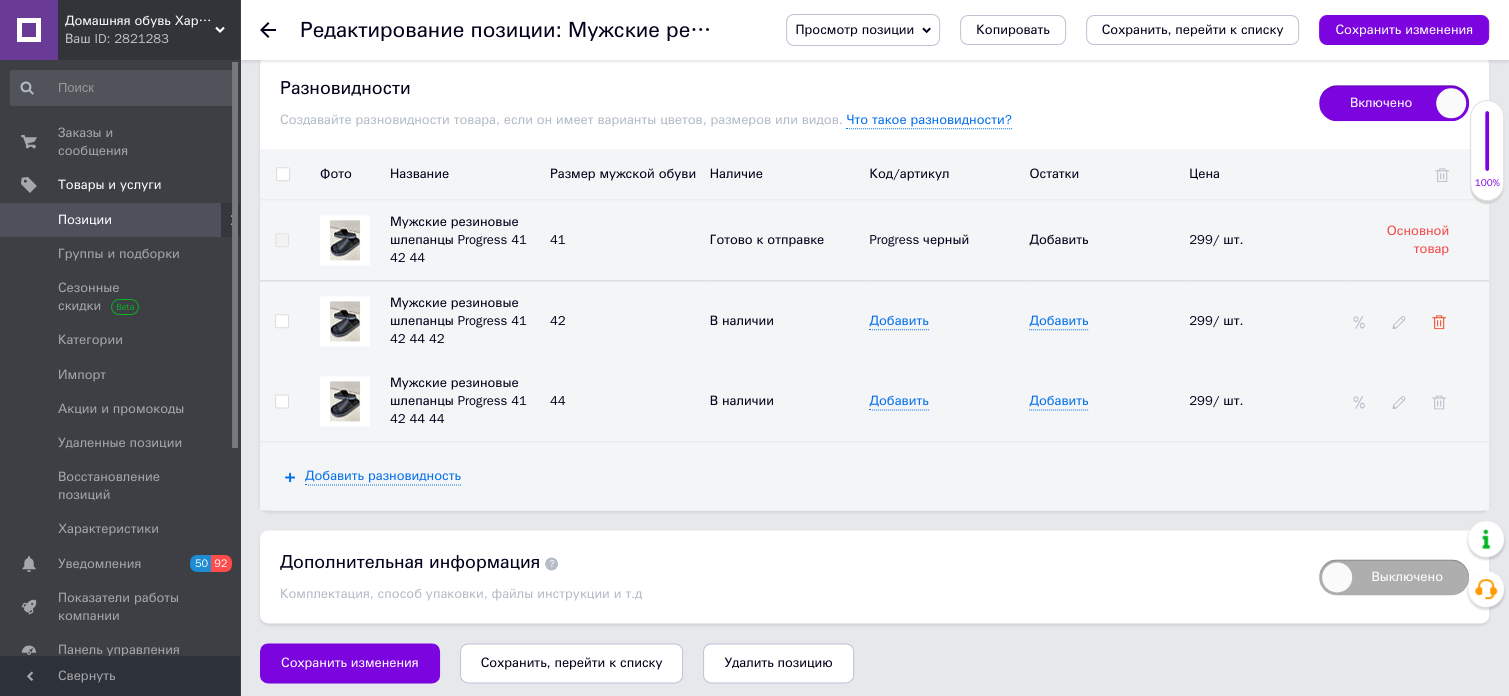 click 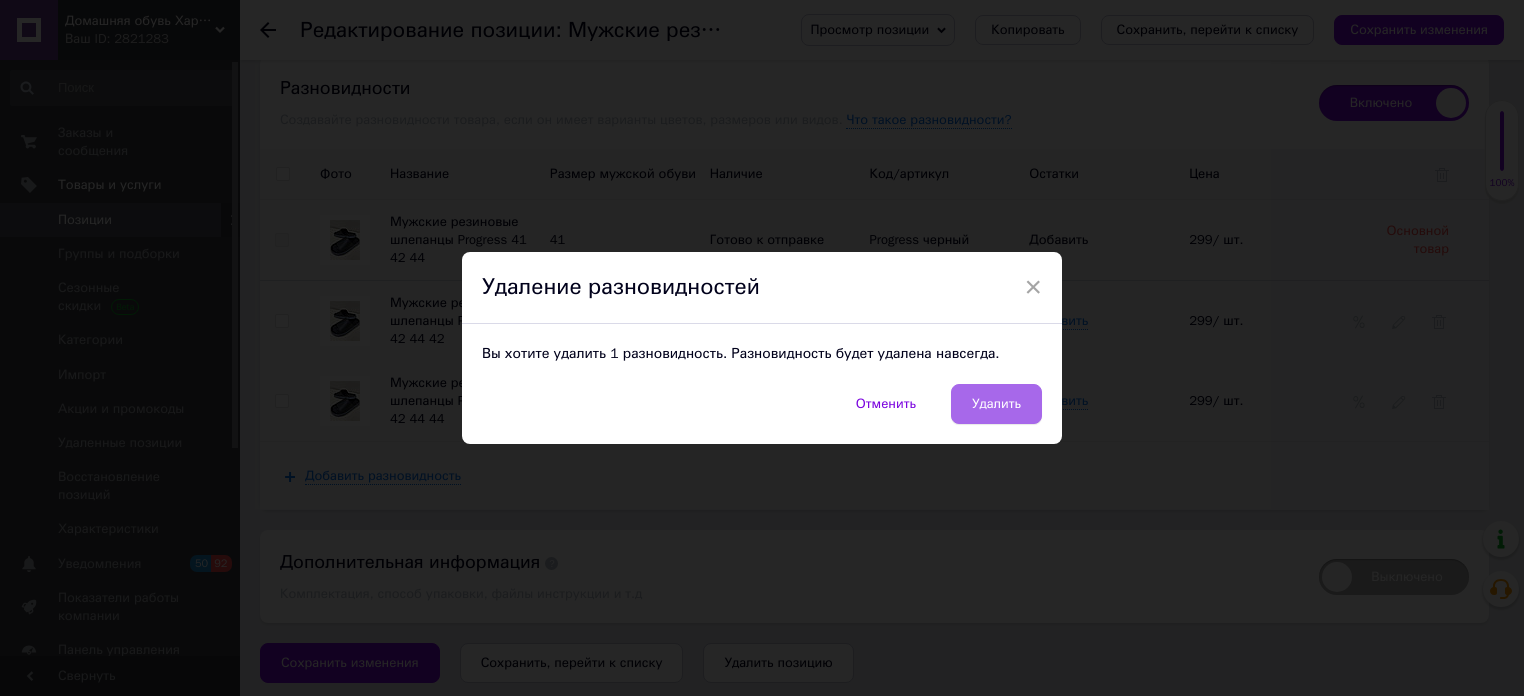 click on "Удалить" at bounding box center (996, 404) 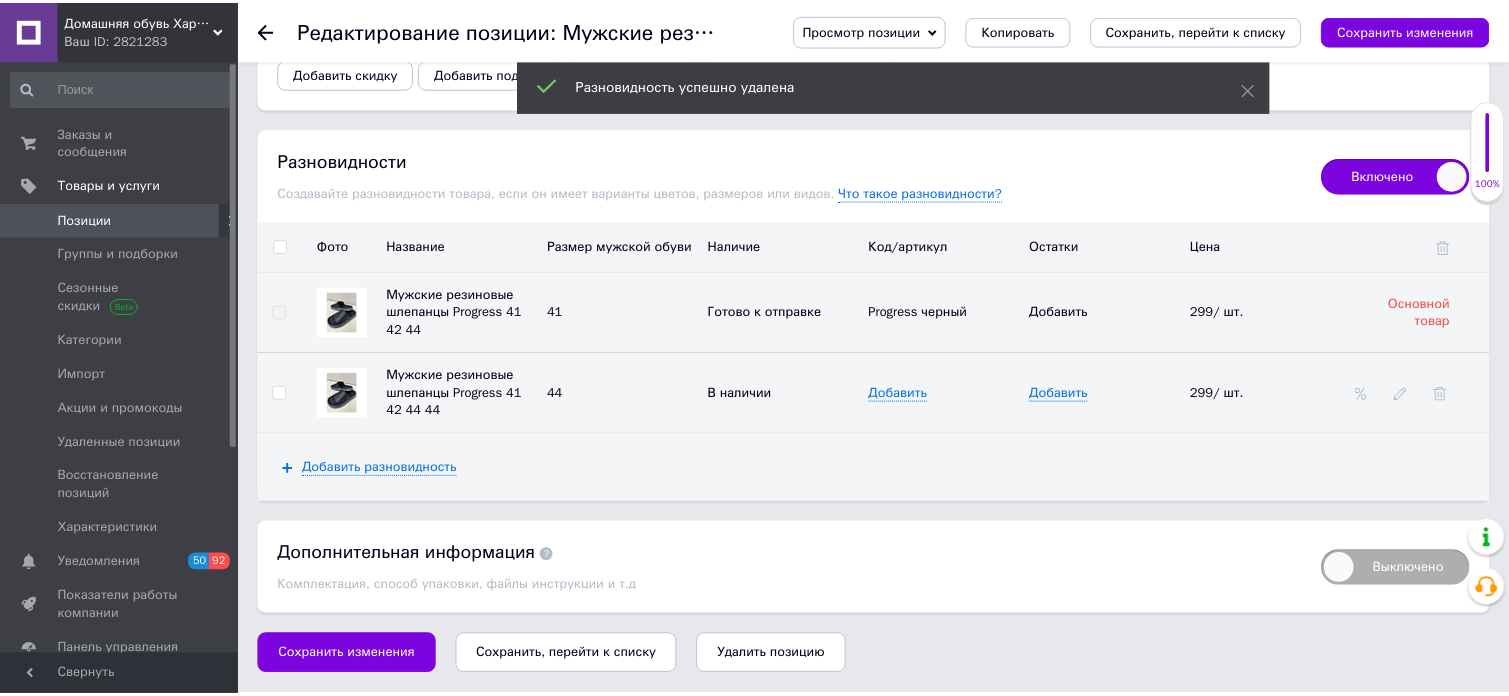 scroll, scrollTop: 2374, scrollLeft: 0, axis: vertical 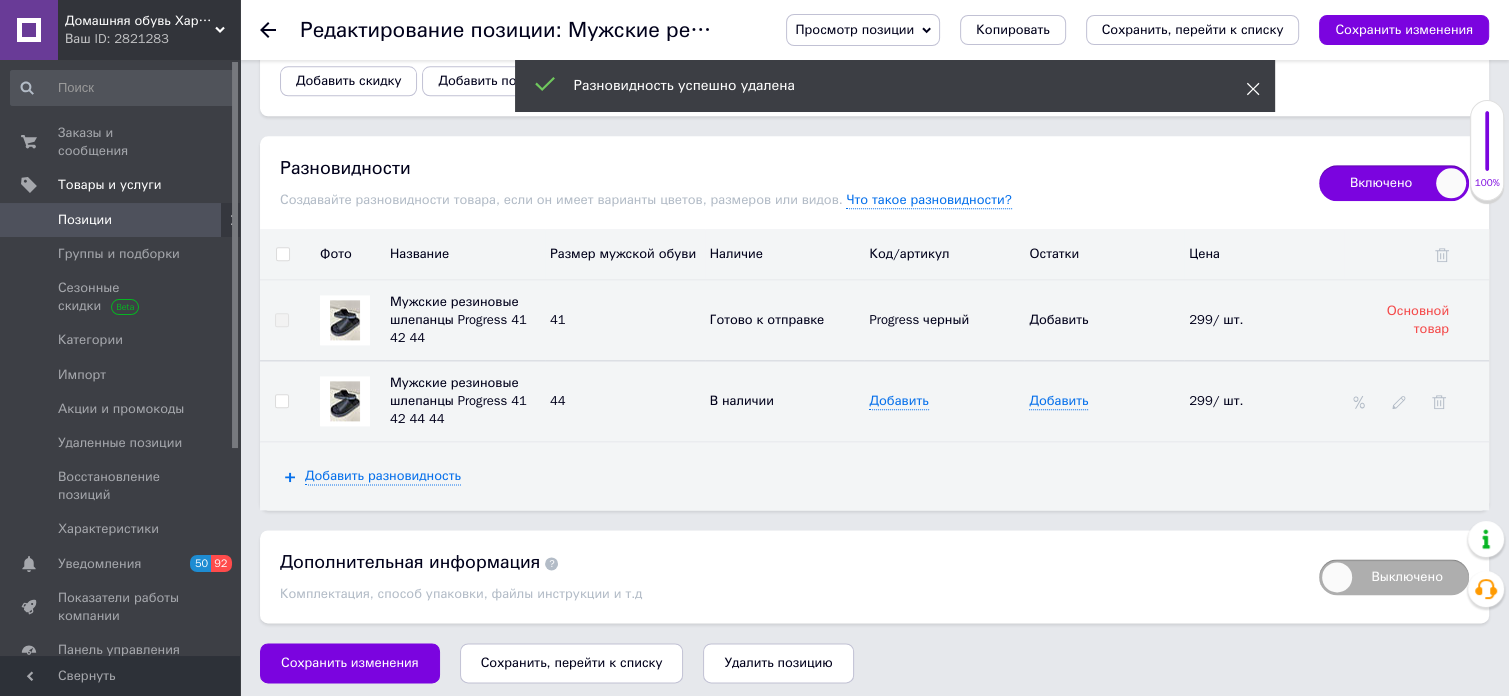 click 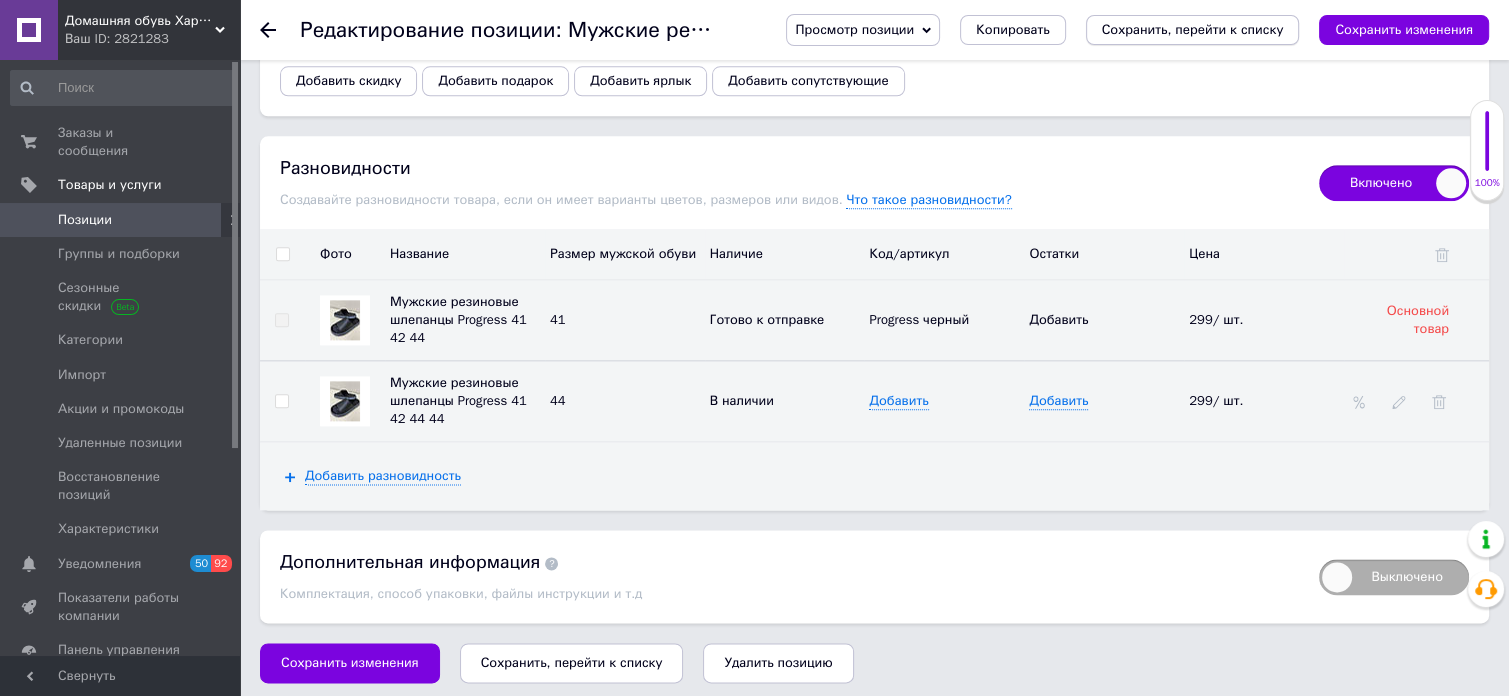 click on "Сохранить, перейти к списку" at bounding box center (1193, 29) 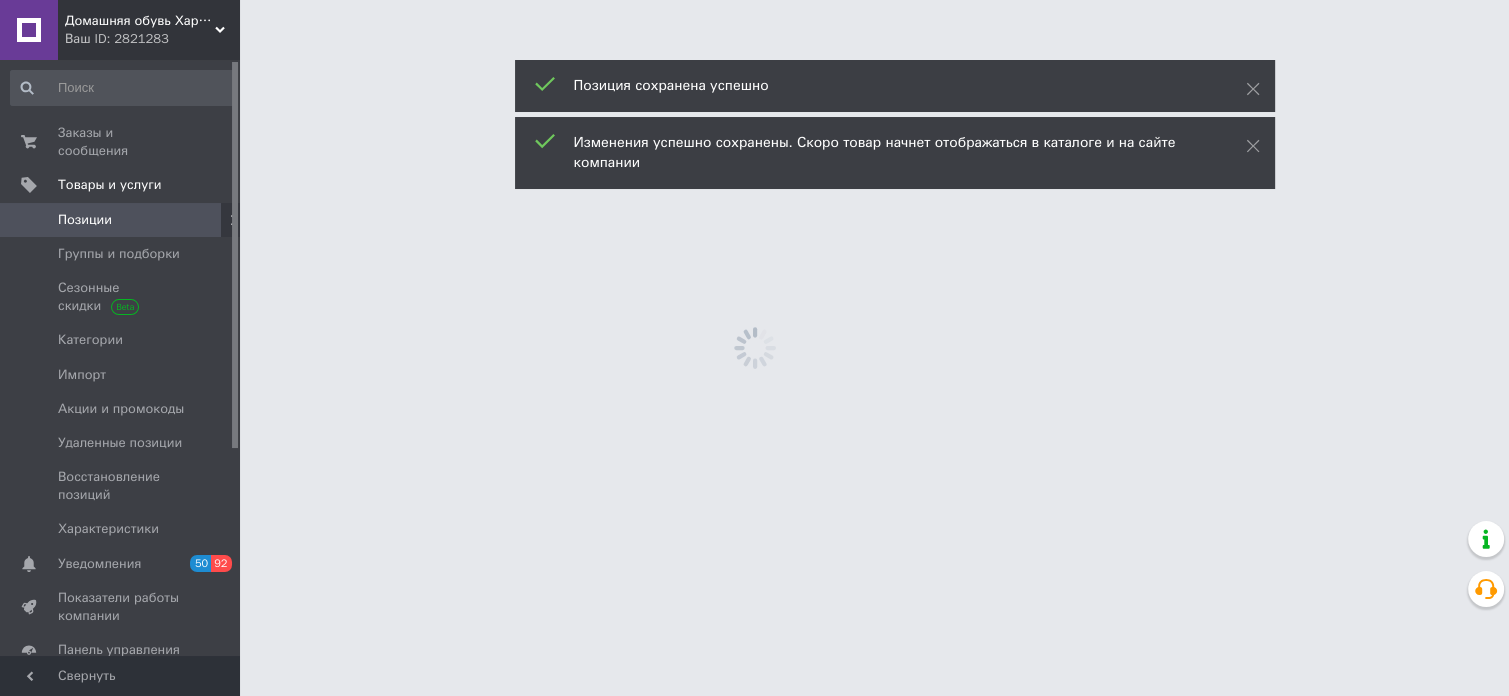 scroll, scrollTop: 0, scrollLeft: 0, axis: both 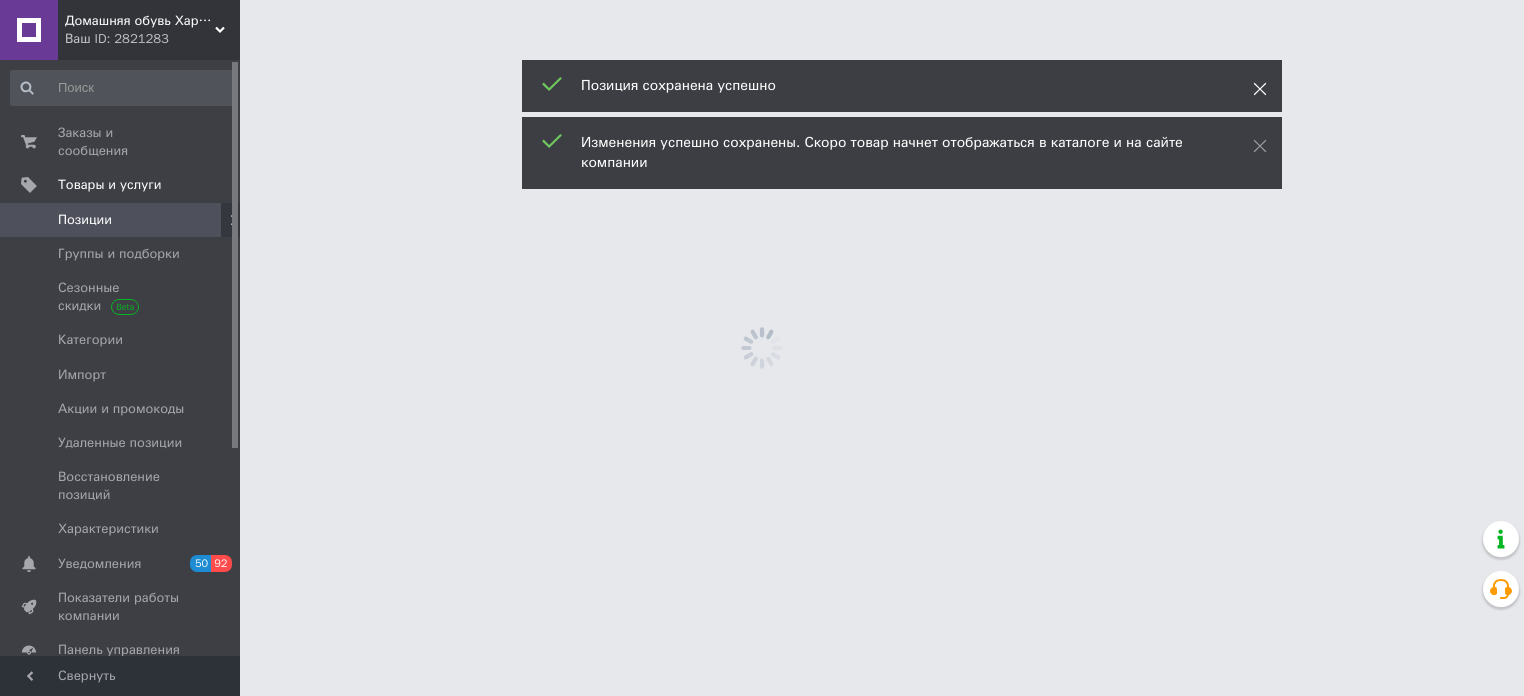click 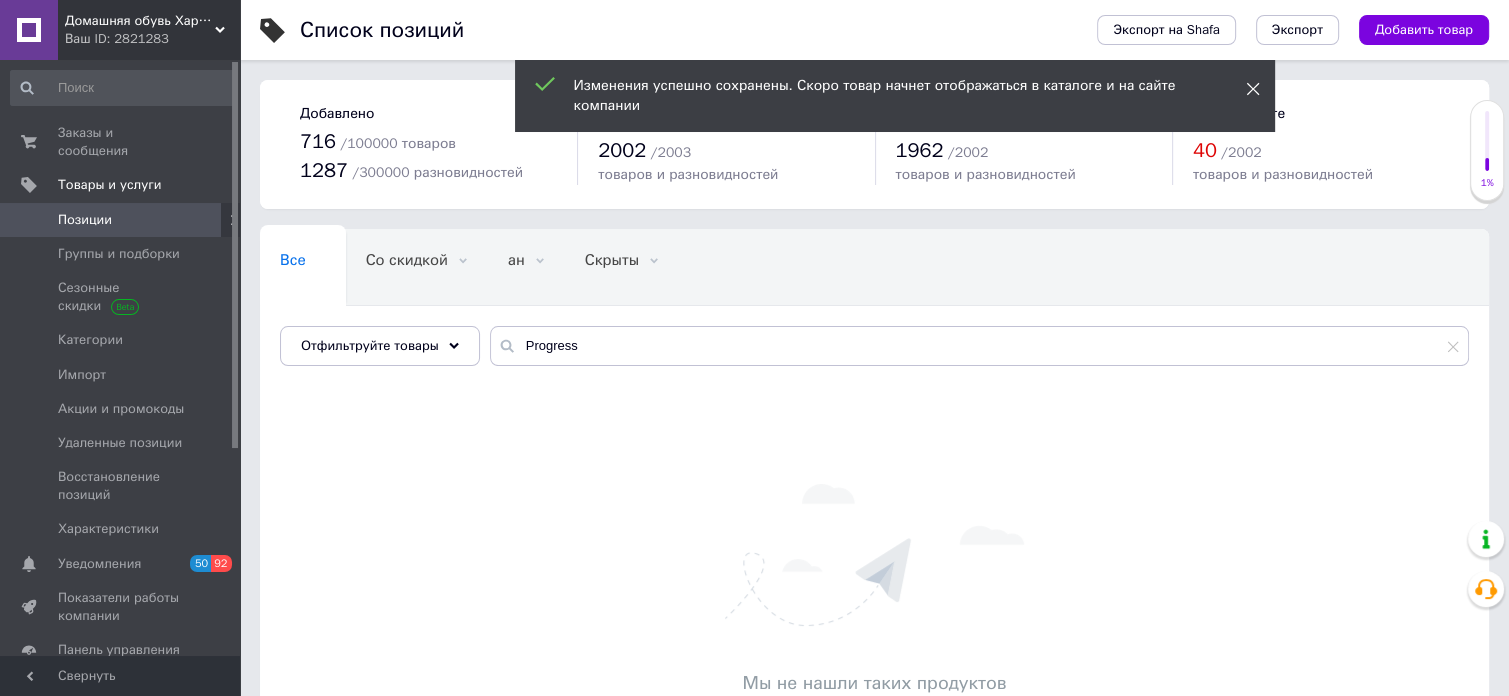 click 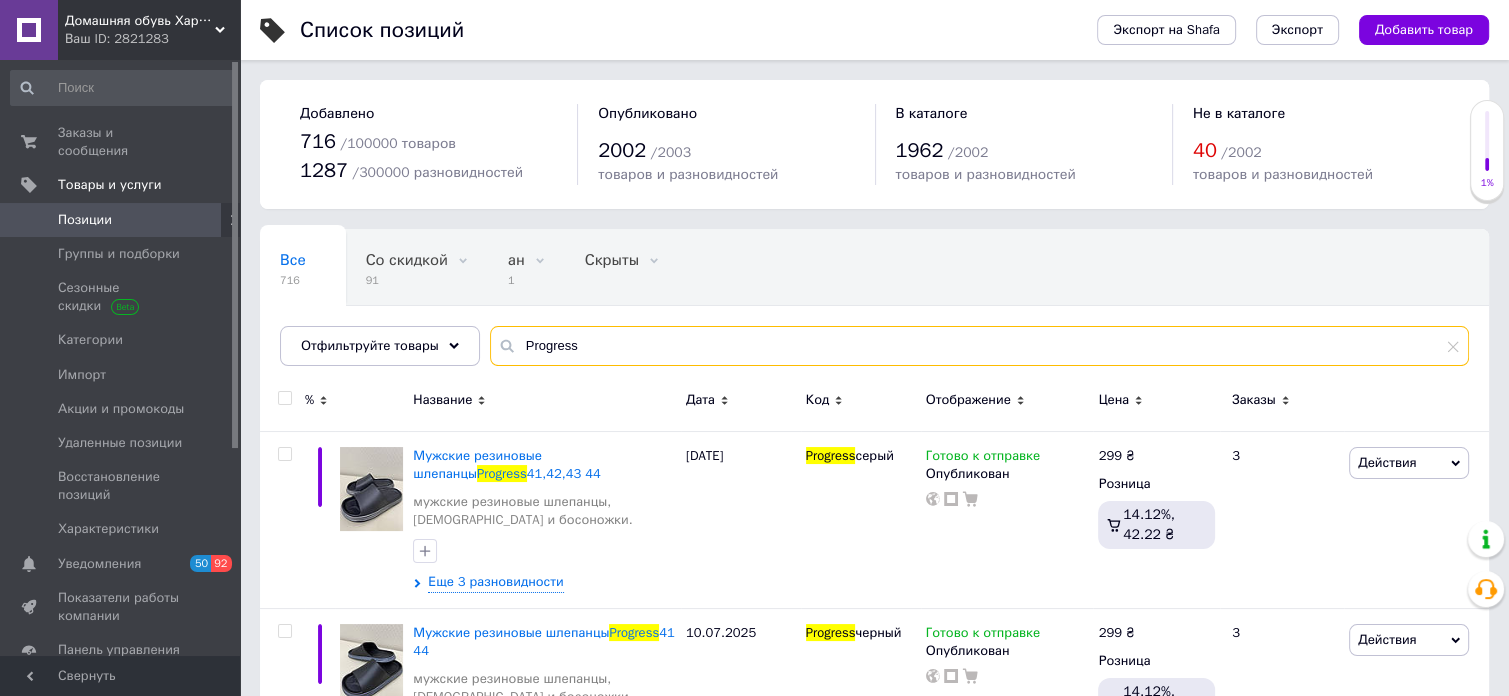 click on "Progress" at bounding box center (979, 346) 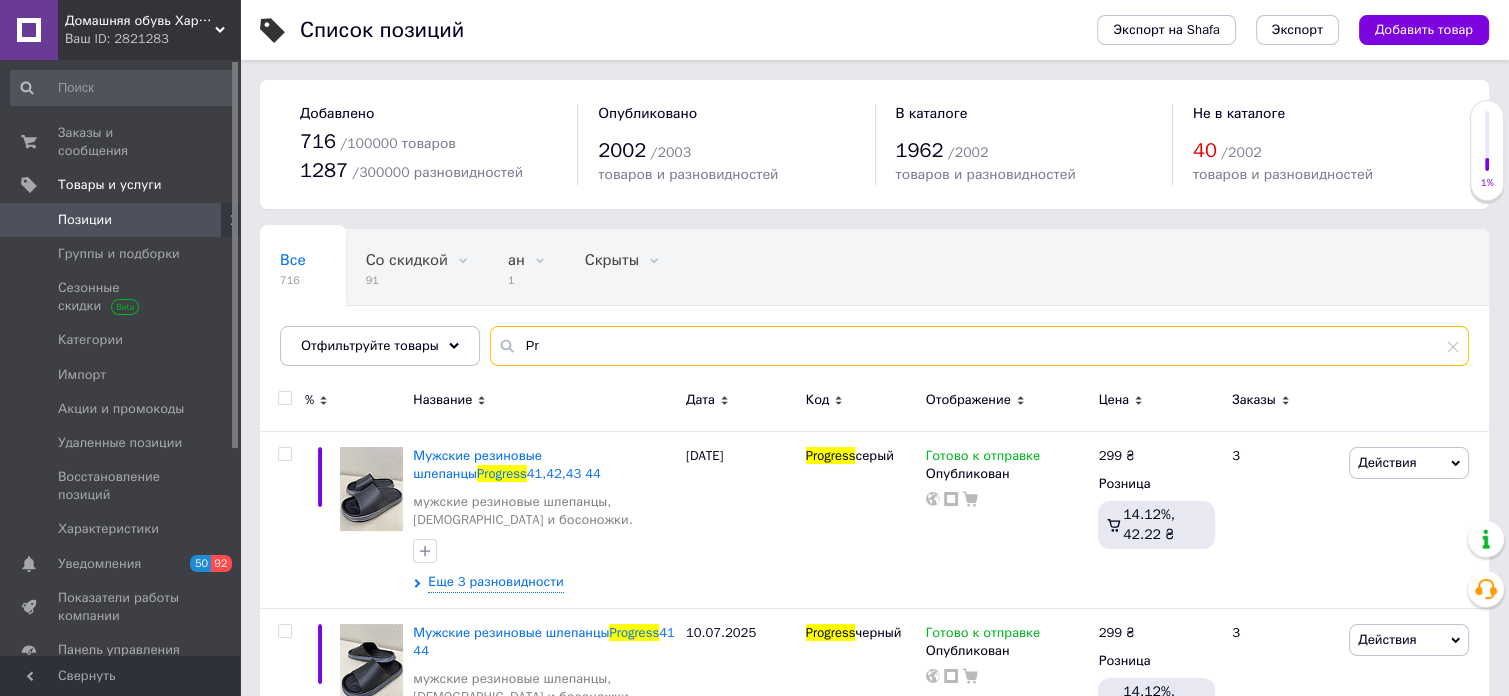 type on "P" 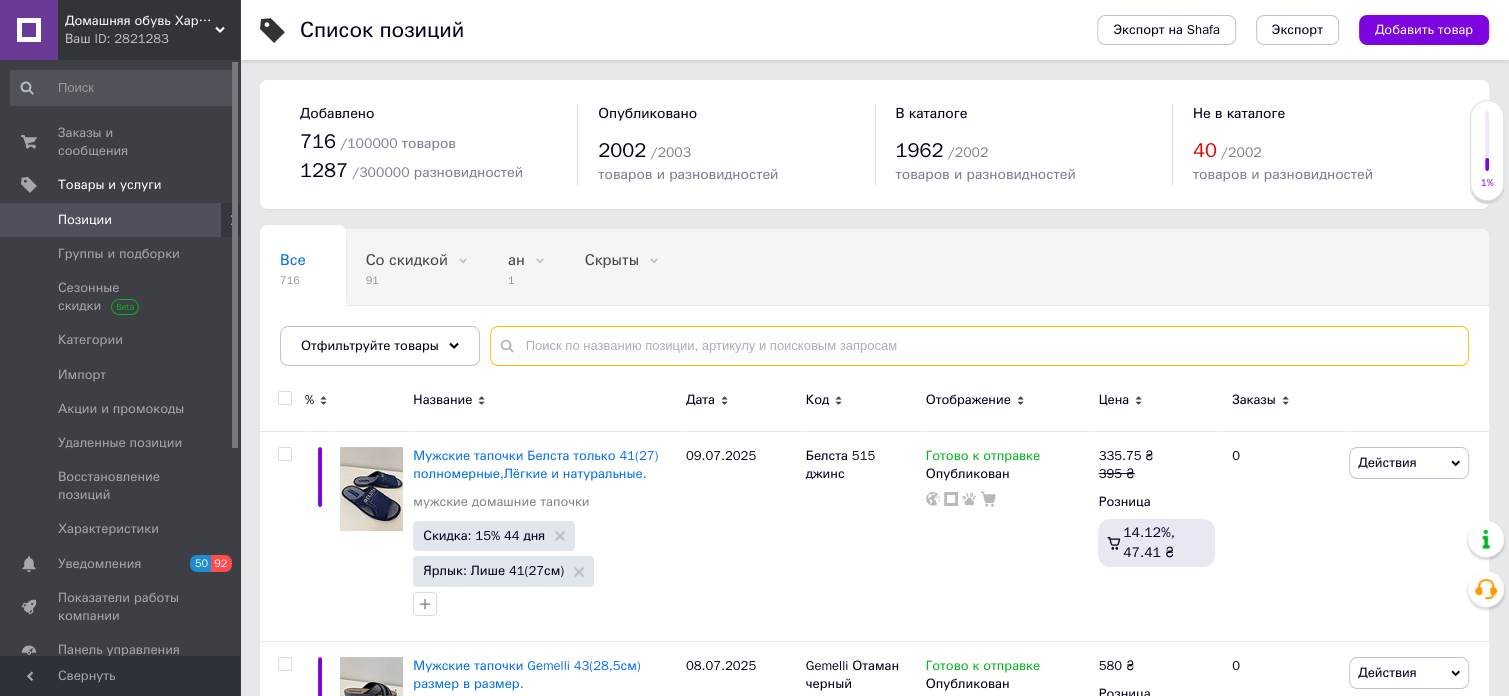 type 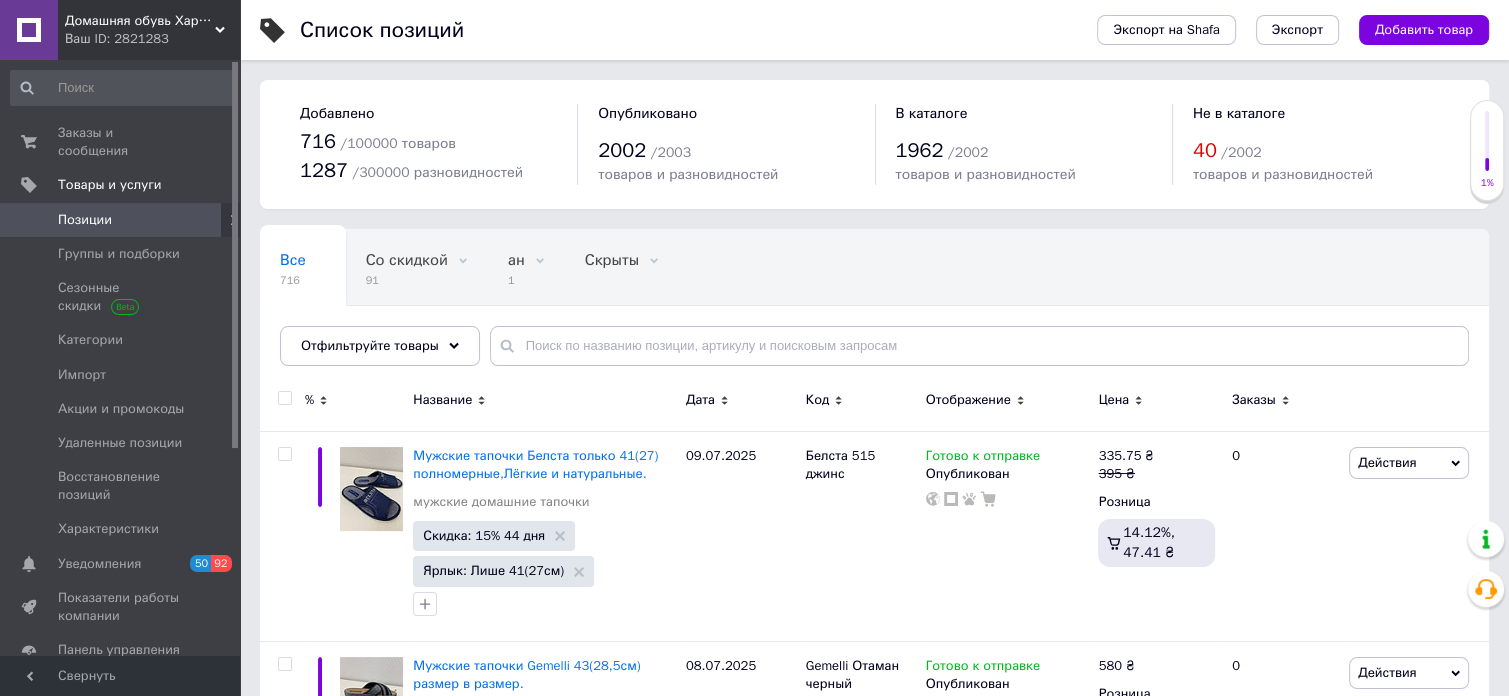 click on "Домашняя обувь Харьков Ваш ID: 2821283" at bounding box center [149, 30] 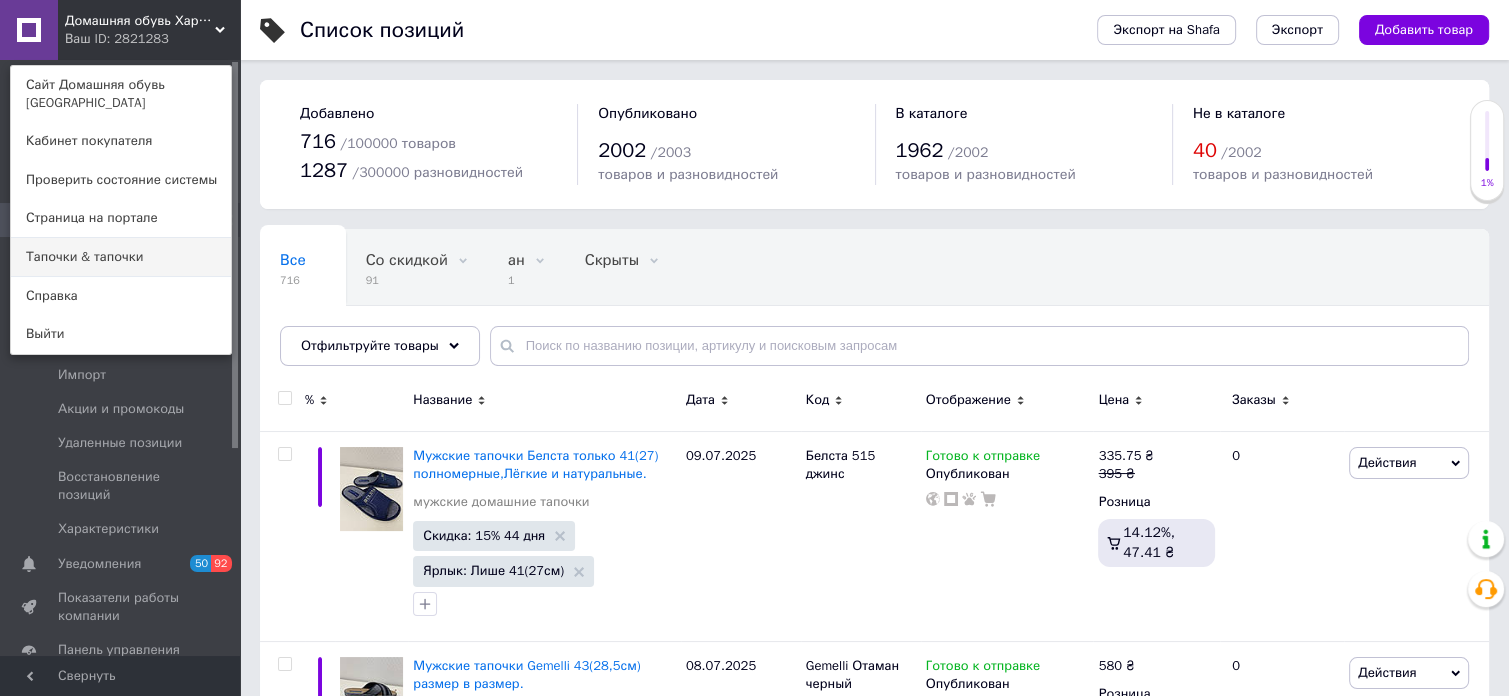 click on "Тапочки & тапочки" at bounding box center [121, 257] 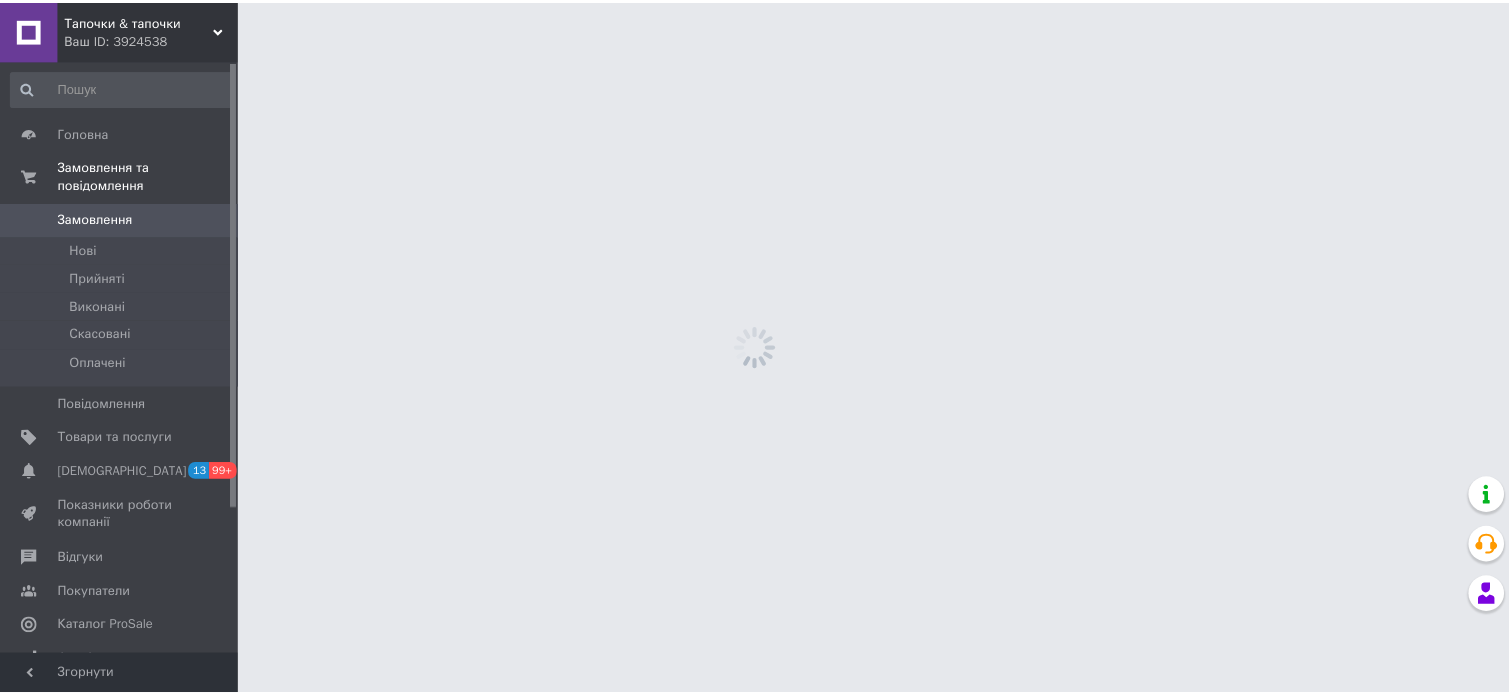scroll, scrollTop: 0, scrollLeft: 0, axis: both 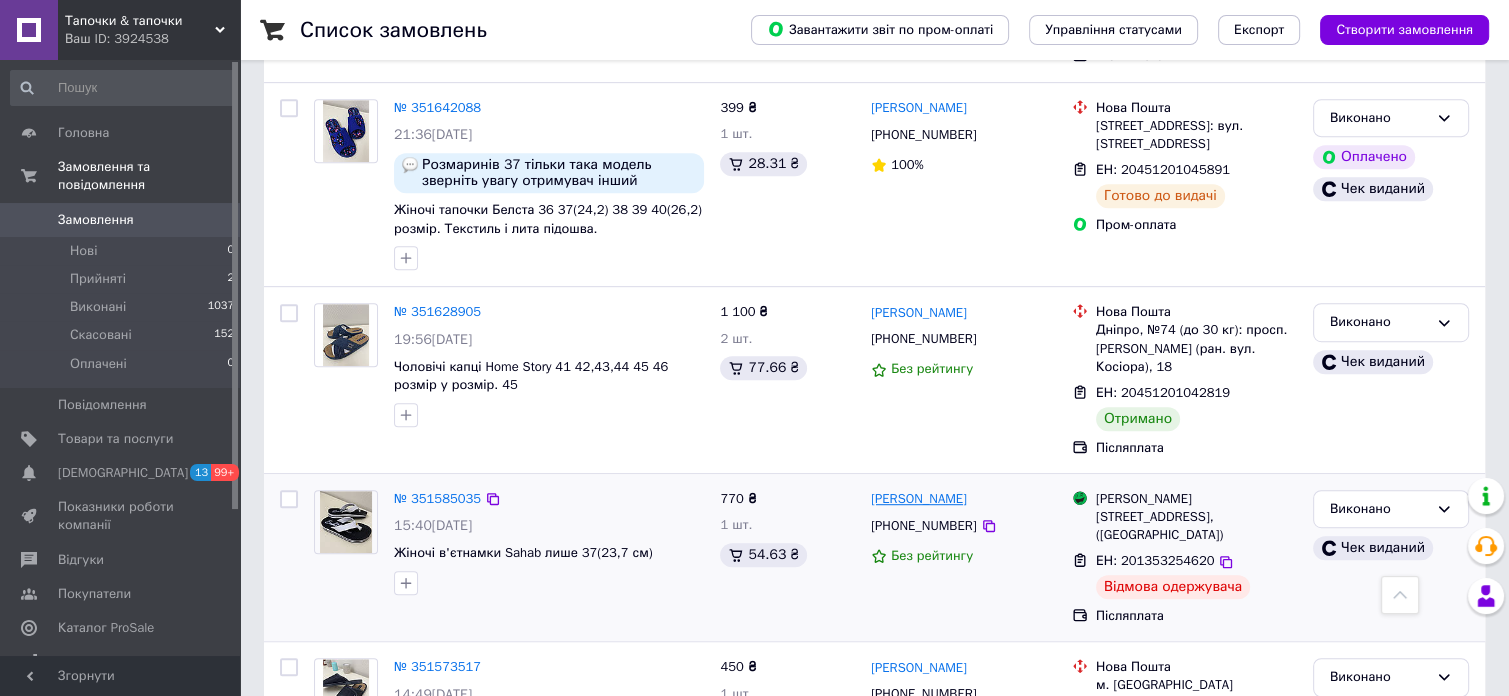 click on "Ольга Сутковенко" at bounding box center (919, 499) 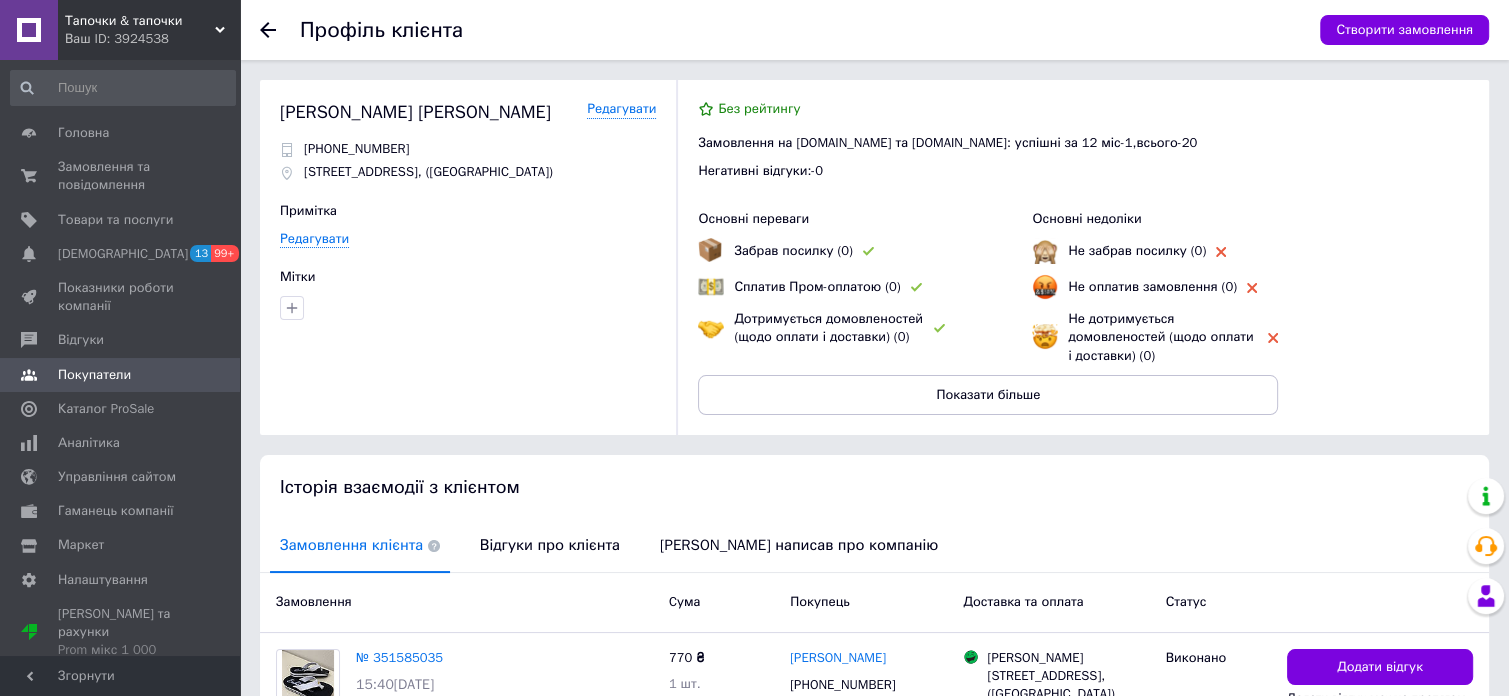 click 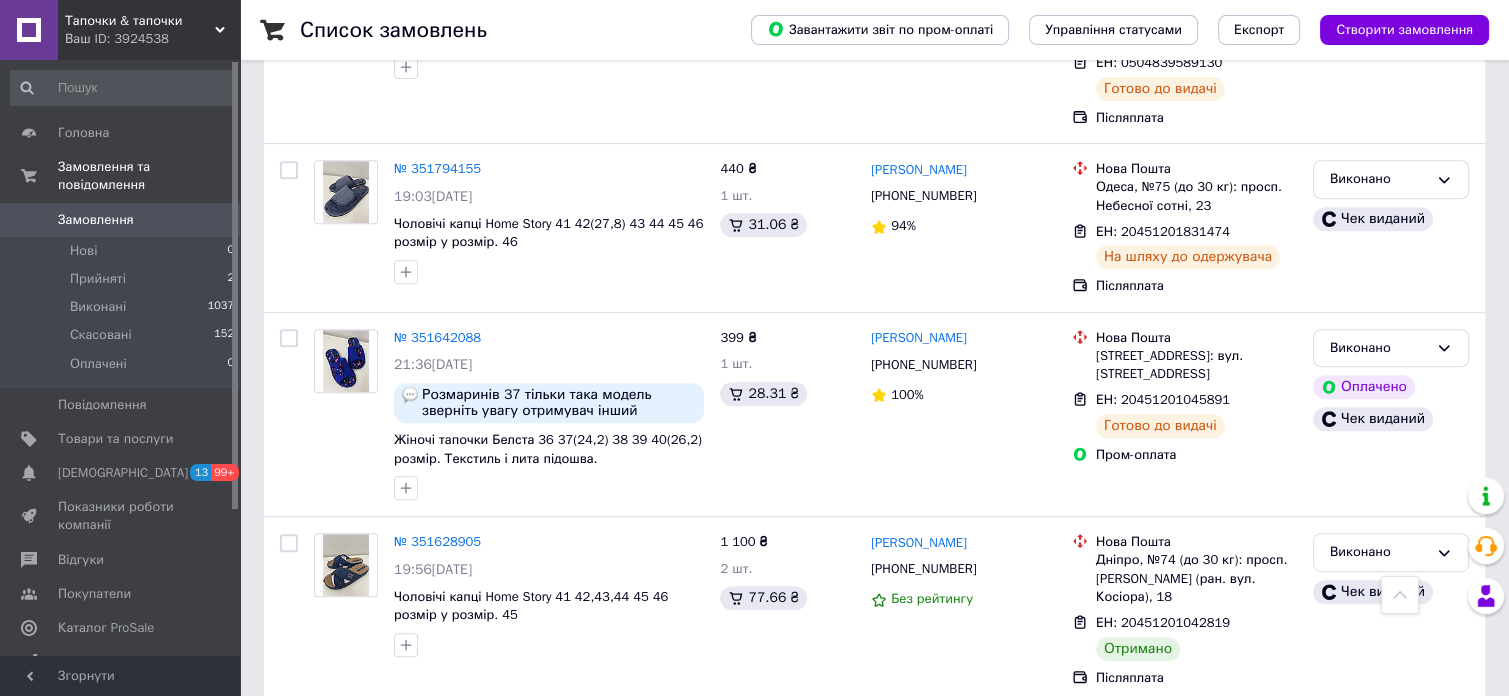 scroll, scrollTop: 826, scrollLeft: 0, axis: vertical 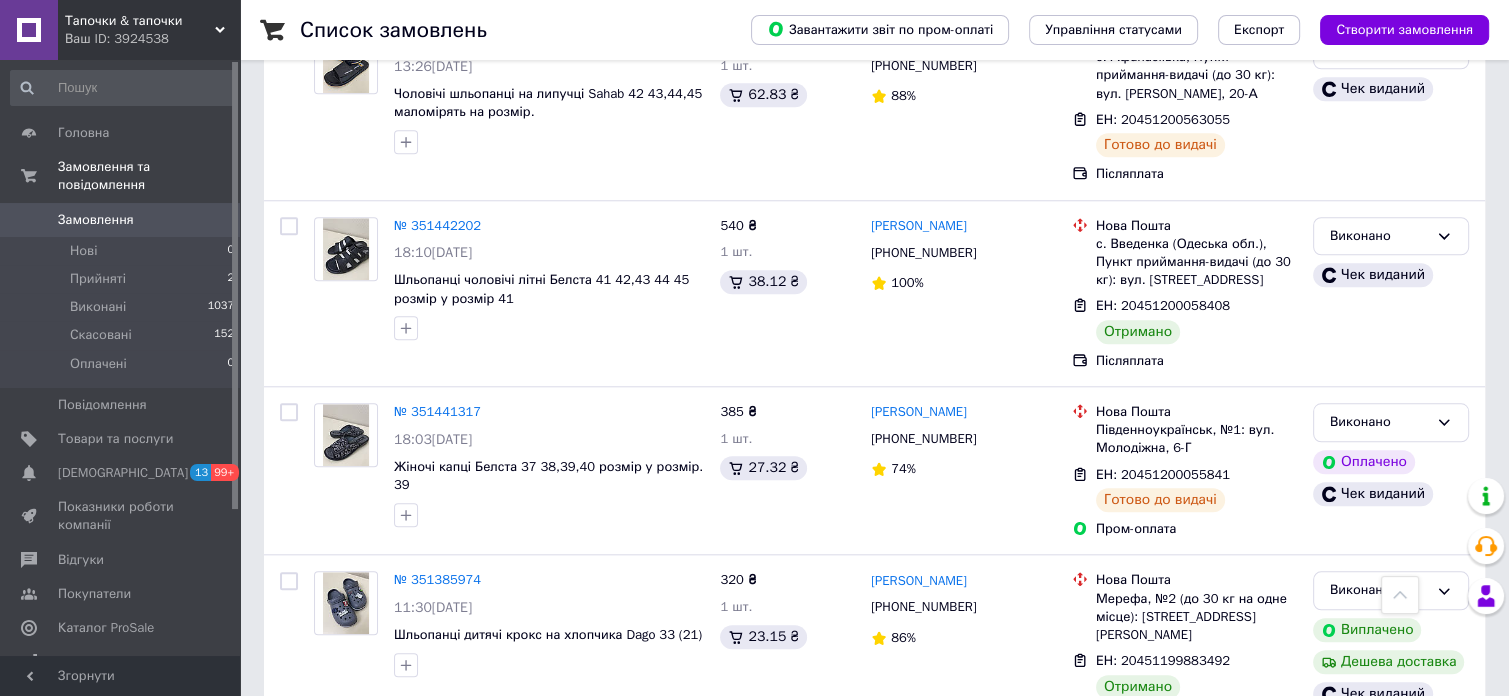 drag, startPoint x: 1507, startPoint y: 443, endPoint x: 1517, endPoint y: 428, distance: 18.027756 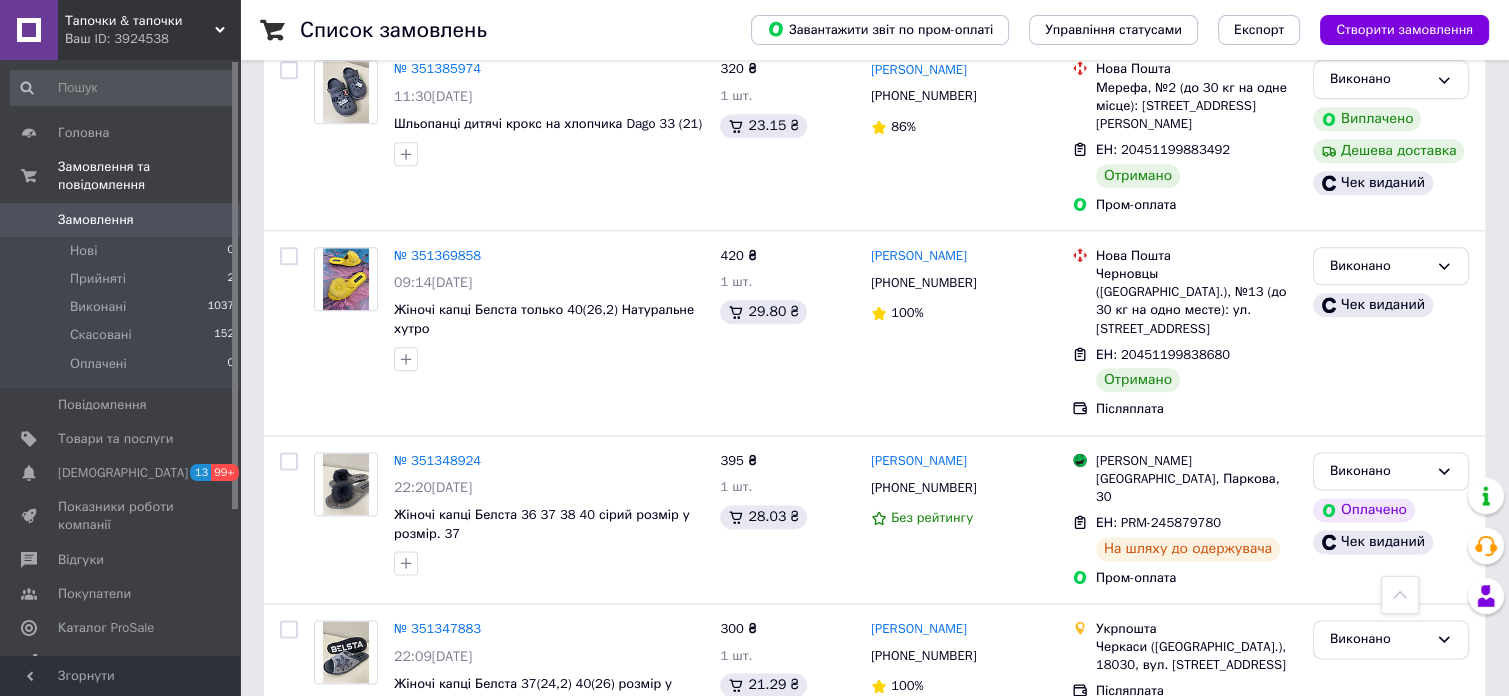 scroll, scrollTop: 2409, scrollLeft: 0, axis: vertical 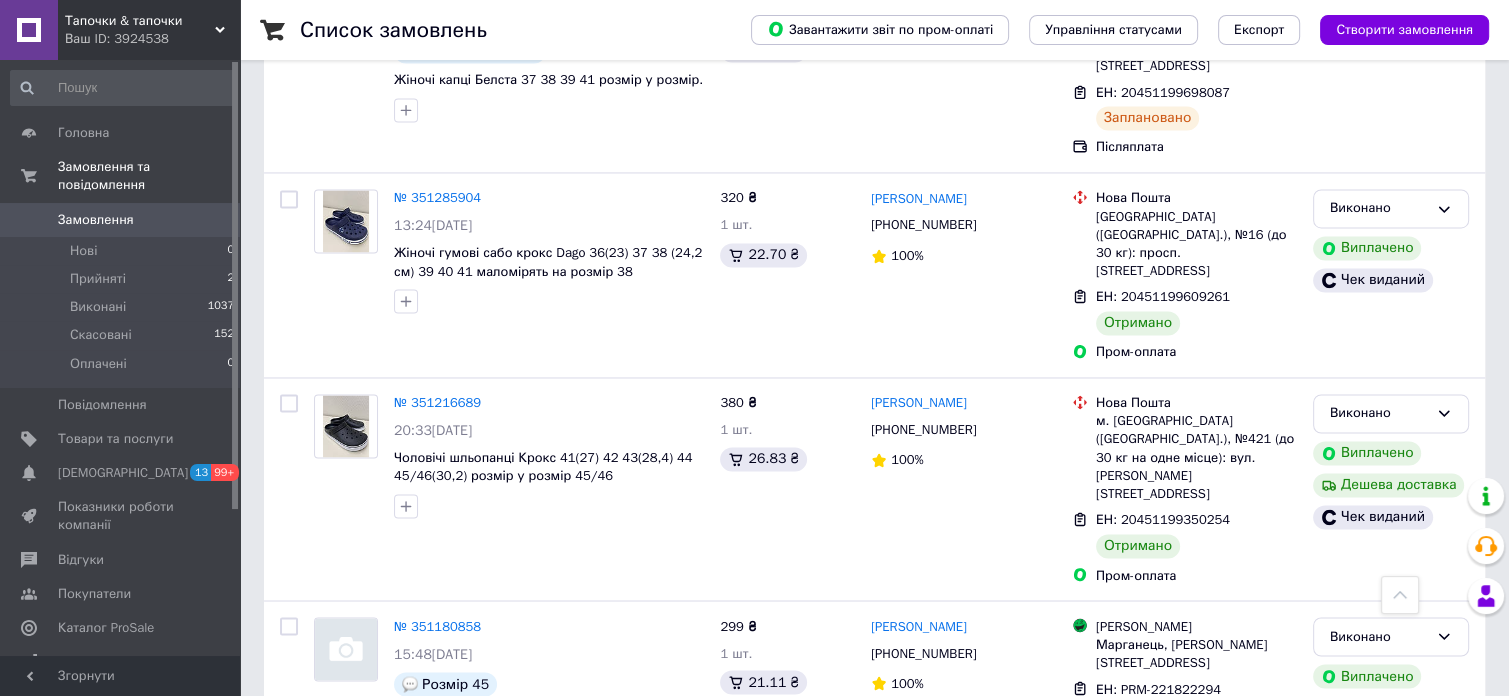 click on "2" at bounding box center (327, 834) 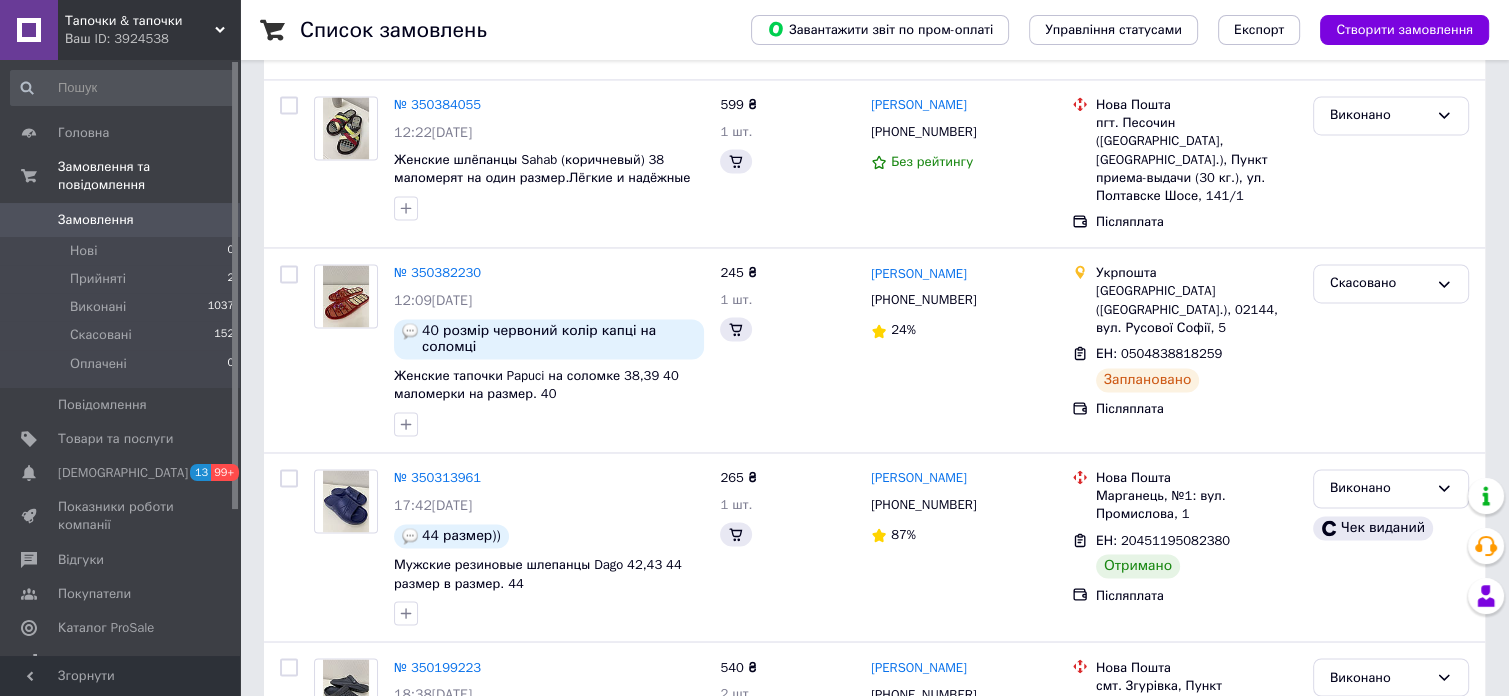 scroll, scrollTop: 0, scrollLeft: 0, axis: both 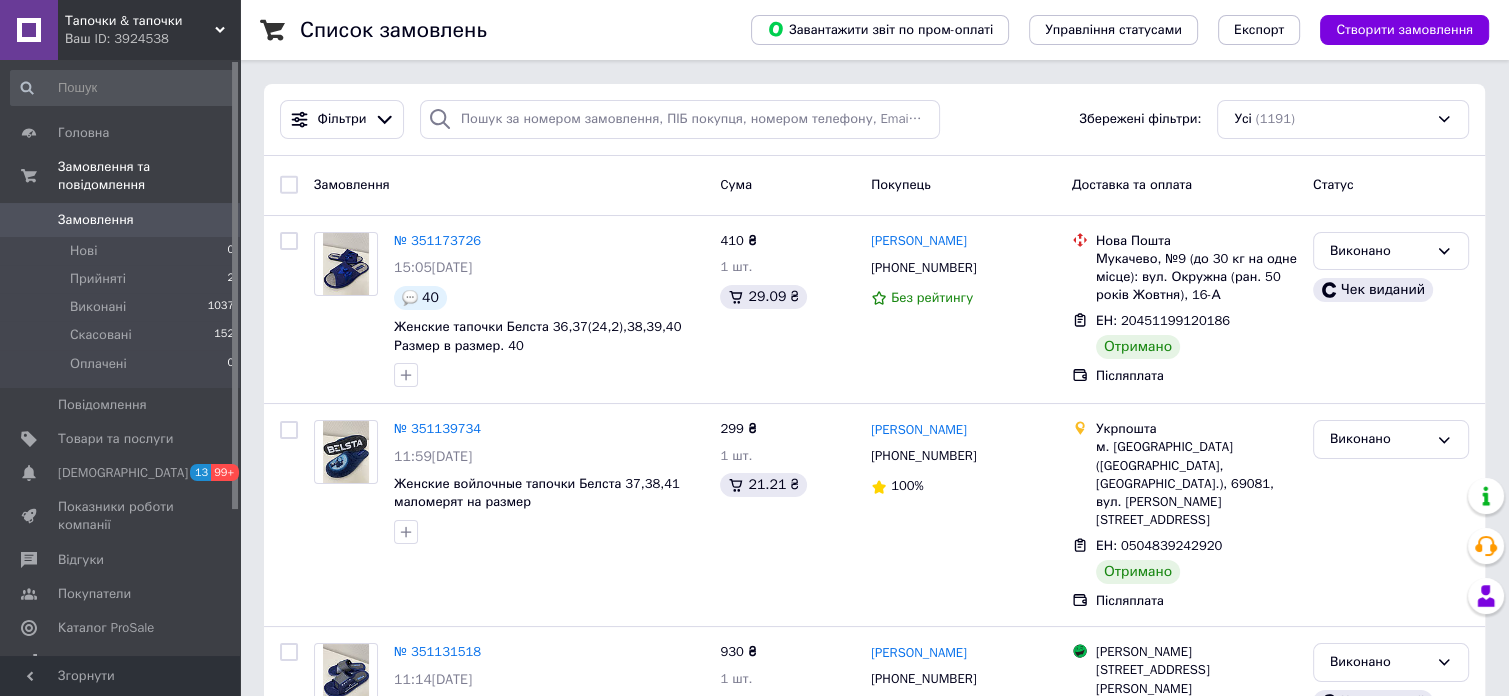 click on "Список замовлень   Завантажити звіт по пром-оплаті Управління статусами Експорт Створити замовлення Фільтри Збережені фільтри: Усі (1191) Замовлення Cума Покупець Доставка та оплата Статус № 351173726 15:05, 04.07.2025 40 Женские тапочки Белста 36,37(24,2),38,39,40 Размер в размер. 40 410 ₴ 1 шт. 29.09 ₴ Марія Олійник +380957333510 Без рейтингу Нова Пошта Мукачево, №9 (до 30 кг на одне місце): вул. Окружна (ран. 50 років Жовтня), 16-А ЕН: 20451199120186 Отримано Післяплата Виконано Чек виданий № 351139734 11:59, 04.07.2025 Женские войлочные тапочки Белста 37,38,41 маломерят на размер 299 ₴ 1 шт. 21.21 ₴ Светлана Рось +380677508231" at bounding box center (874, 2062) 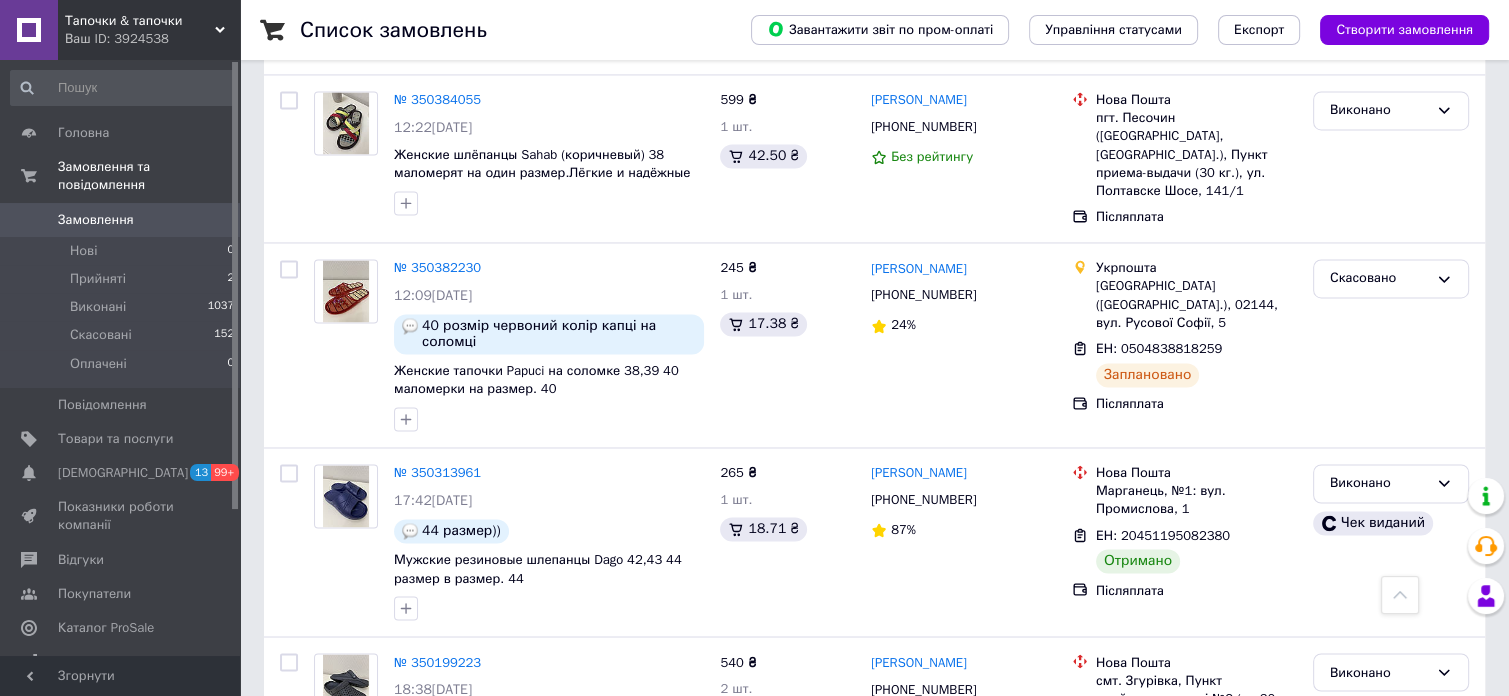 scroll, scrollTop: 3199, scrollLeft: 0, axis: vertical 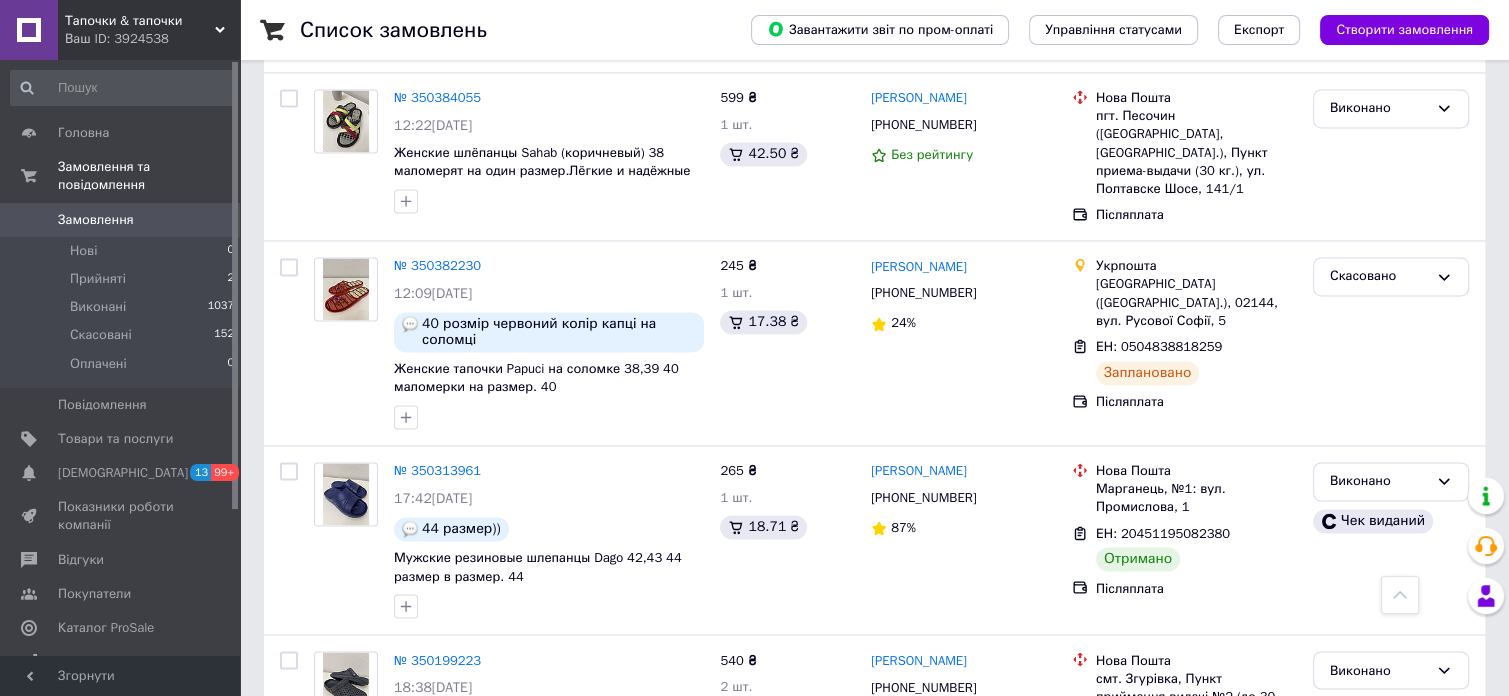 click on "3" at bounding box center (494, 883) 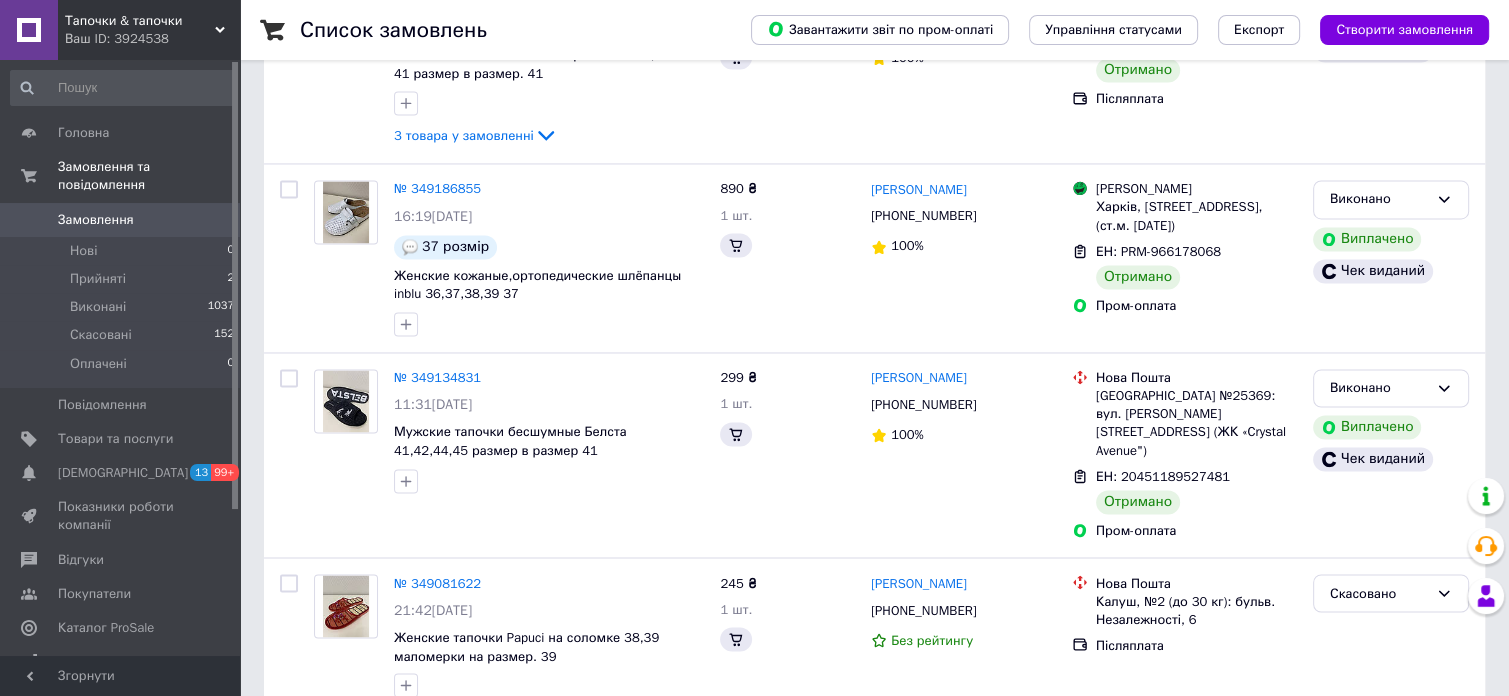 scroll, scrollTop: 0, scrollLeft: 0, axis: both 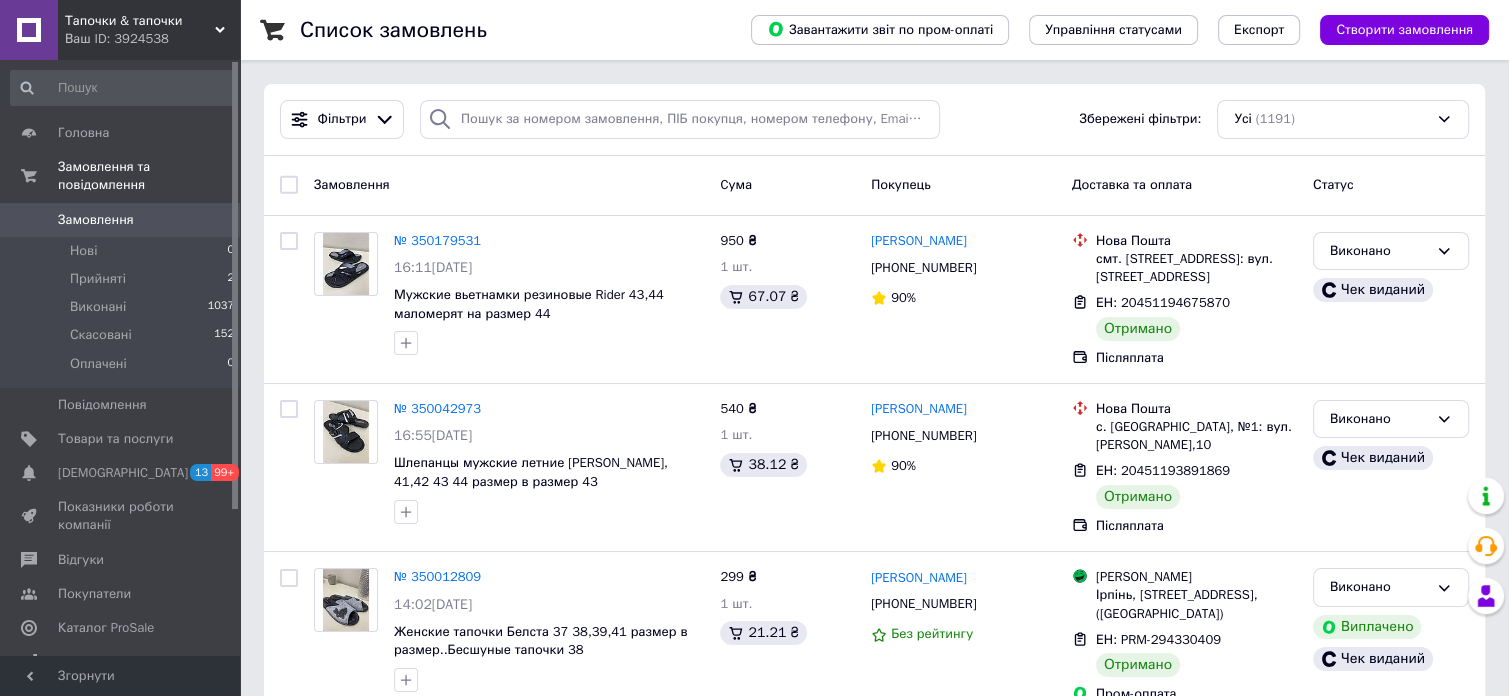 click on "Список замовлень   Завантажити звіт по пром-оплаті Управління статусами Експорт Створити замовлення Фільтри Збережені фільтри: Усі (1191) Замовлення Cума Покупець Доставка та оплата Статус № 350179531 16:11, 27.06.2025 Мужские вьетнамки резиновые Rider 43,44 маломерят на размер 44 950 ₴ 1 шт. 67.07 ₴ Артем Поздняков +380953933096 90% Нова Пошта смт. Шабельківка, №1: вул. Волгодонська, 89 ЕН: 20451194675870 Отримано Післяплата Виконано Чек виданий № 350042973 16:55, 26.06.2025 Шлепанцы мужские летние Белста, 41,42 43 44  размер в размер 43 540 ₴ 1 шт. 38.12 ₴ Елена Мигали +380673851844 90% Нова Пошта ЕН: 20451193891869 Отримано 299 ₴ 85%" at bounding box center (874, 1999) 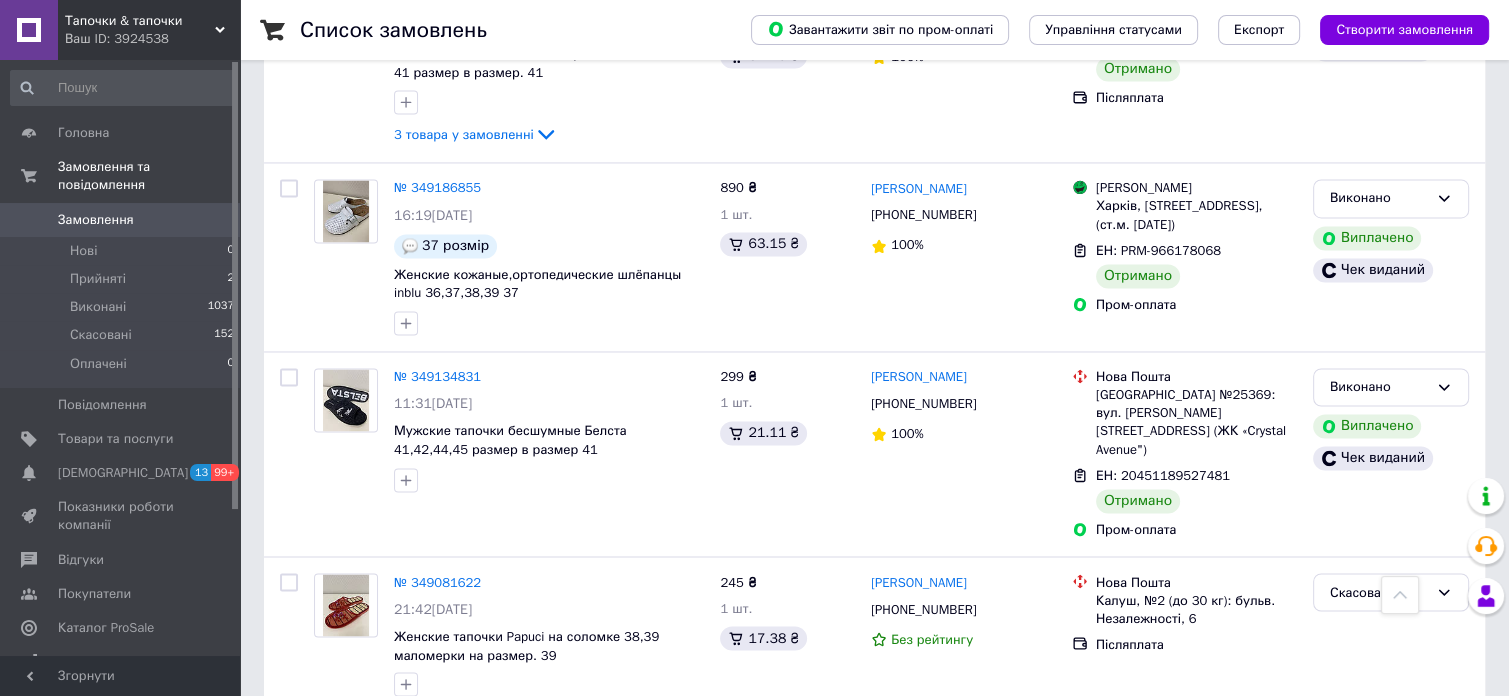 scroll, scrollTop: 3244, scrollLeft: 0, axis: vertical 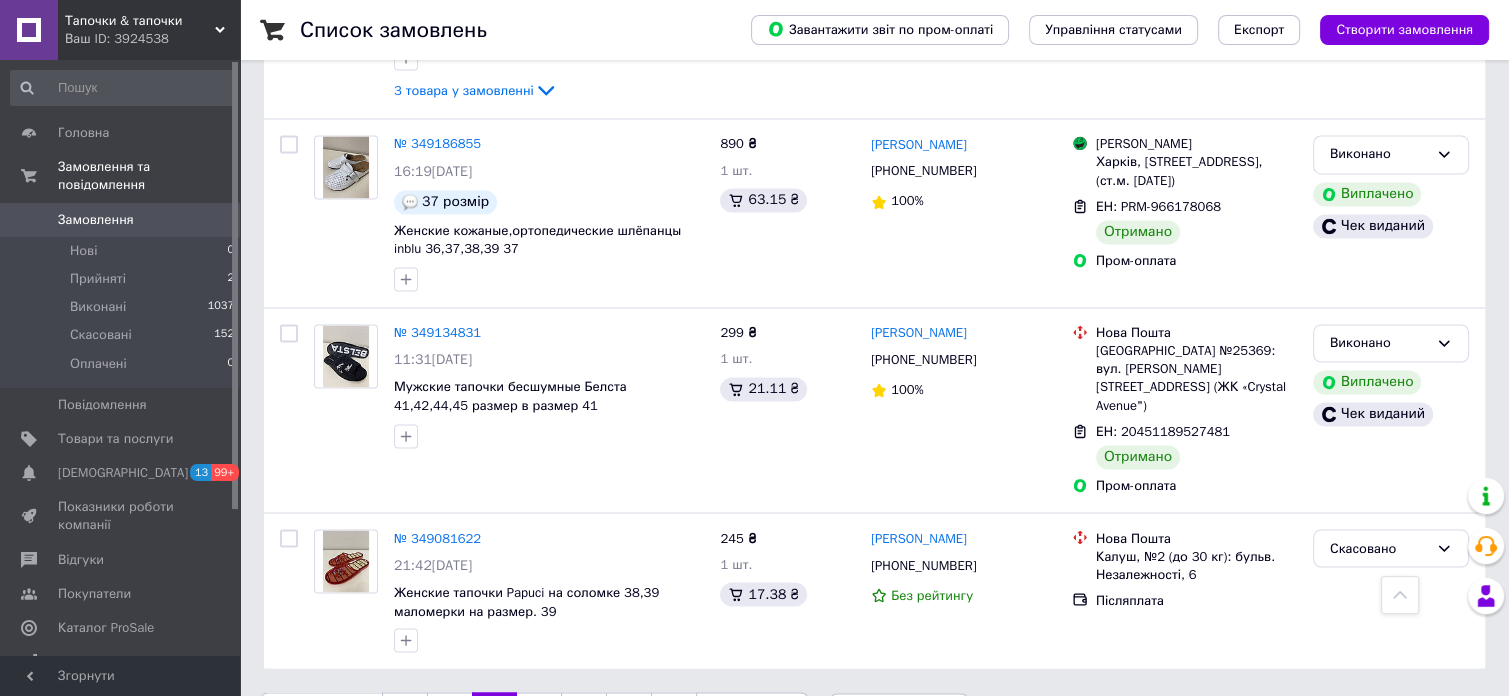 click on "1" at bounding box center (404, 713) 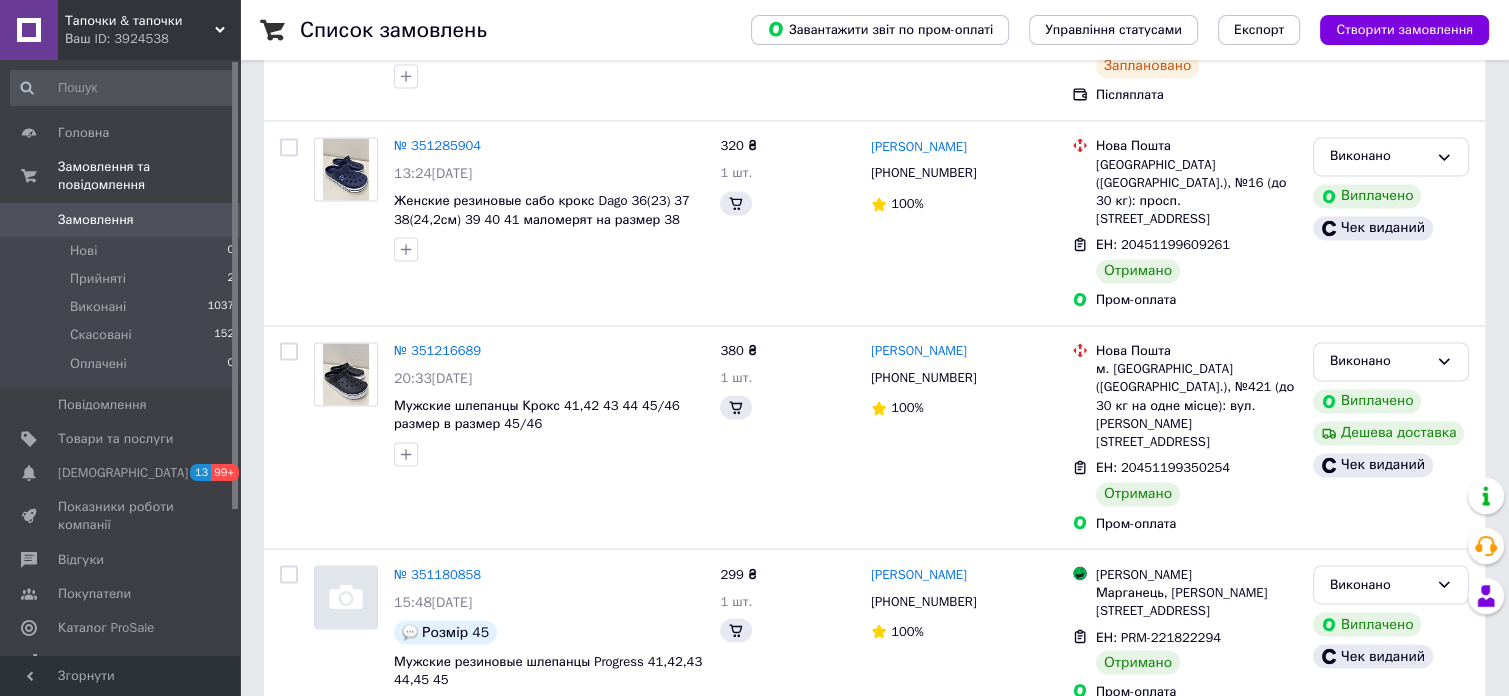 scroll, scrollTop: 0, scrollLeft: 0, axis: both 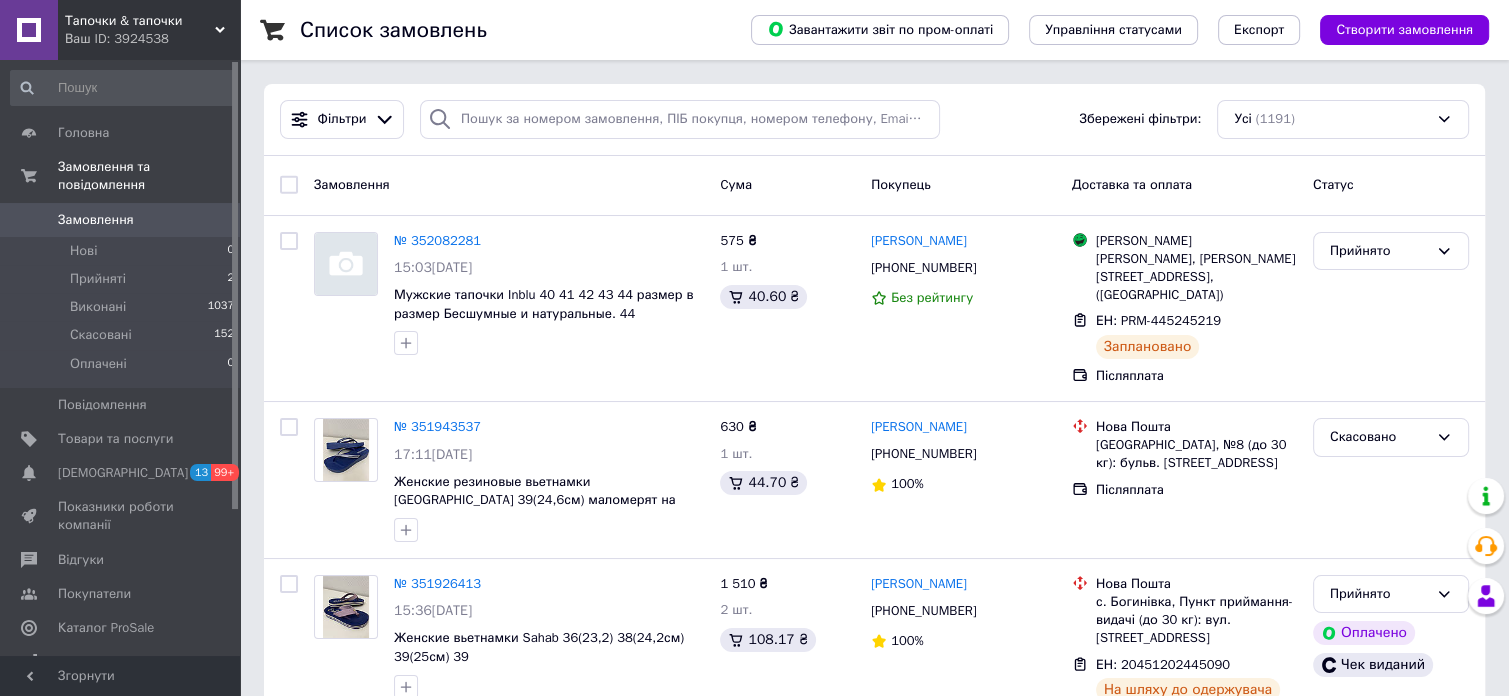 click on "Тапочки & тапочки Ваш ID: 3924538" at bounding box center (149, 30) 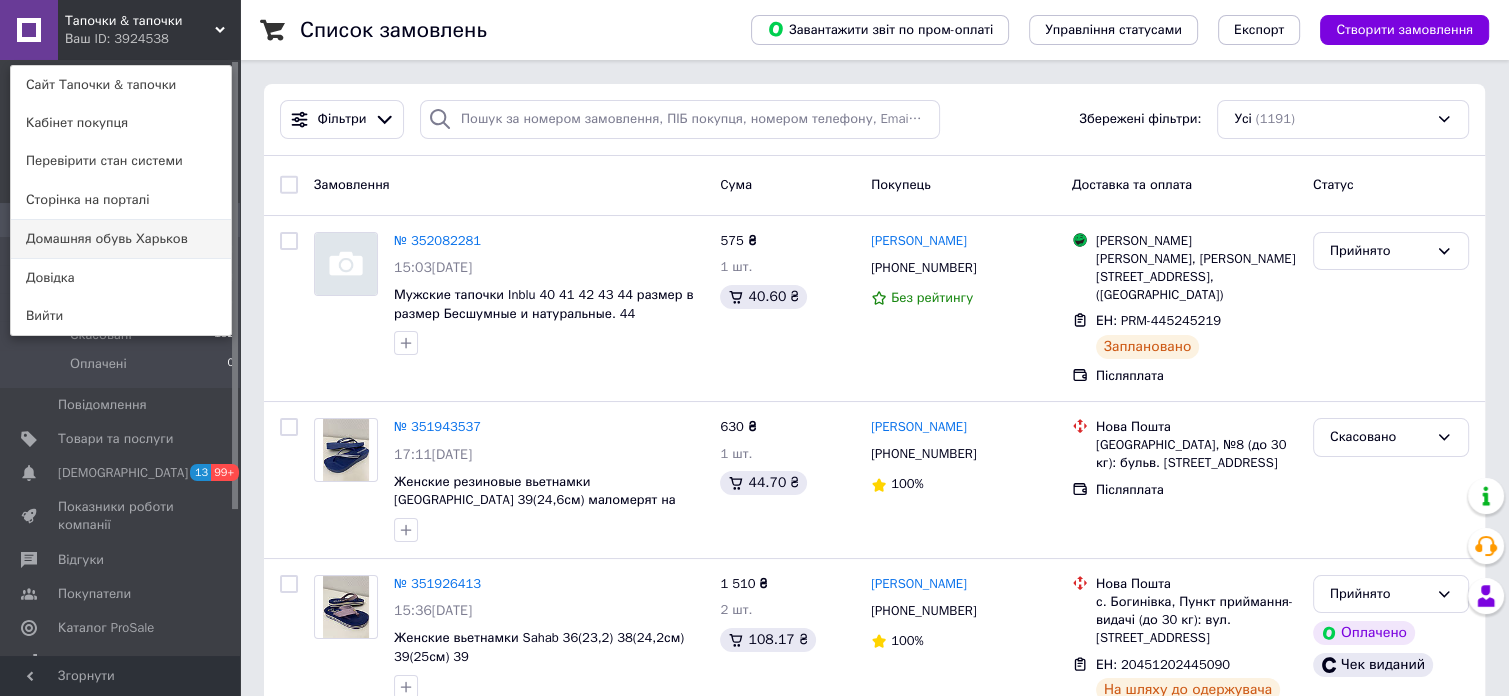 click on "Домашняя обувь Харьков" at bounding box center [121, 239] 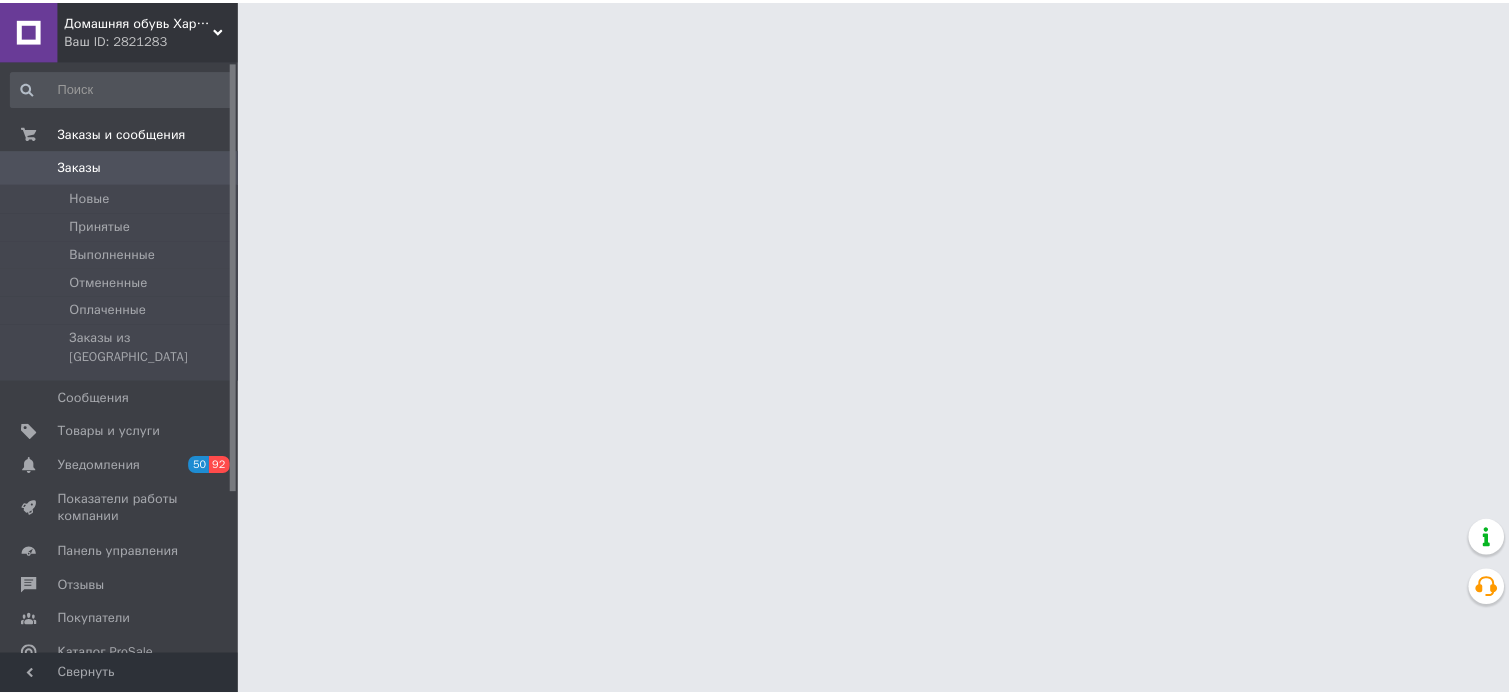 scroll, scrollTop: 0, scrollLeft: 0, axis: both 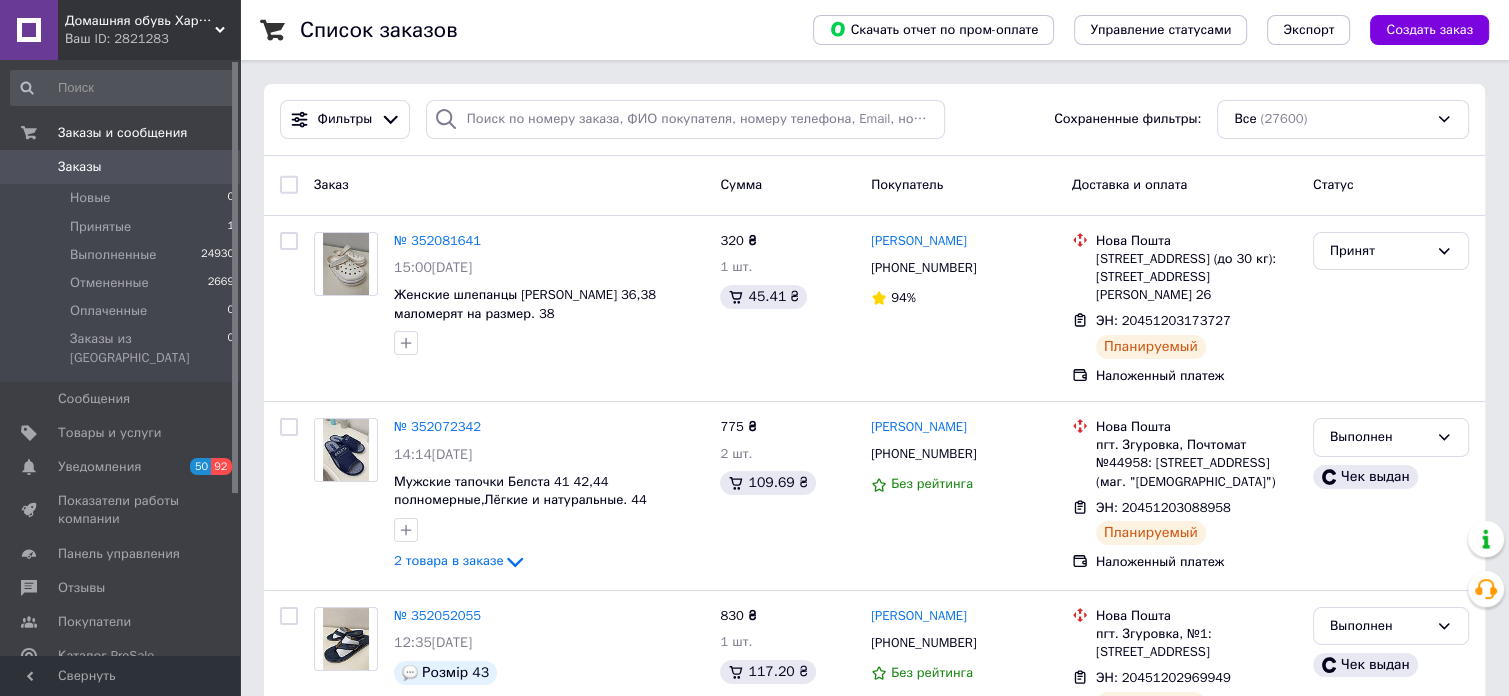 click on "Список заказов   Скачать отчет по пром-оплате Управление статусами Экспорт Создать заказ Фильтры Сохраненные фильтры: Все (27600) Заказ Сумма Покупатель Доставка и оплата Статус № 352081641 15:00[DATE] Женские шлепанцы [PERSON_NAME] 36,38 маломерят на размер. 38 320 ₴ 1 шт. 45.41 ₴ [PERSON_NAME] [PHONE_NUMBER] 94% [GEOGRAPHIC_DATA][STREET_ADDRESS] (до 30 кг): [STREET_ADDRESS][PERSON_NAME] 26 ЭН: 20451203173727 Планируемый Наложенный платеж Принят № 352072342 14:14[DATE] Мужские тапочки Белста 41 42,44 полномерные,Лёгкие и натуральные. 44 2 товара в заказе 775 ₴ 2 шт. 109.69 ₴ [PERSON_NAME] [PHONE_NUMBER] Без рейтинга" at bounding box center [874, 1971] 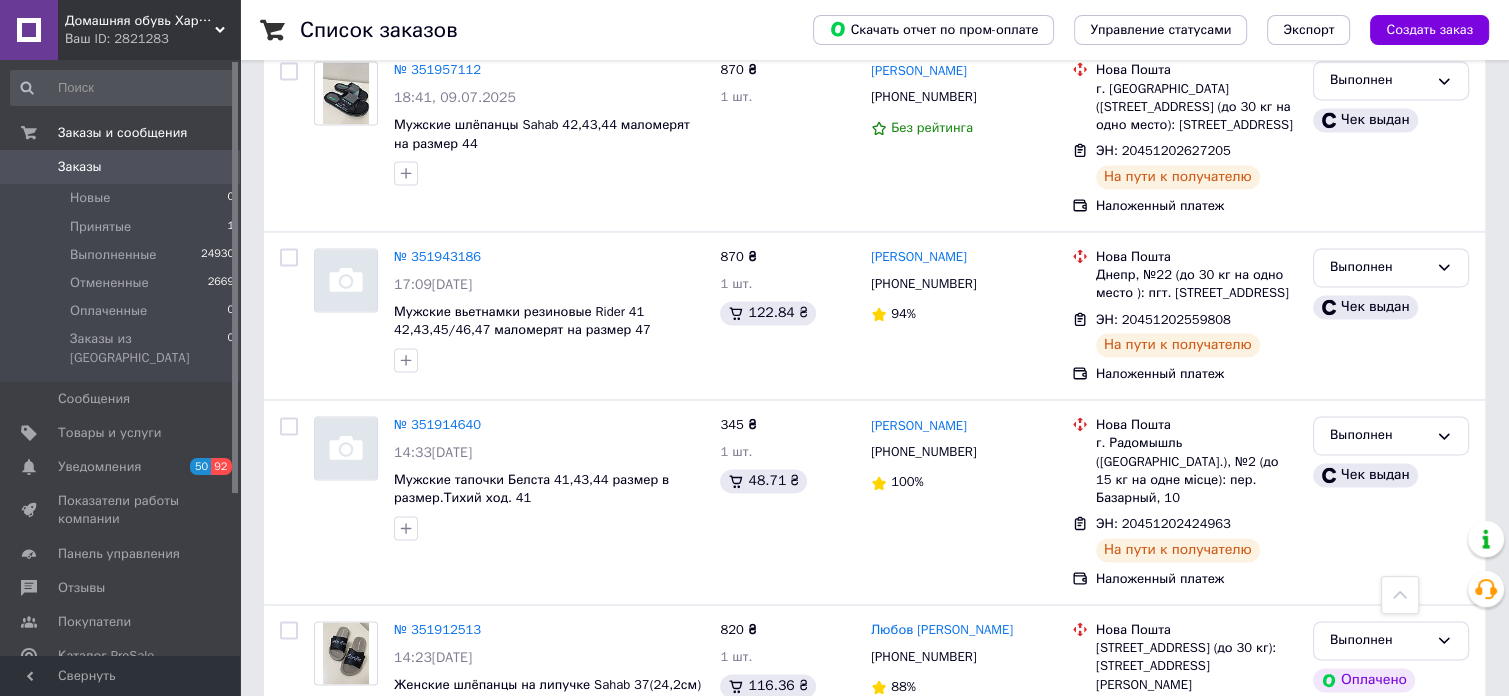 scroll, scrollTop: 3103, scrollLeft: 0, axis: vertical 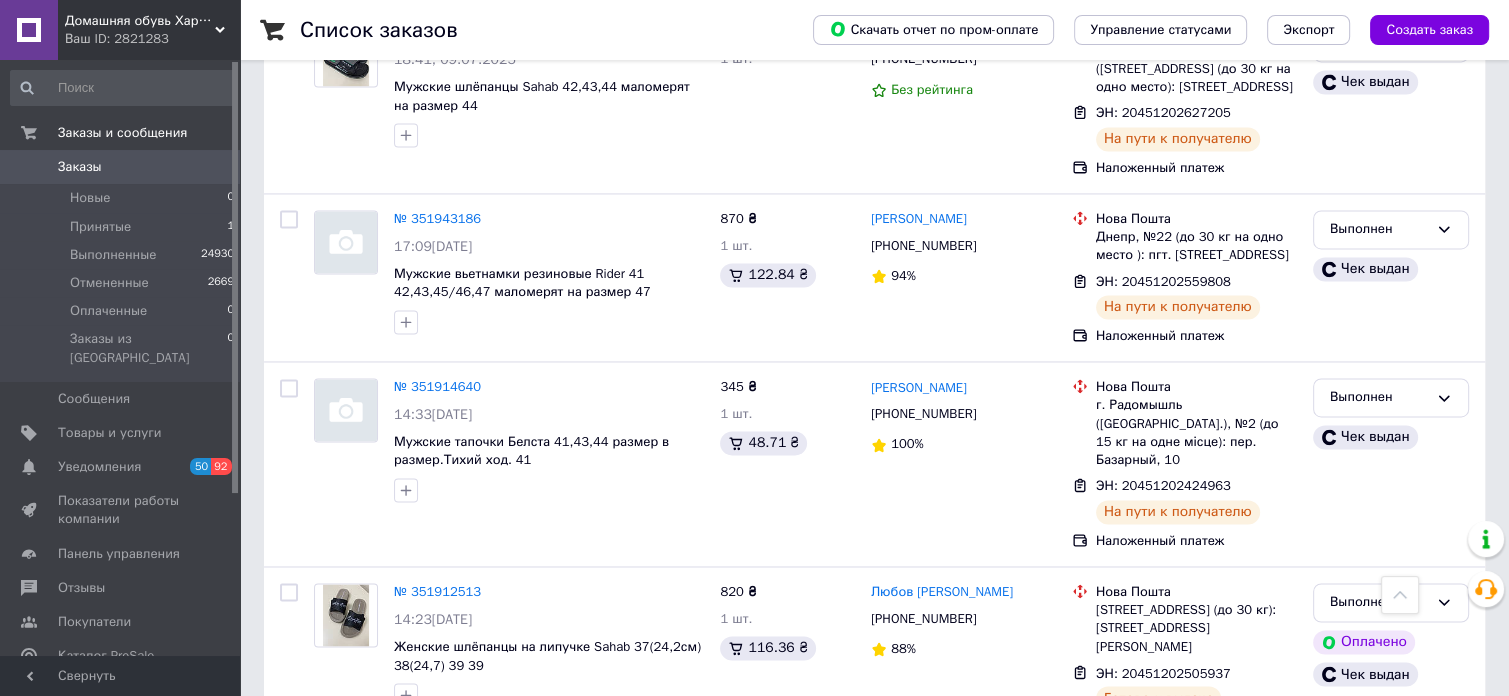 click on "2" at bounding box center [327, 798] 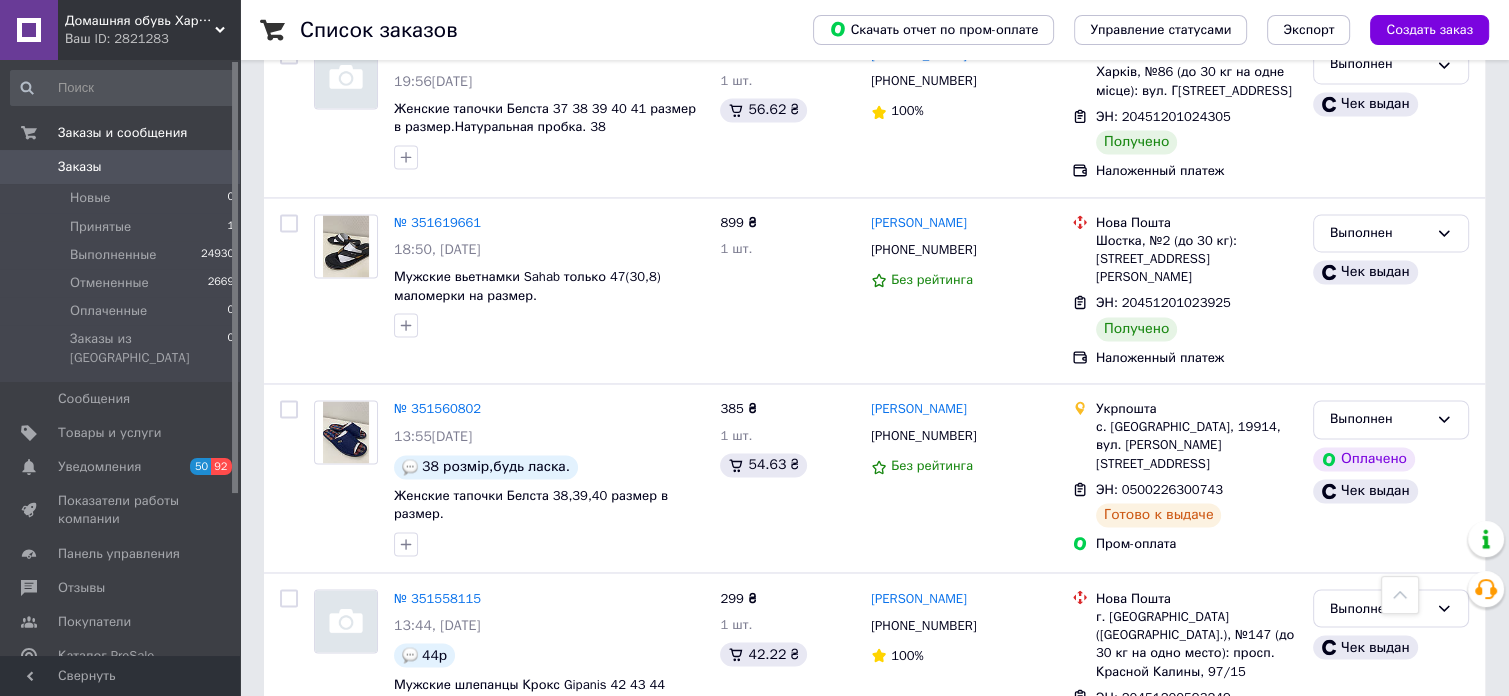 scroll, scrollTop: 3175, scrollLeft: 0, axis: vertical 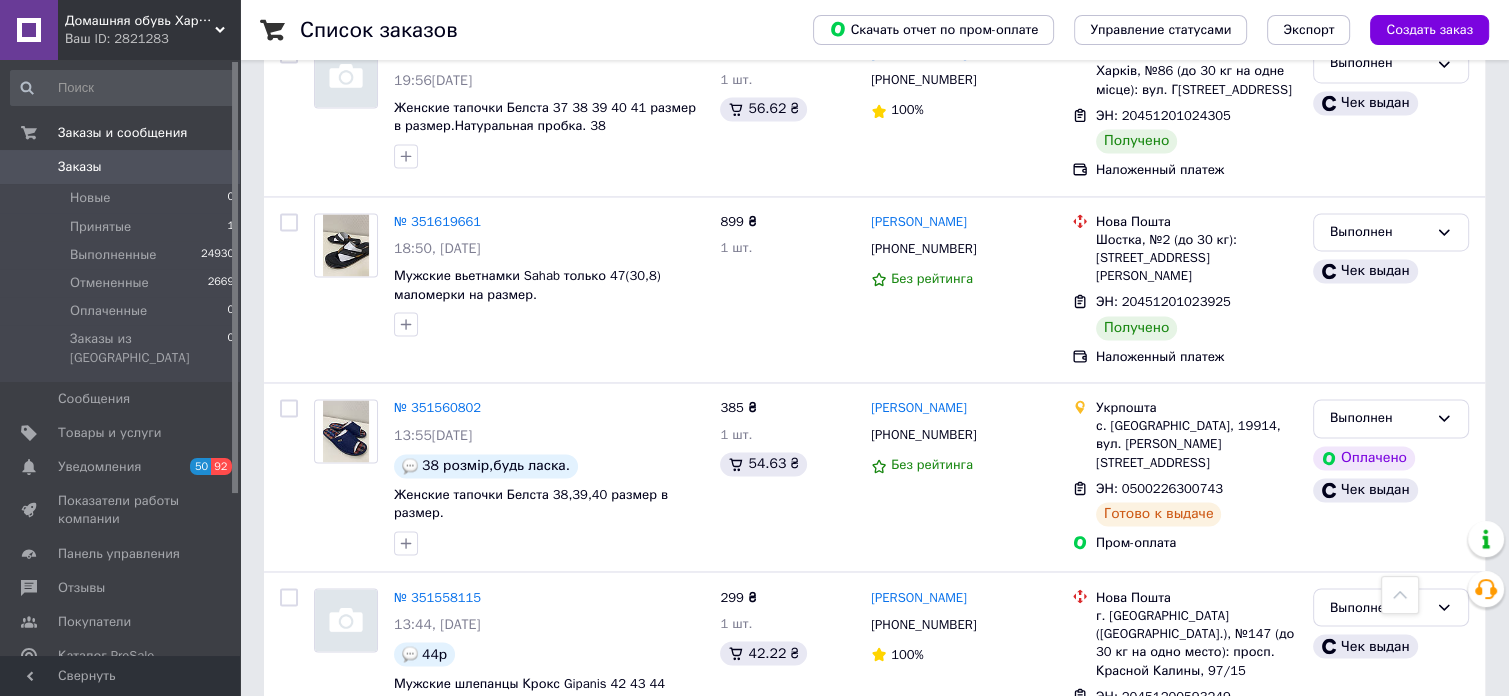 click on "3" at bounding box center [505, 821] 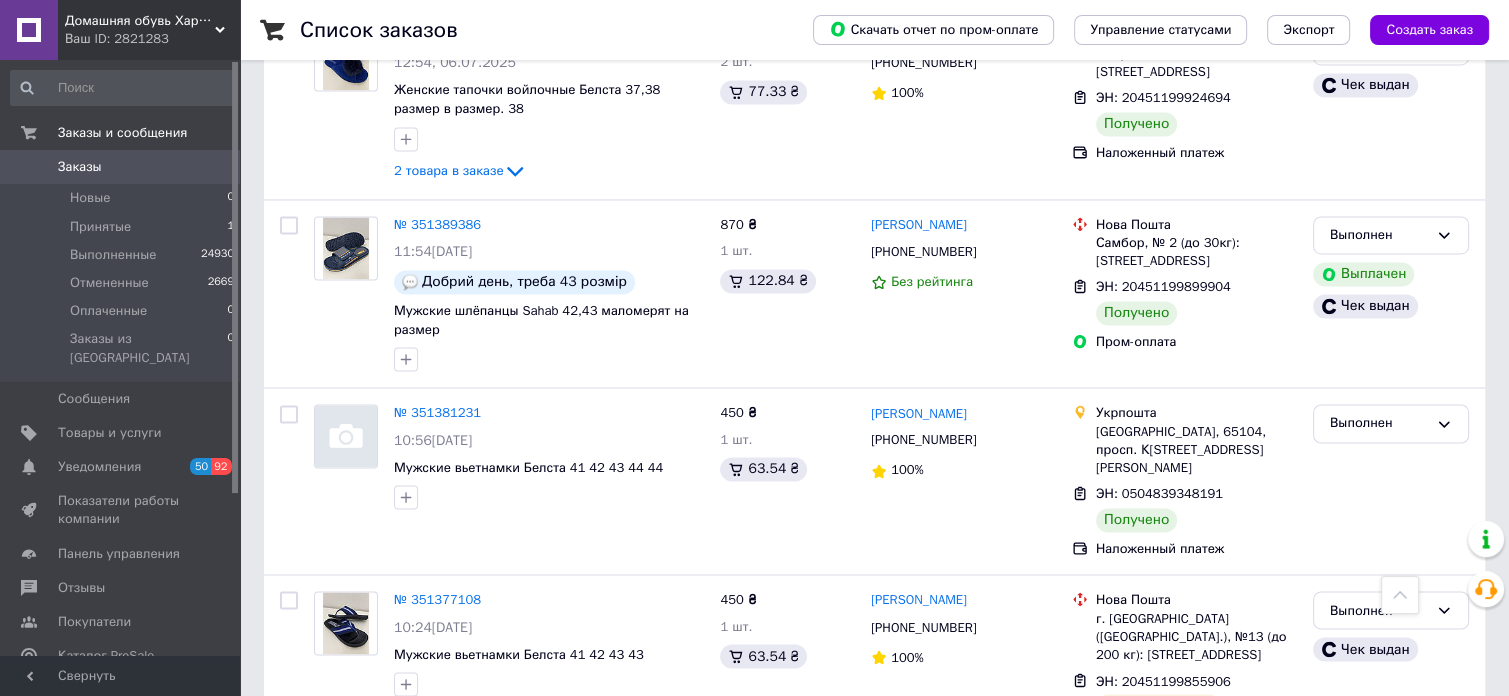 scroll, scrollTop: 3253, scrollLeft: 0, axis: vertical 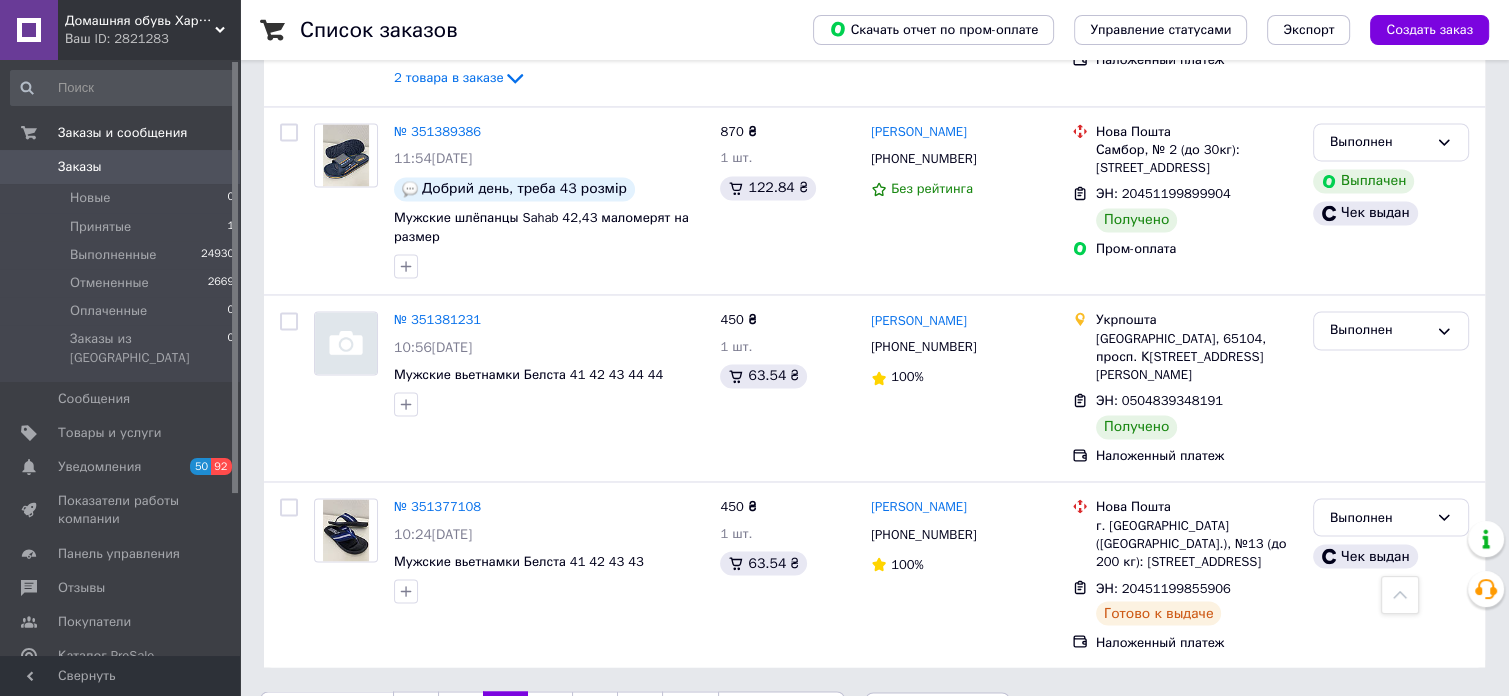 click on "4" at bounding box center [550, 712] 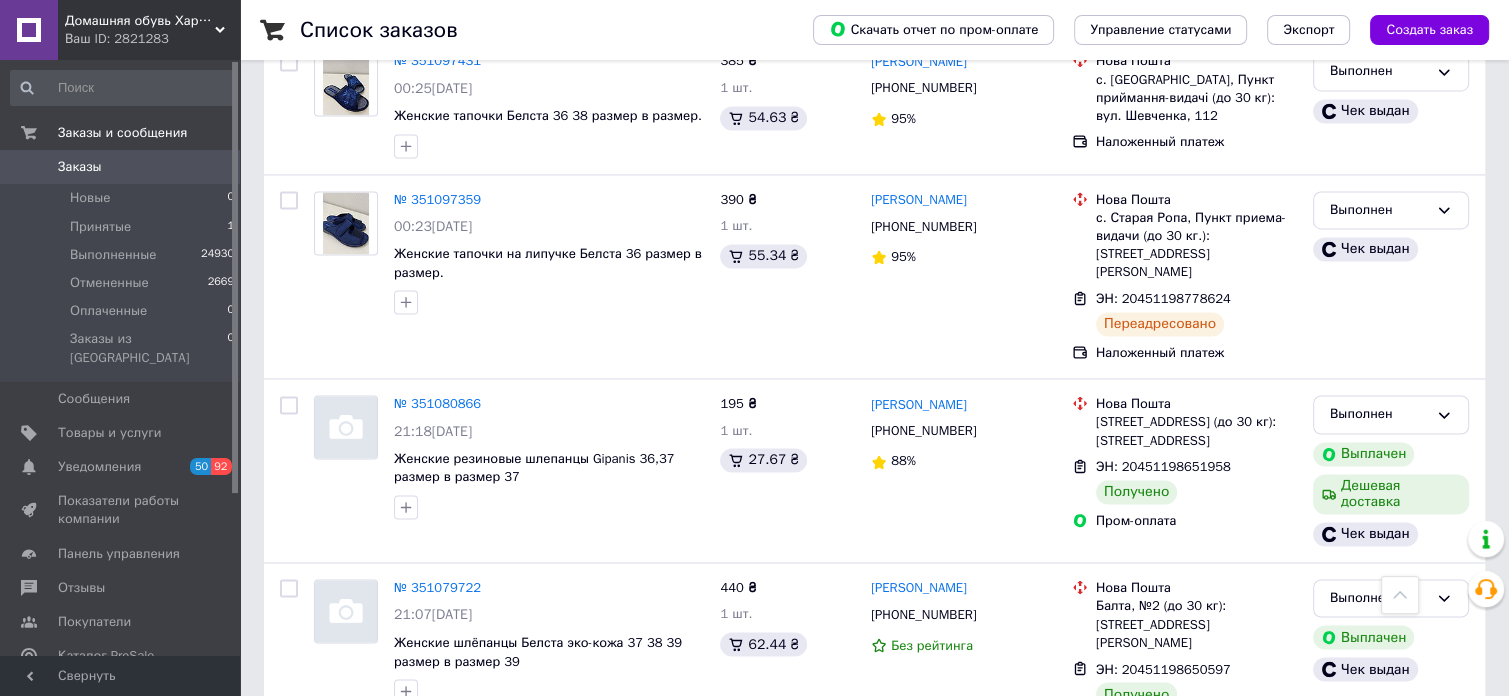 scroll, scrollTop: 3152, scrollLeft: 0, axis: vertical 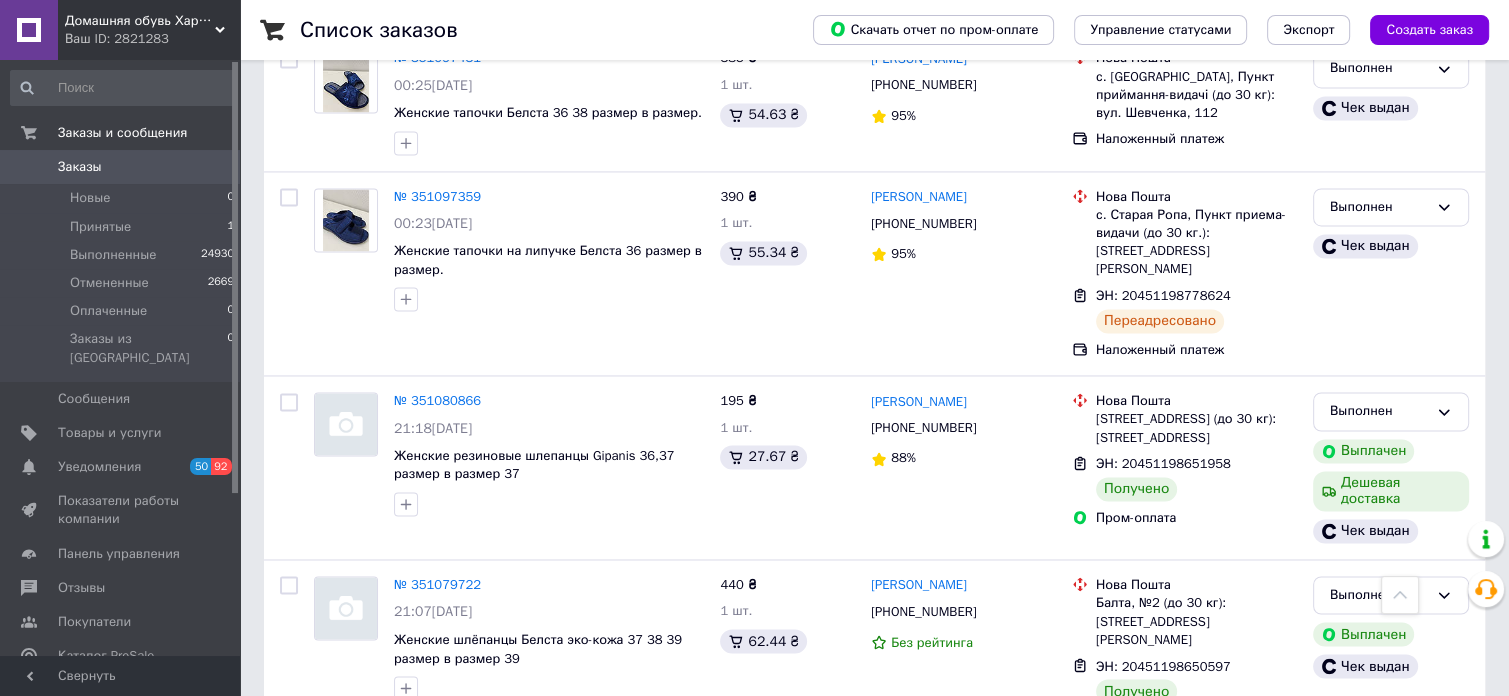 click on "5" at bounding box center (595, 790) 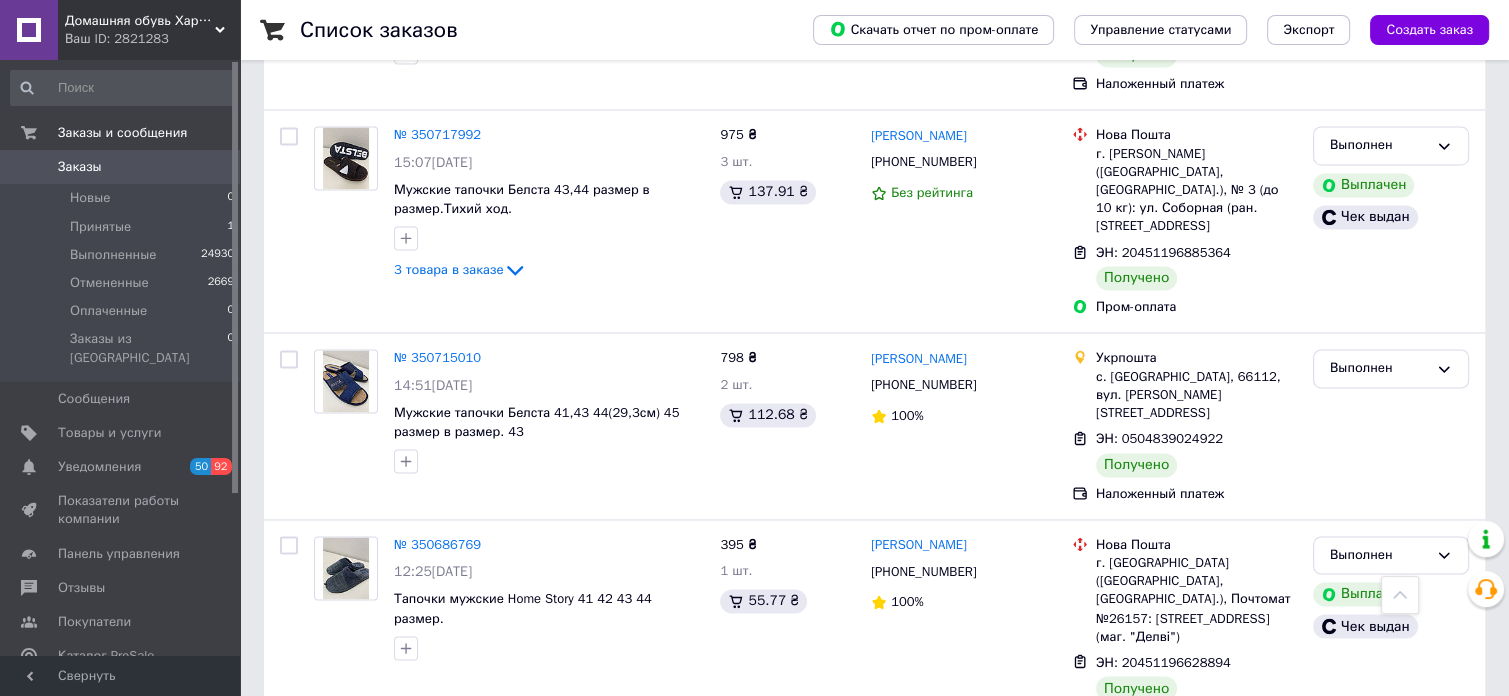 scroll, scrollTop: 3237, scrollLeft: 0, axis: vertical 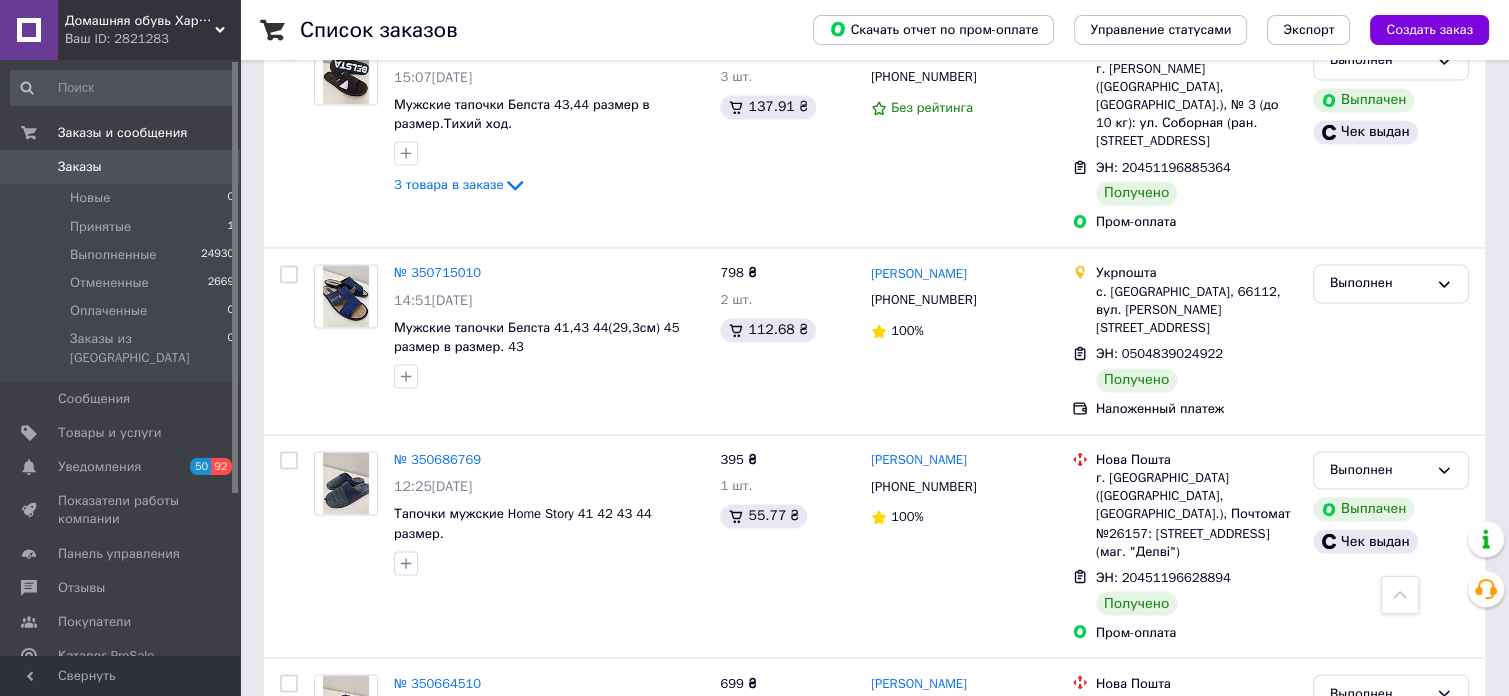 click on "6" at bounding box center (640, 888) 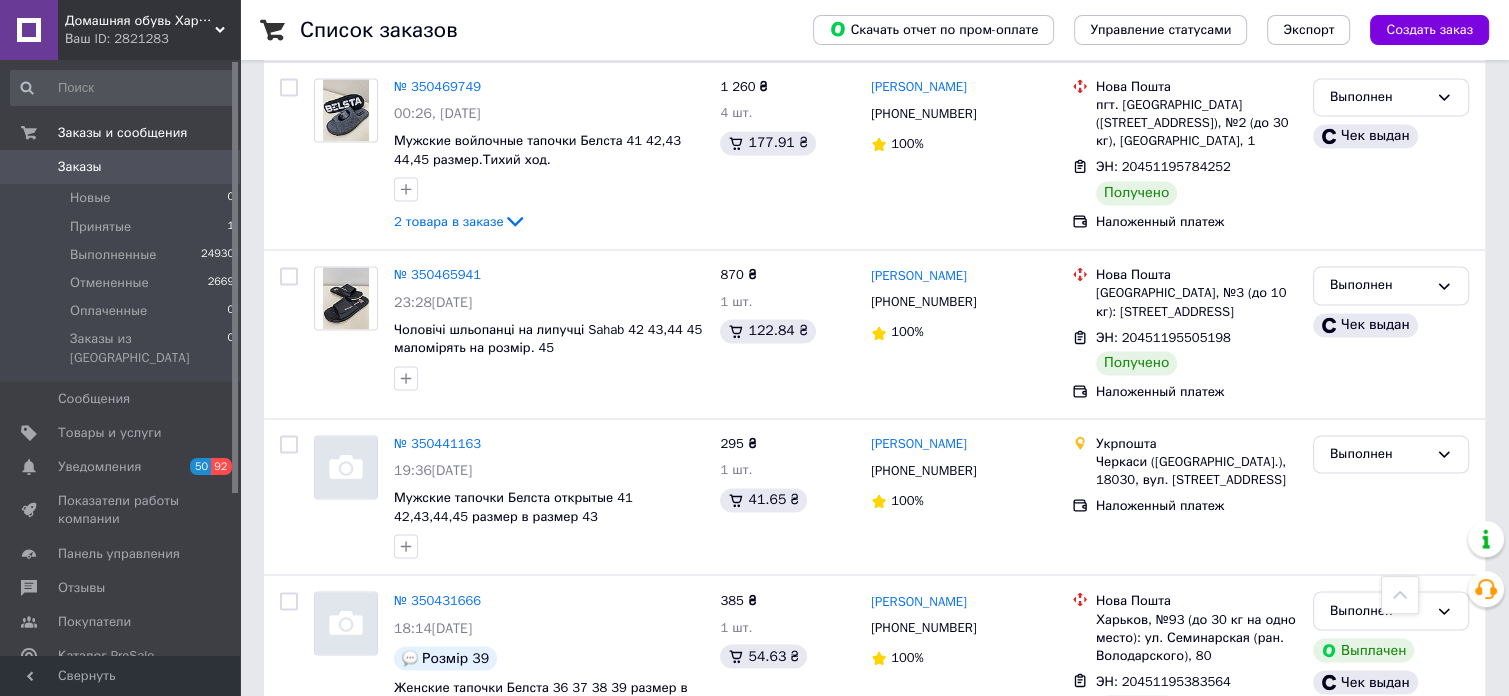scroll, scrollTop: 3240, scrollLeft: 0, axis: vertical 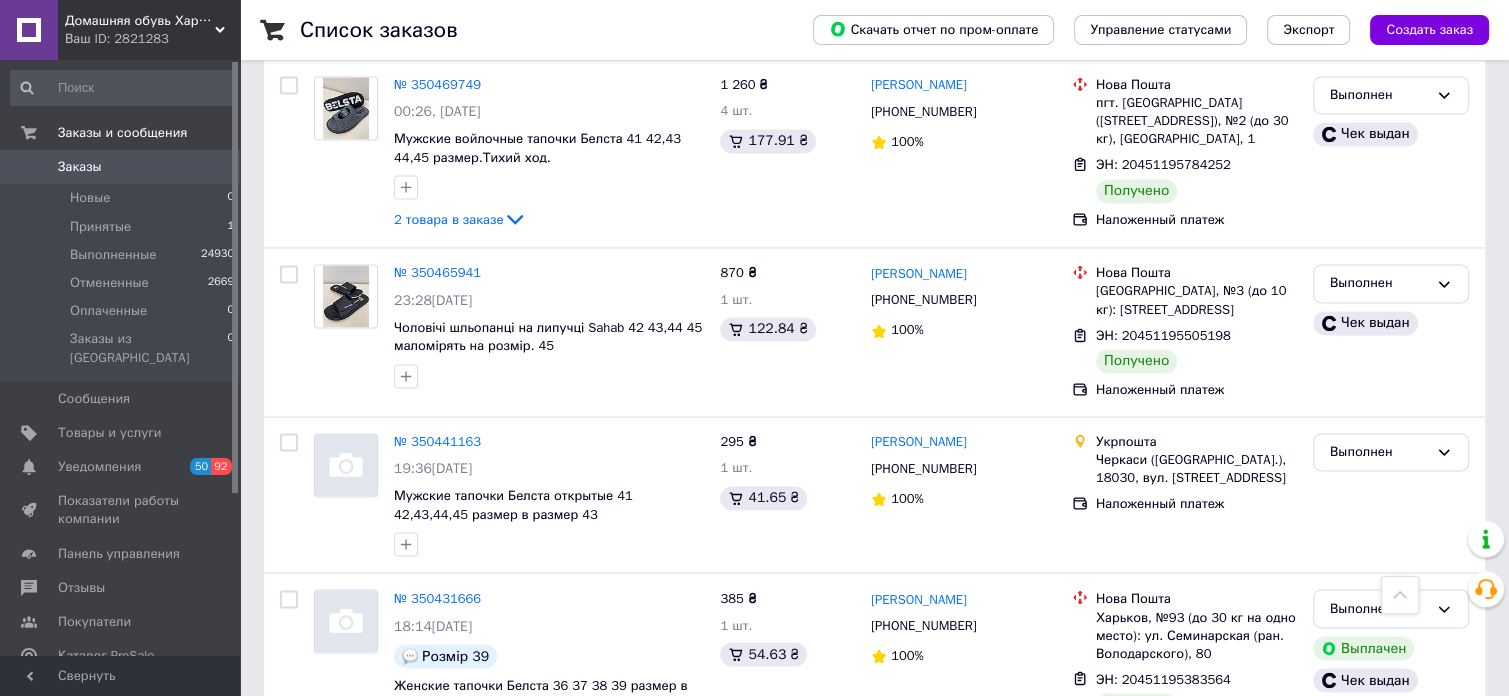 click on "1" at bounding box center [416, 806] 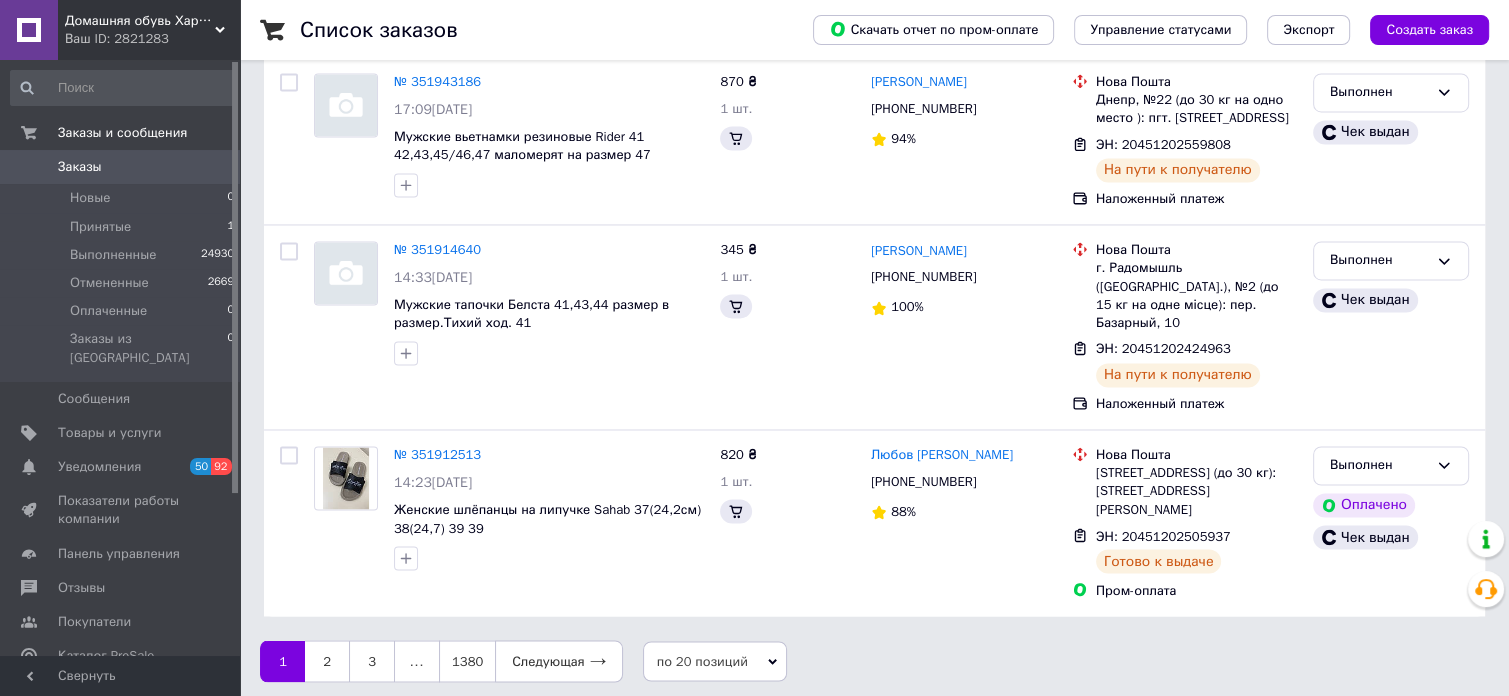 scroll, scrollTop: 0, scrollLeft: 0, axis: both 